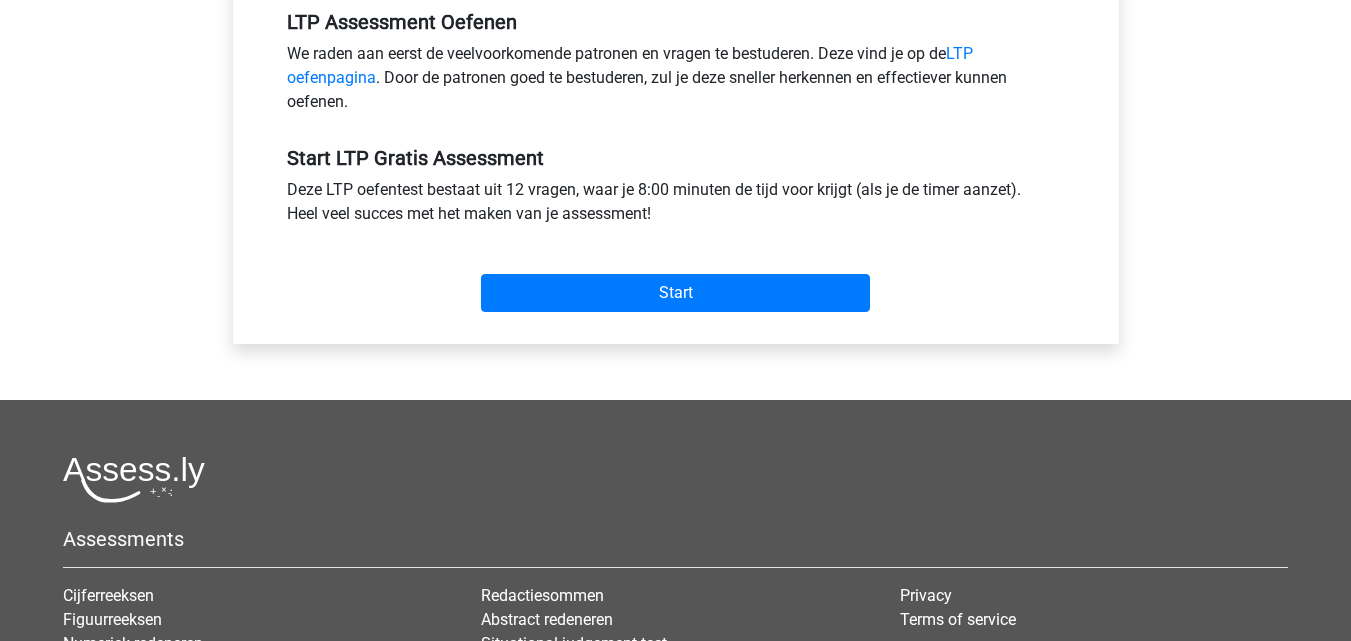 scroll, scrollTop: 638, scrollLeft: 0, axis: vertical 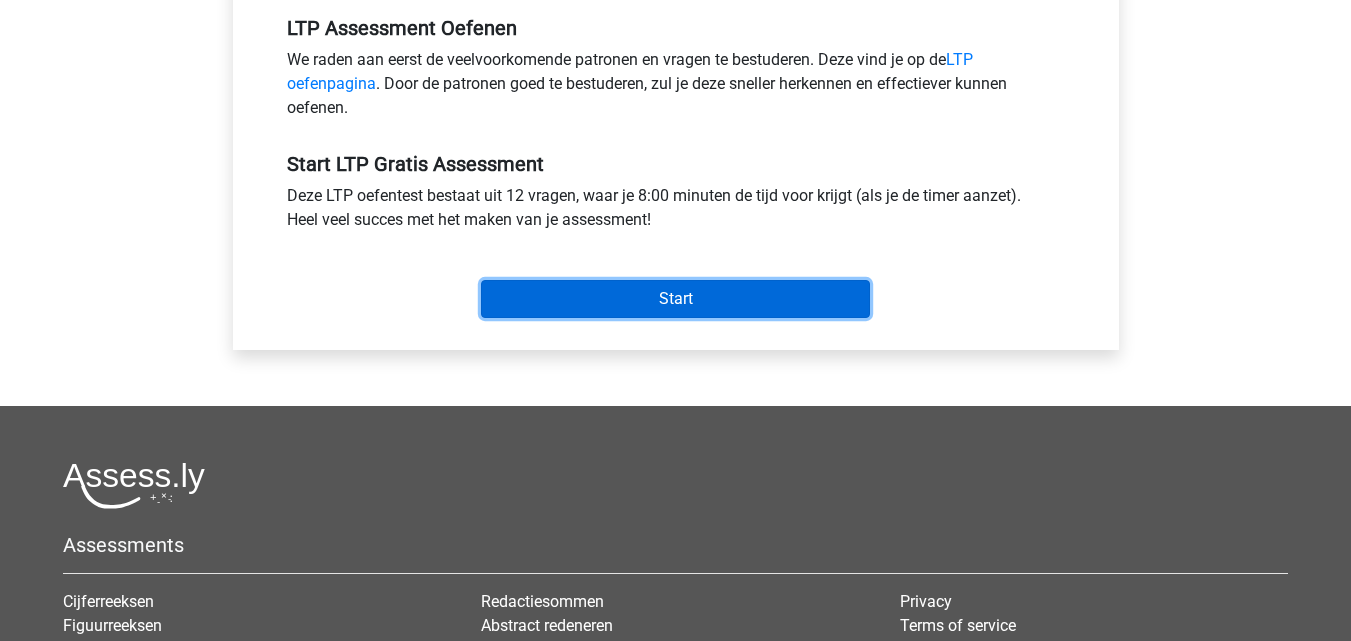 click on "Start" at bounding box center [675, 299] 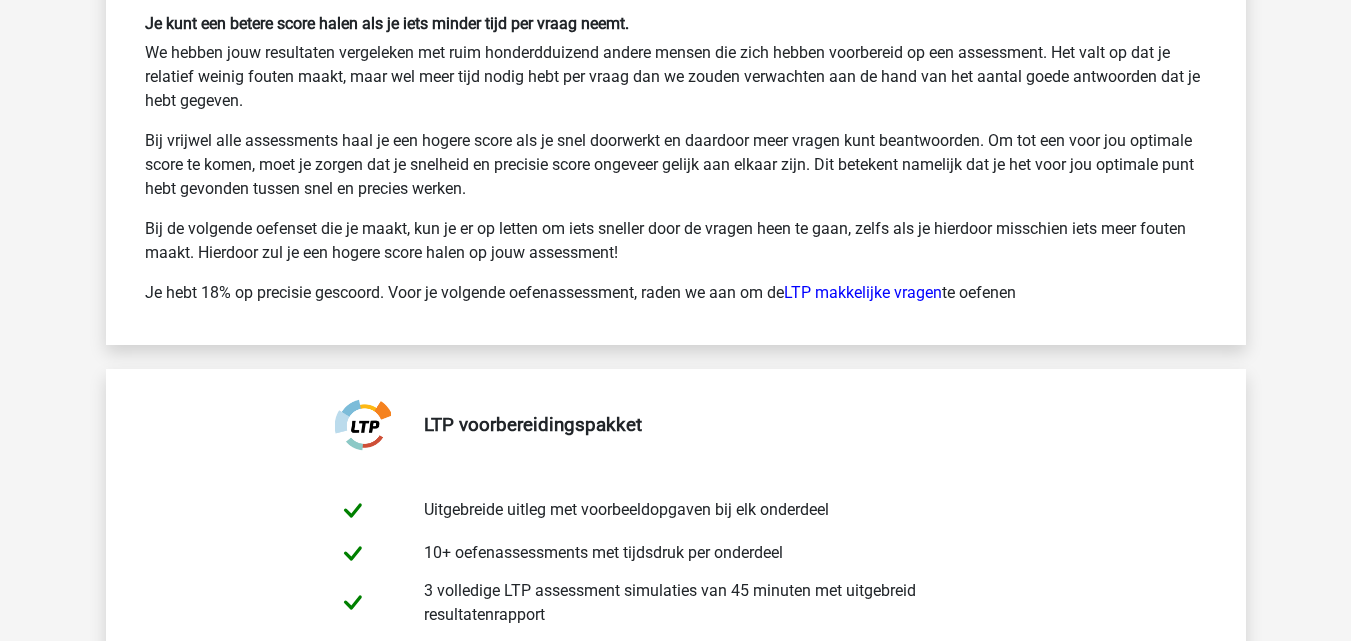 scroll, scrollTop: 3707, scrollLeft: 0, axis: vertical 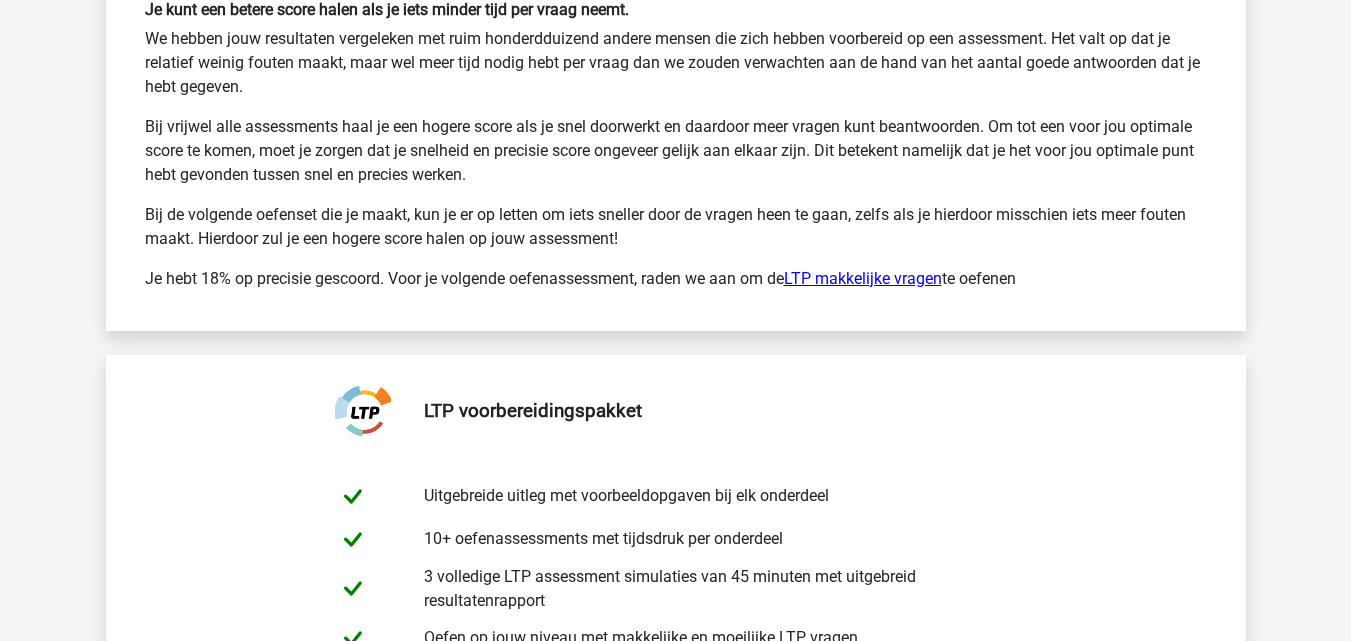 click on "LTP makkelijke vragen" at bounding box center [863, 278] 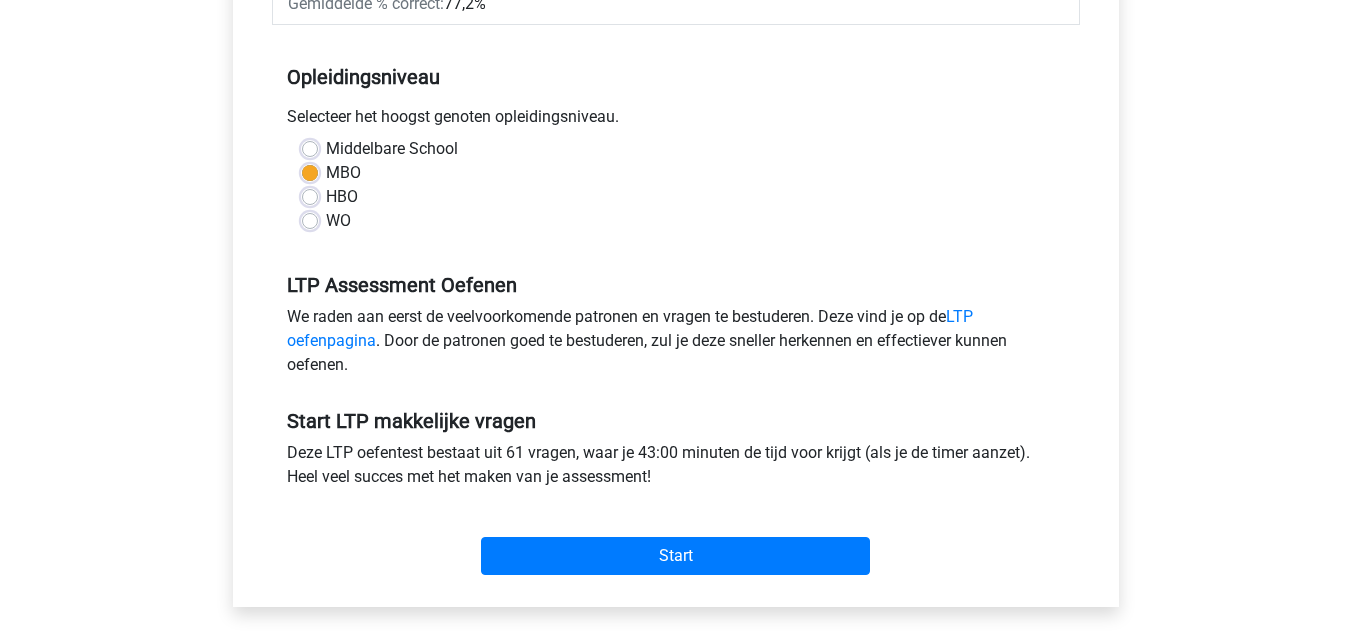 scroll, scrollTop: 400, scrollLeft: 0, axis: vertical 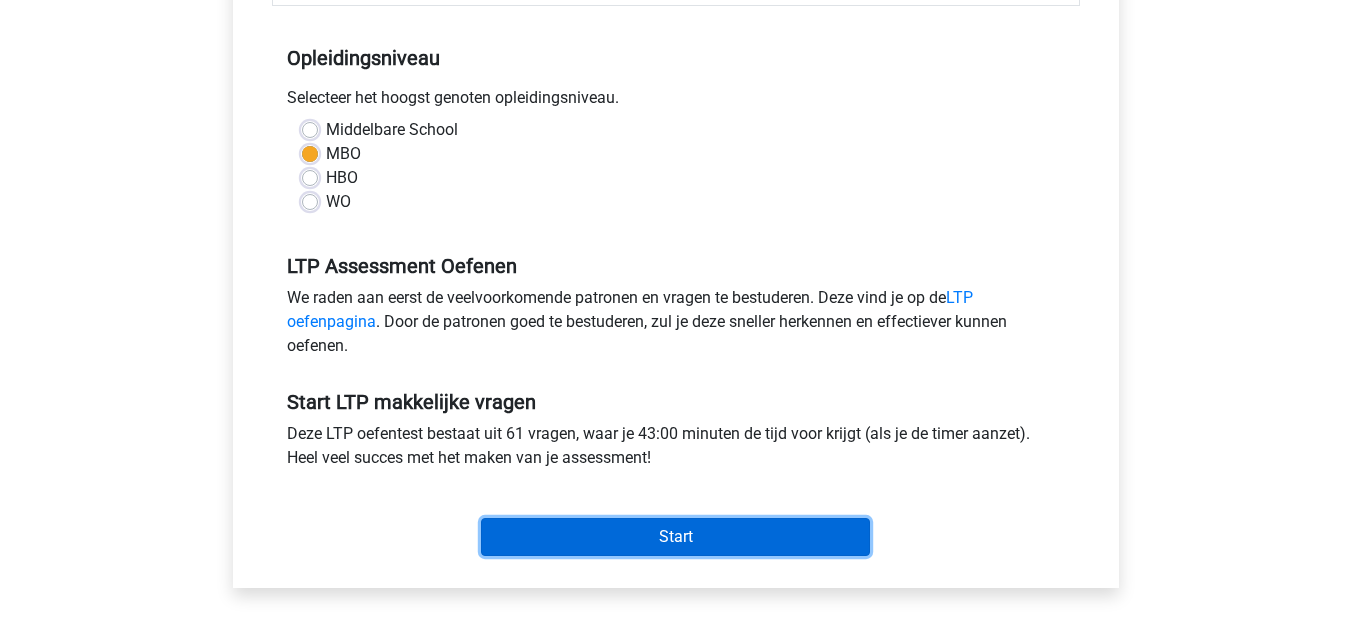 click on "Start" at bounding box center [675, 537] 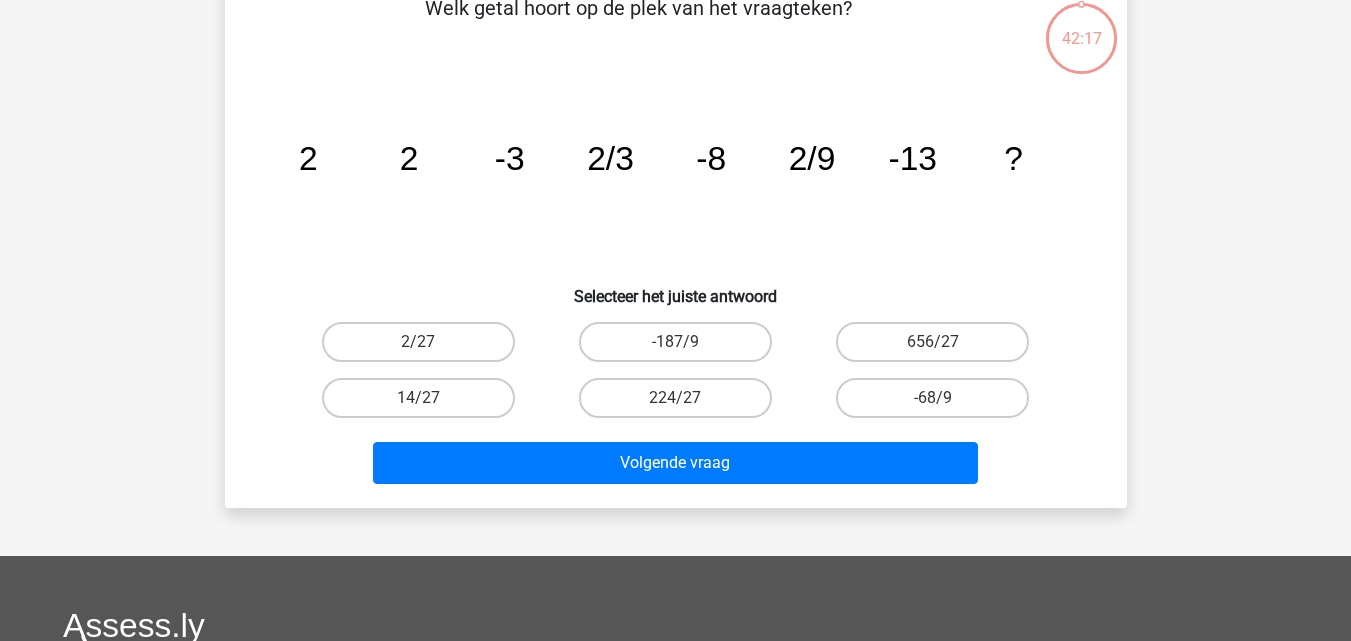 scroll, scrollTop: 120, scrollLeft: 0, axis: vertical 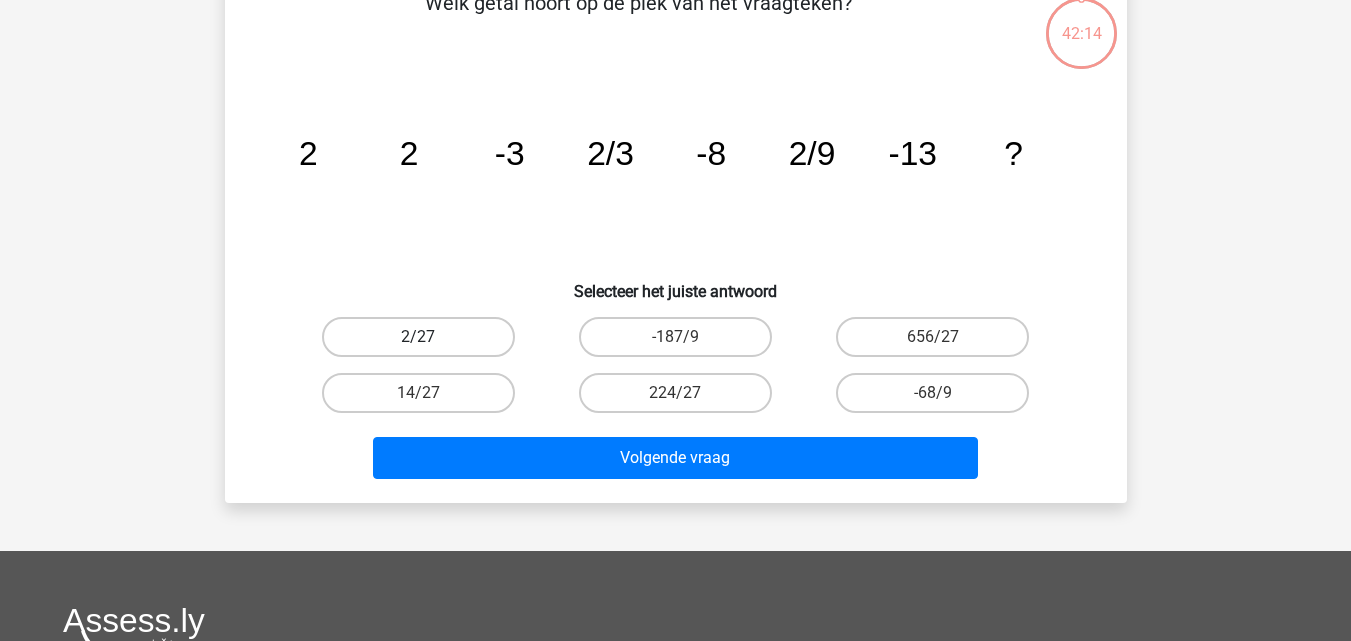 click on "2/27" at bounding box center [418, 337] 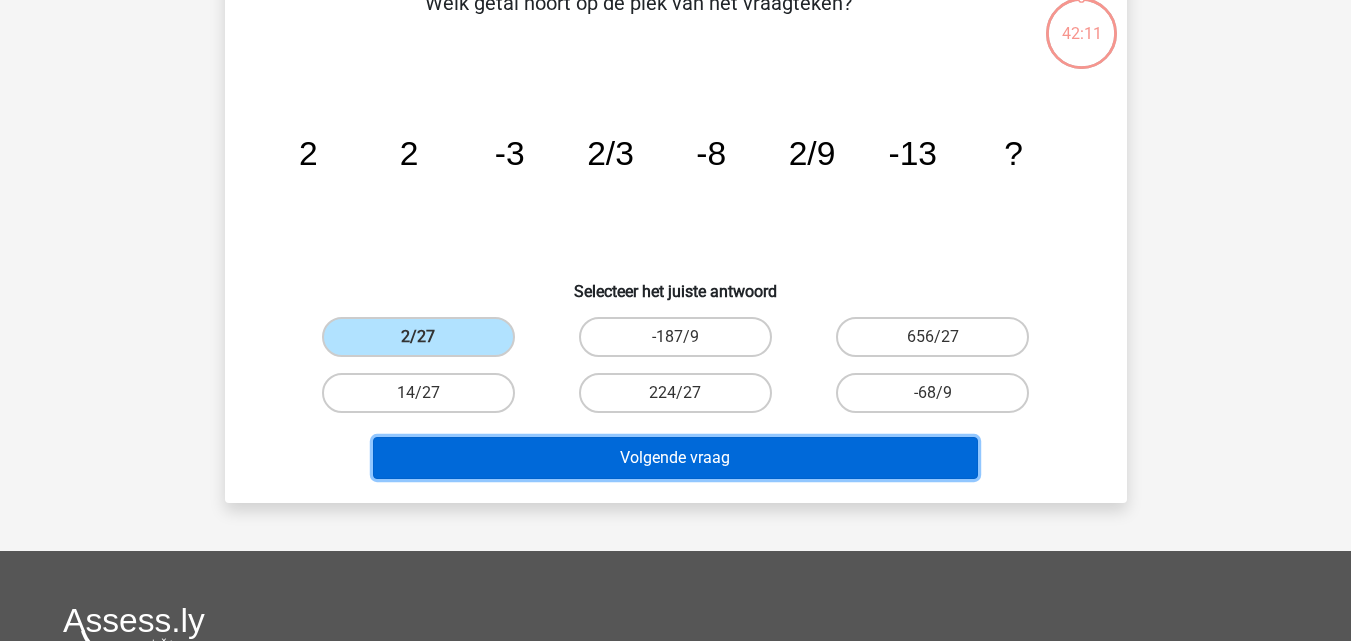click on "Volgende vraag" at bounding box center (675, 458) 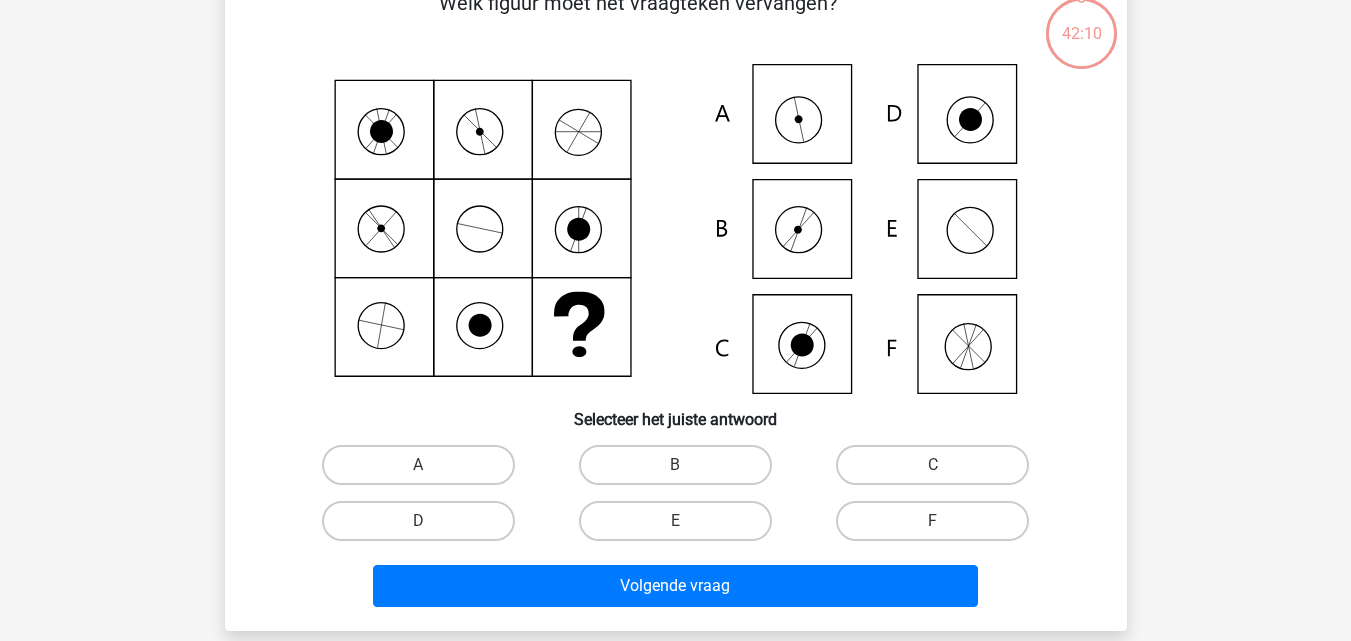 scroll, scrollTop: 92, scrollLeft: 0, axis: vertical 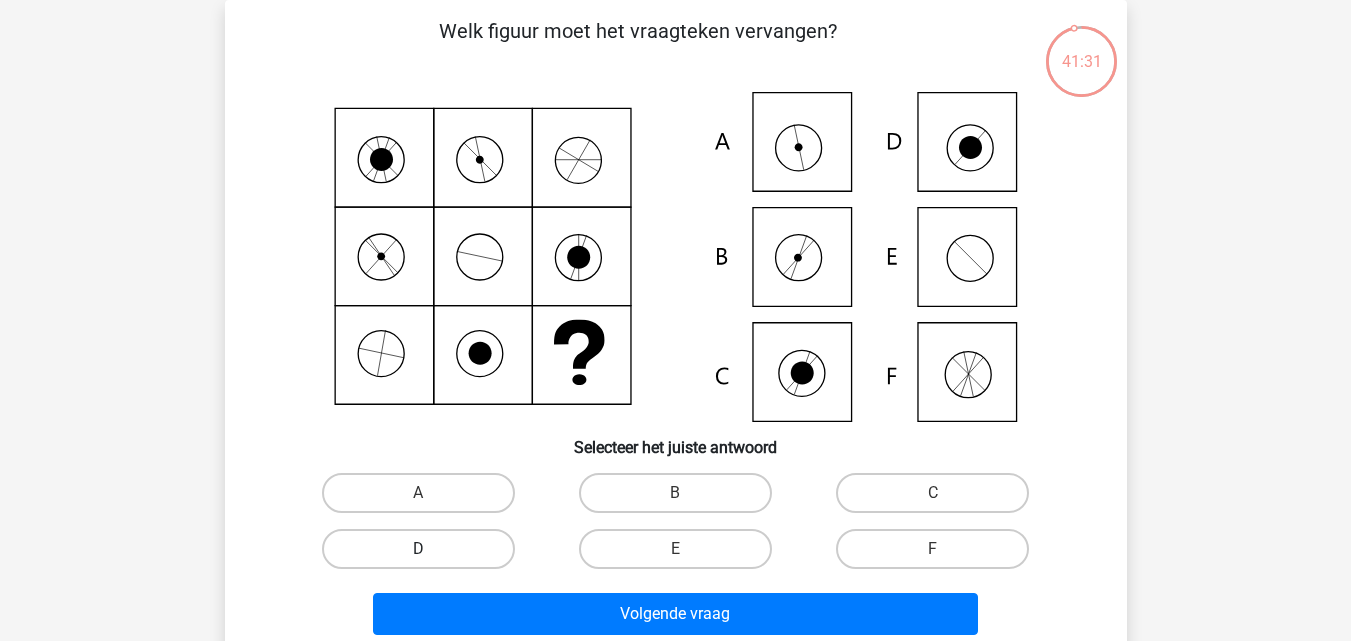 click on "D" at bounding box center (418, 549) 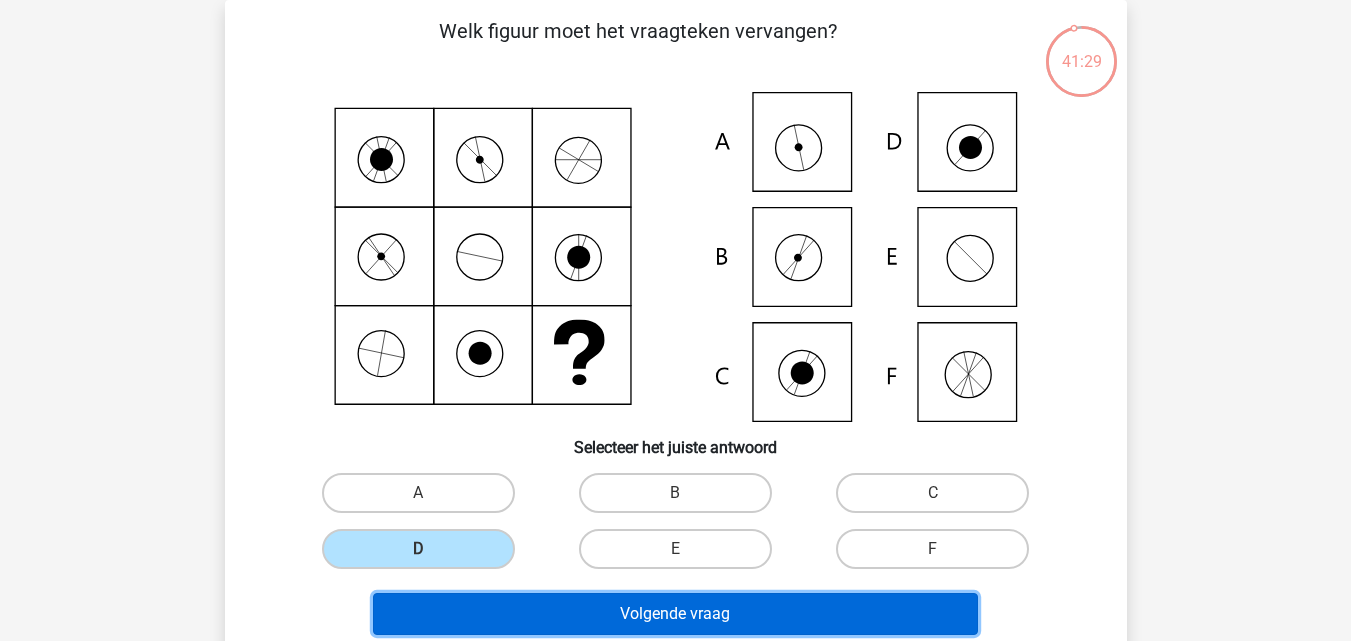 click on "Volgende vraag" at bounding box center (675, 614) 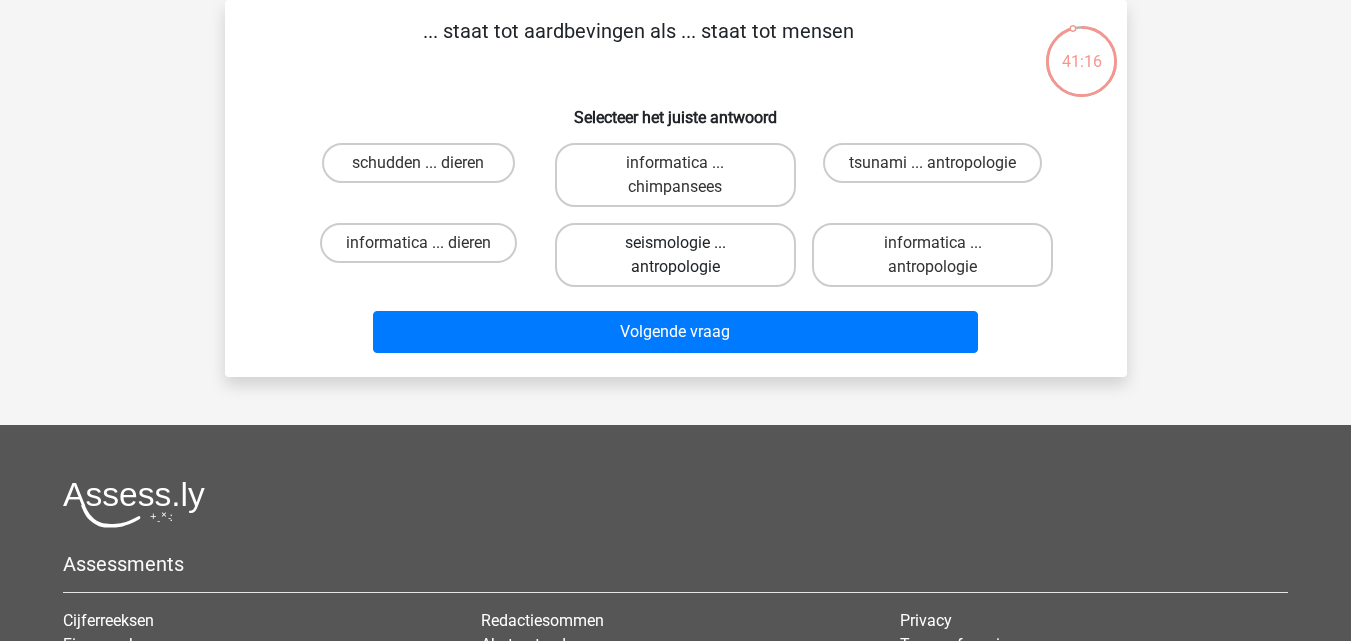 click on "seismologie ... antropologie" at bounding box center [675, 255] 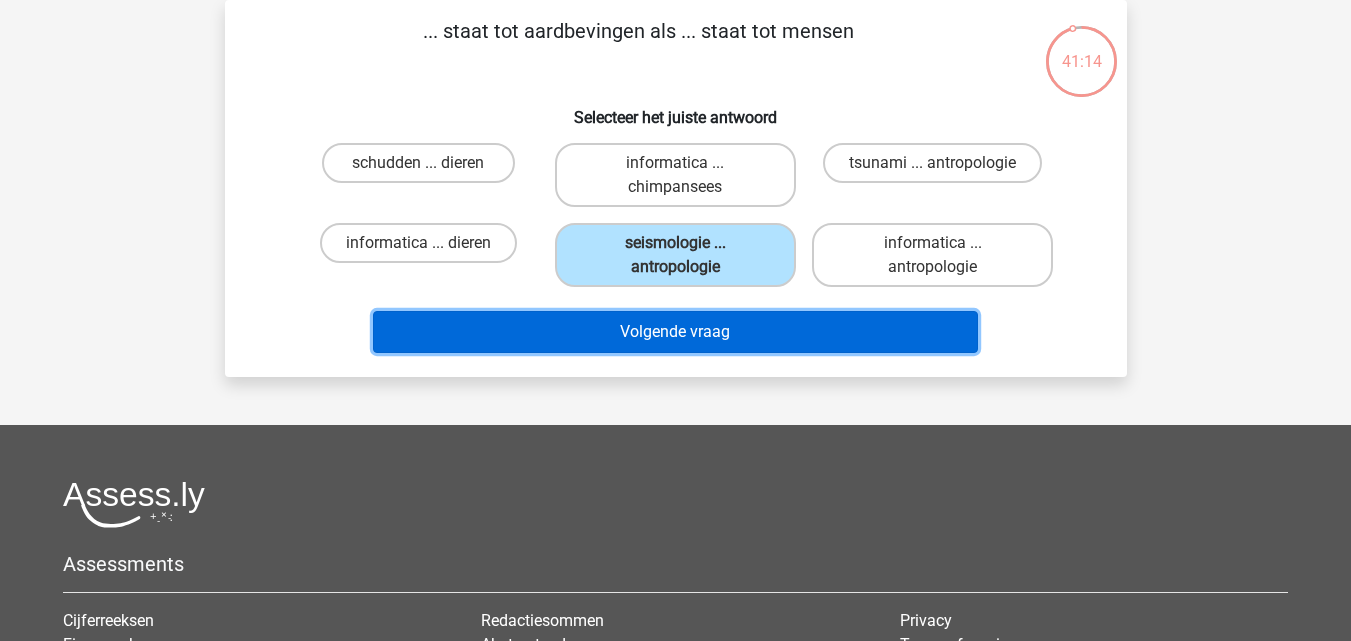 click on "Volgende vraag" at bounding box center (675, 332) 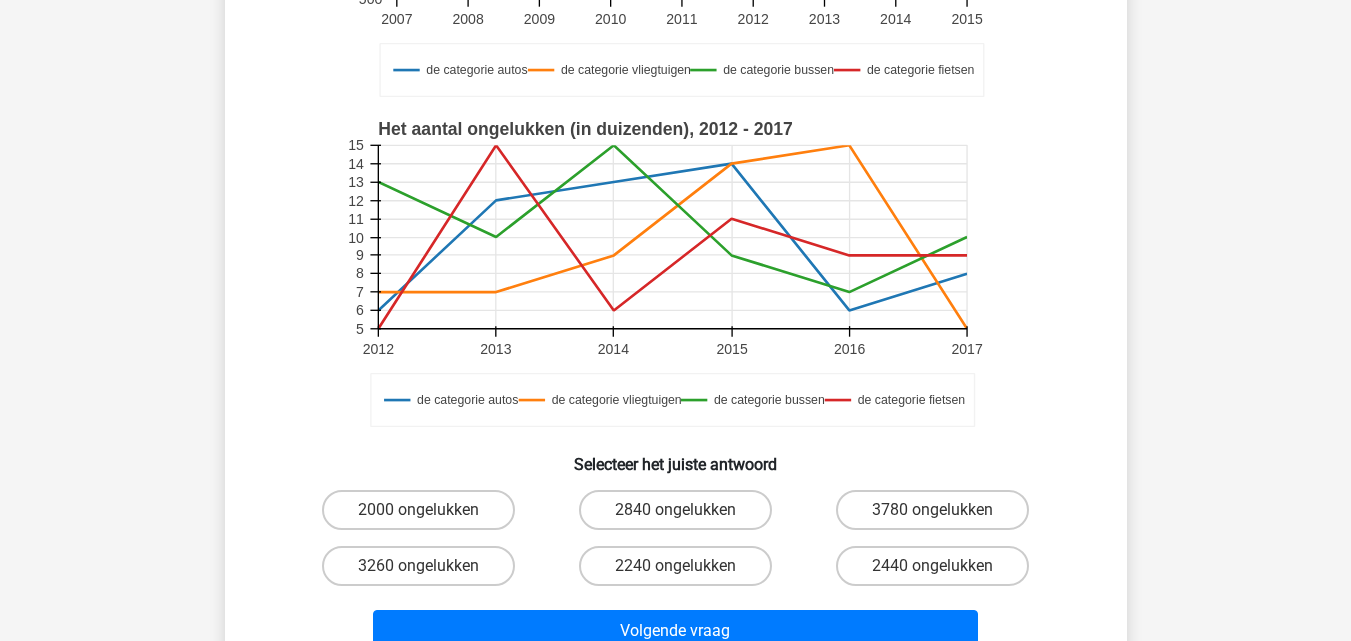 scroll, scrollTop: 406, scrollLeft: 0, axis: vertical 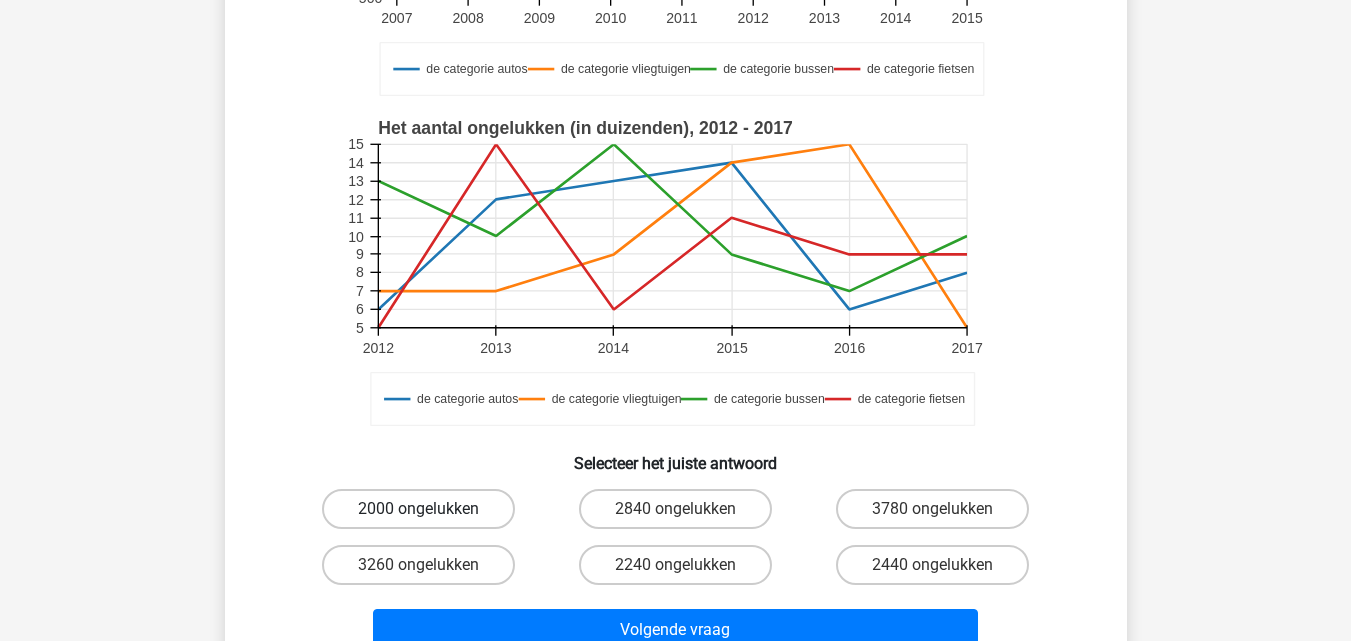 click on "2000 ongelukken" at bounding box center (418, 509) 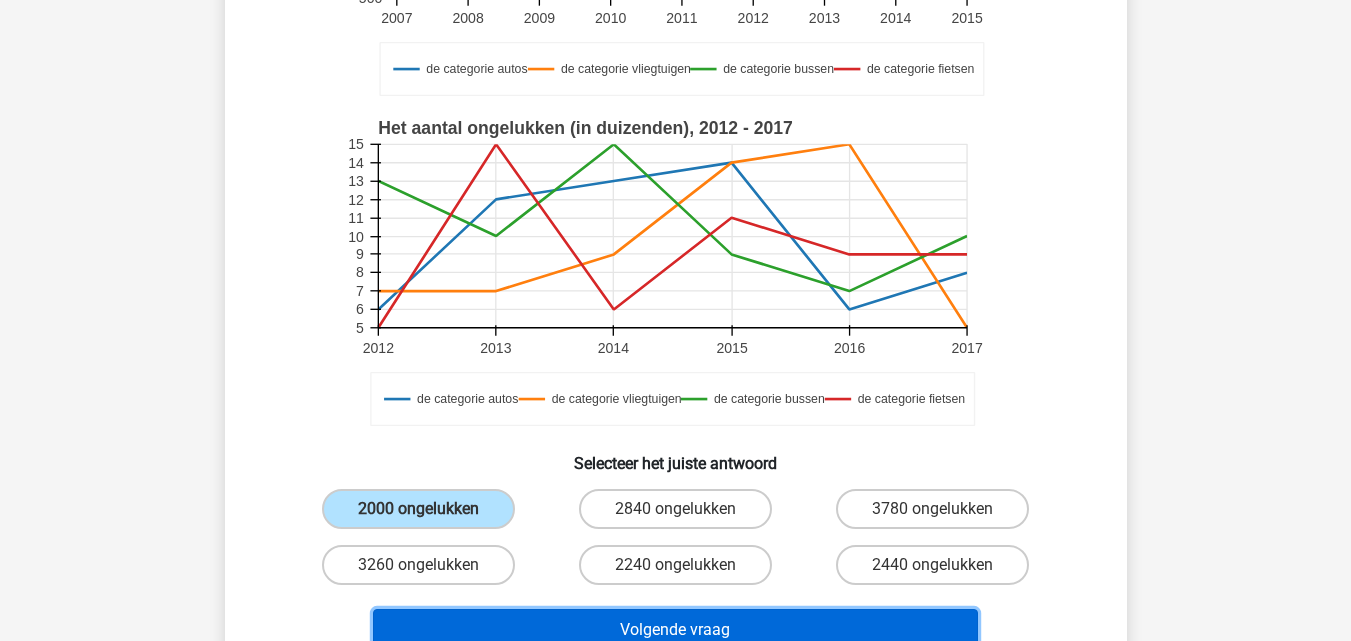 click on "Volgende vraag" at bounding box center (675, 630) 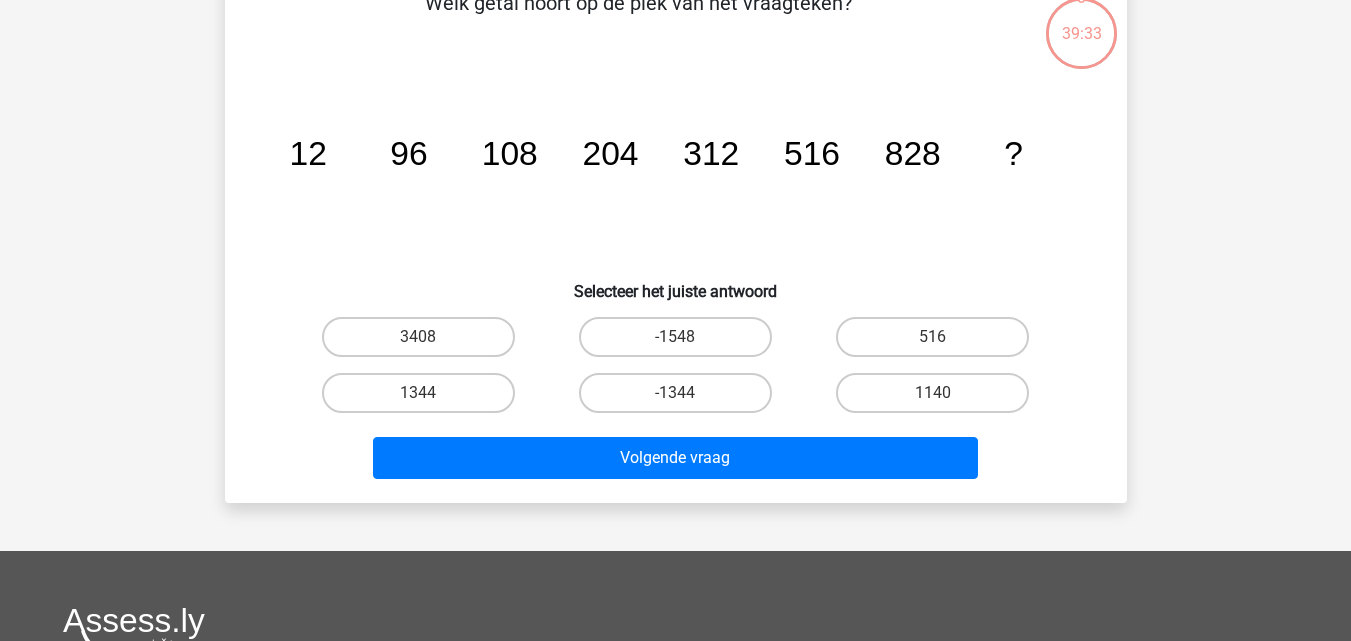 scroll, scrollTop: 92, scrollLeft: 0, axis: vertical 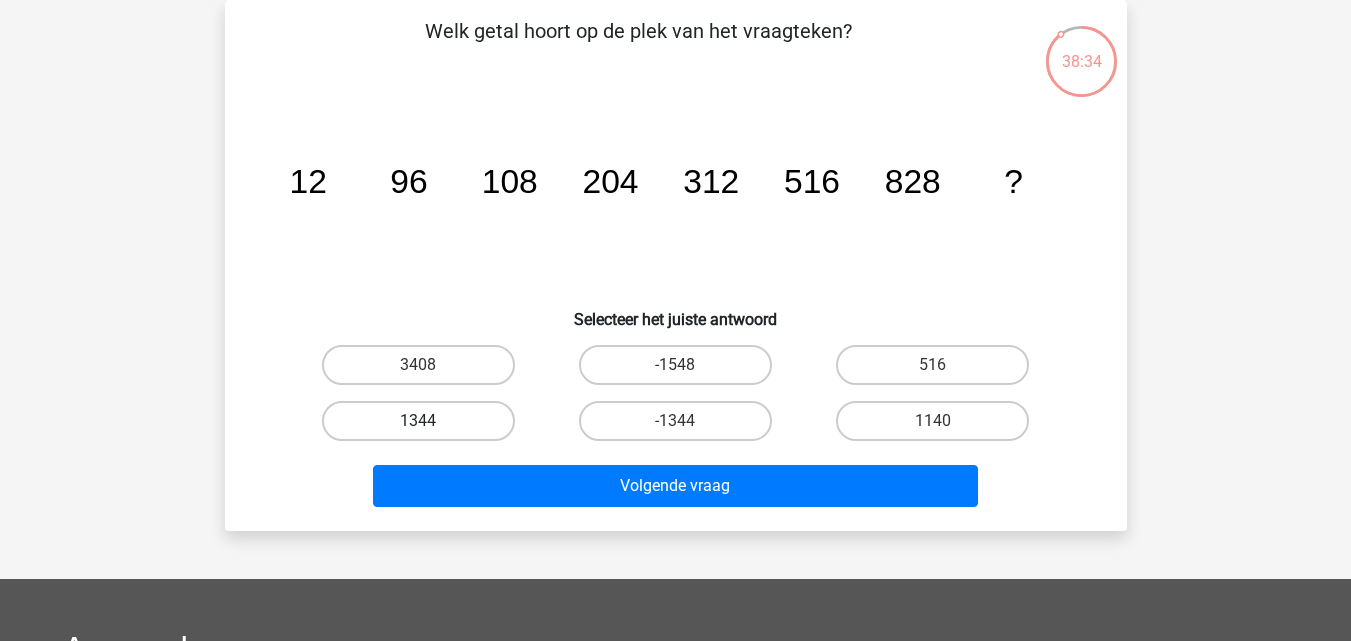 click on "1344" at bounding box center (418, 421) 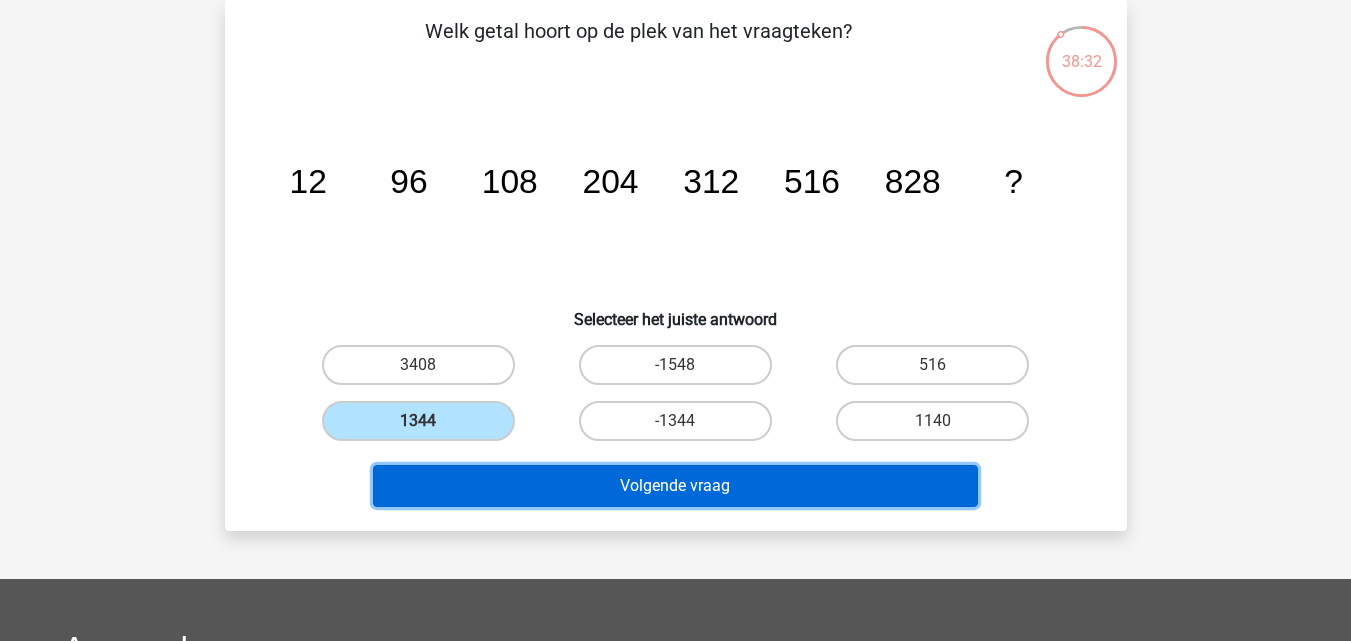 click on "Volgende vraag" at bounding box center (675, 486) 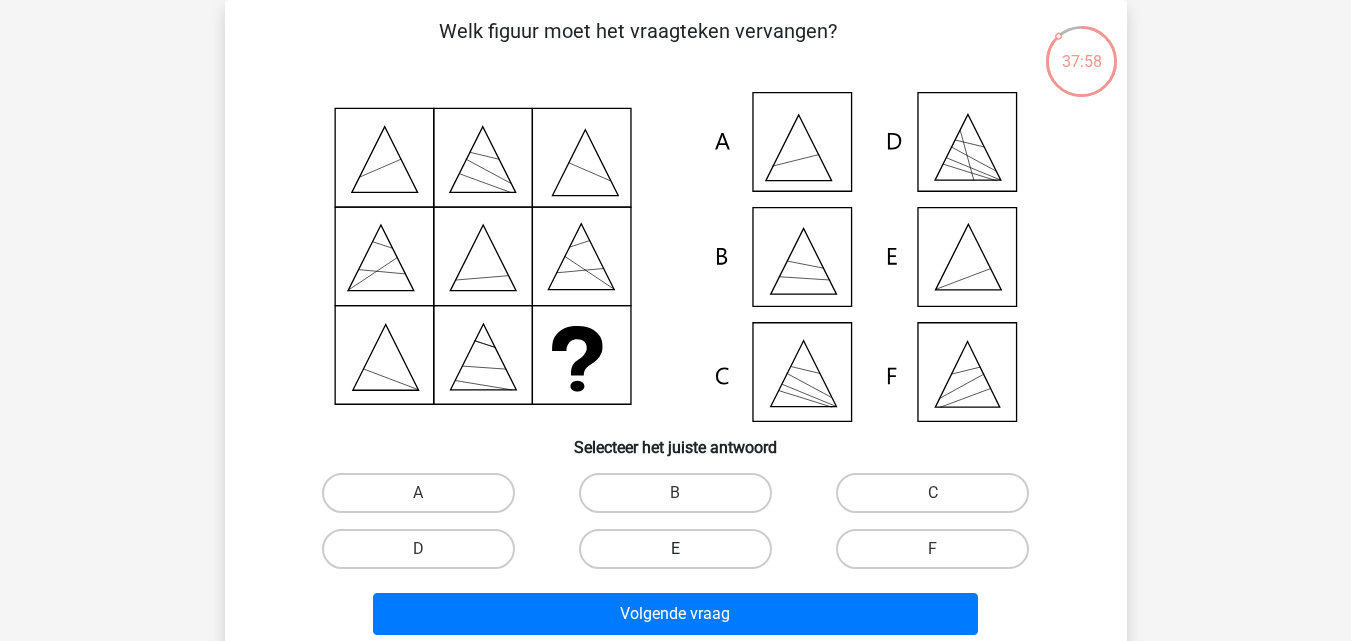 click on "E" at bounding box center (675, 549) 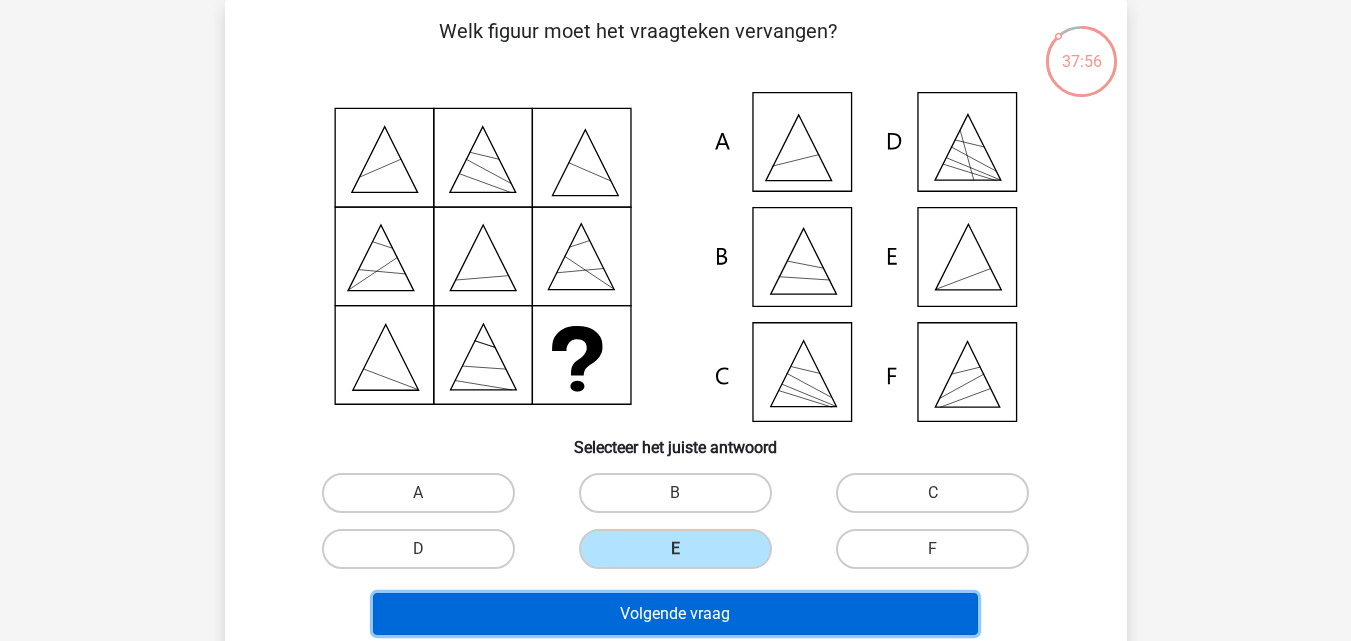 click on "Volgende vraag" at bounding box center (675, 614) 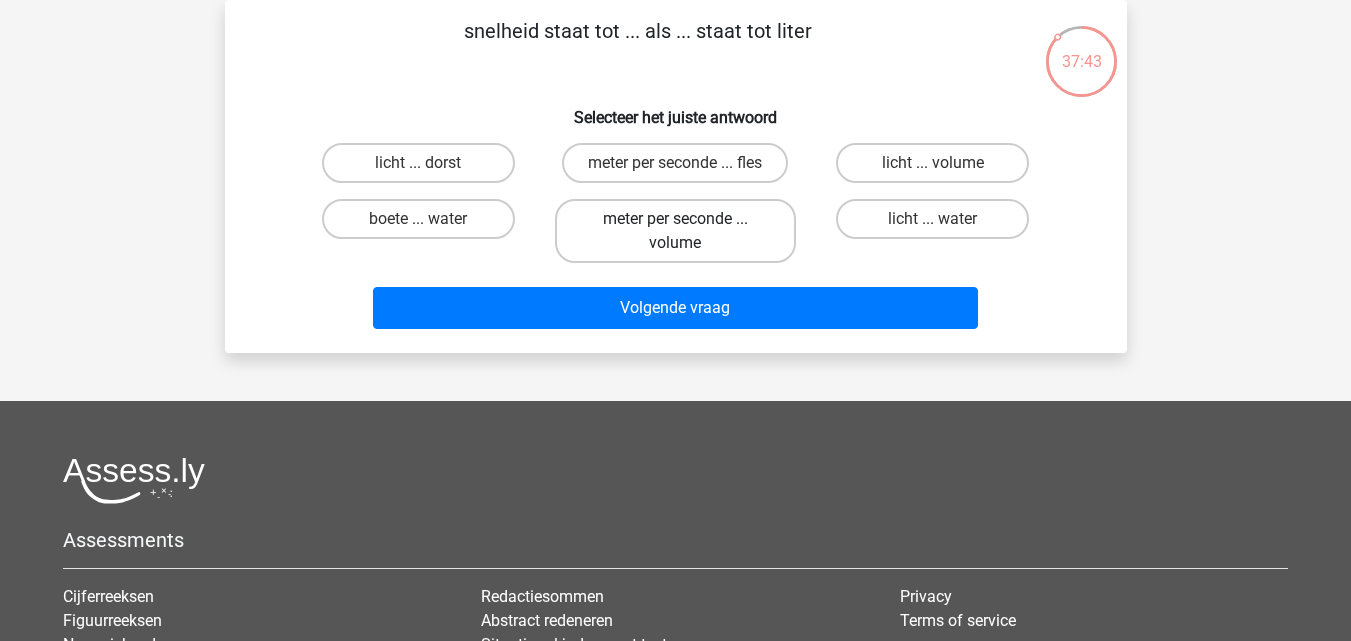 click on "meter per seconde ... volume" at bounding box center [675, 231] 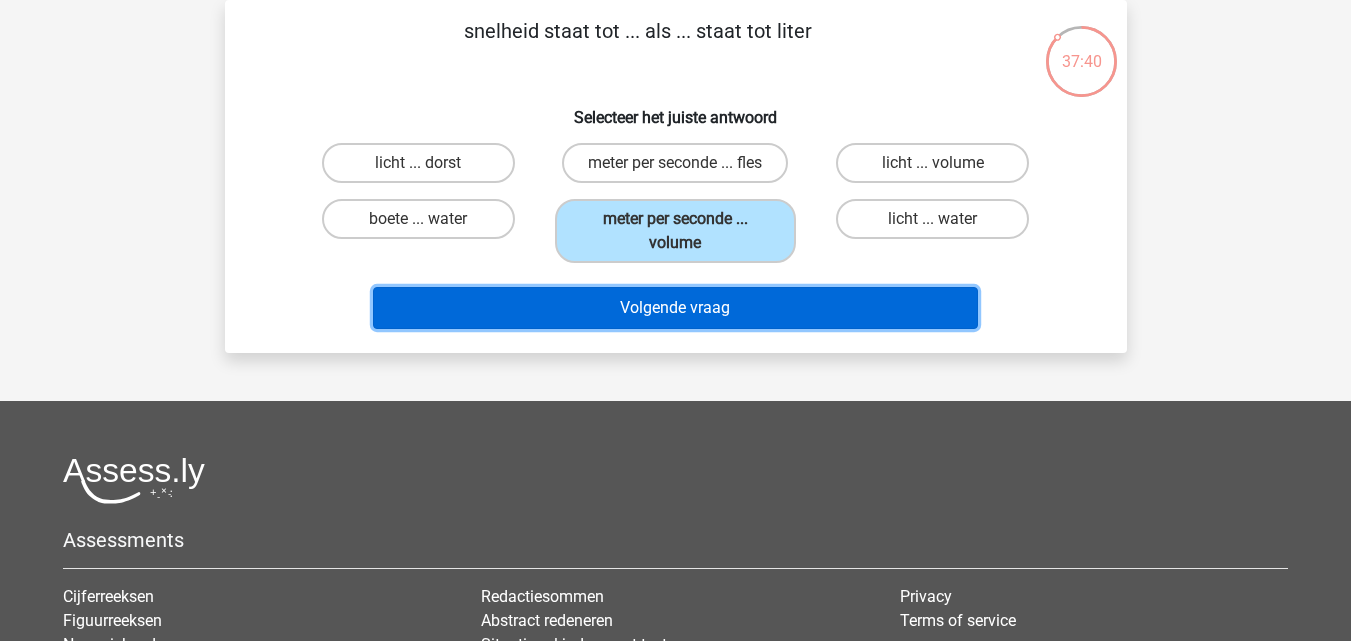 click on "Volgende vraag" at bounding box center (675, 308) 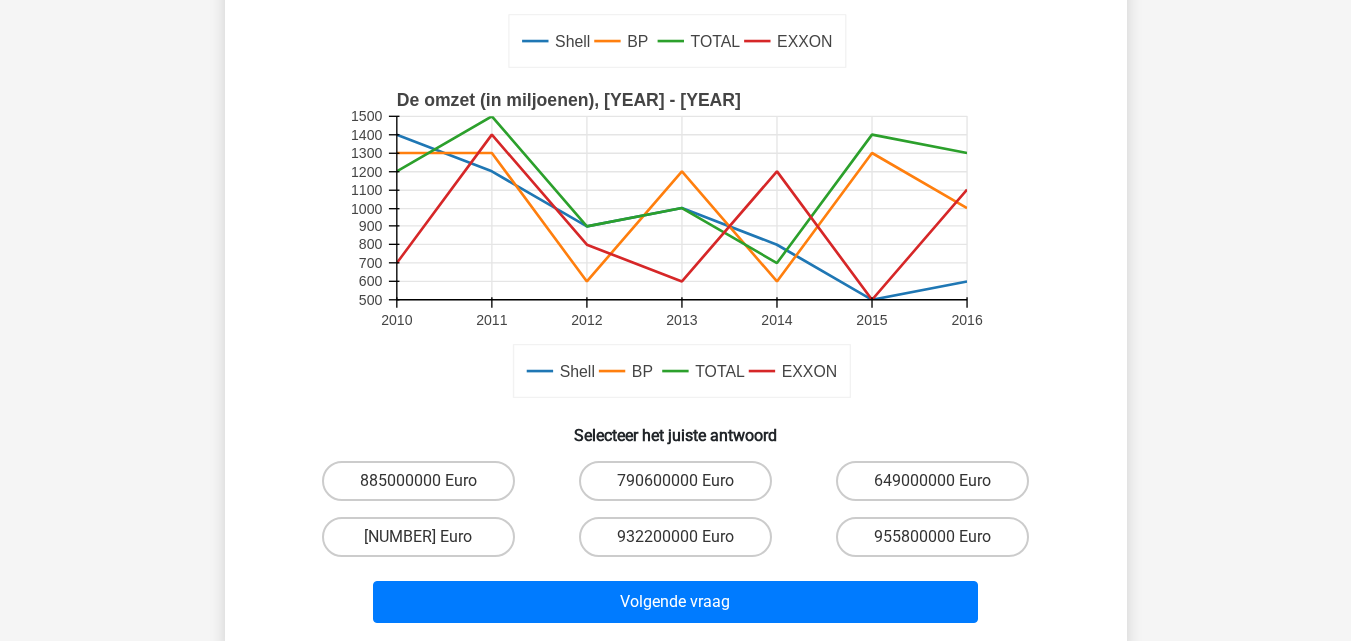 scroll, scrollTop: 443, scrollLeft: 0, axis: vertical 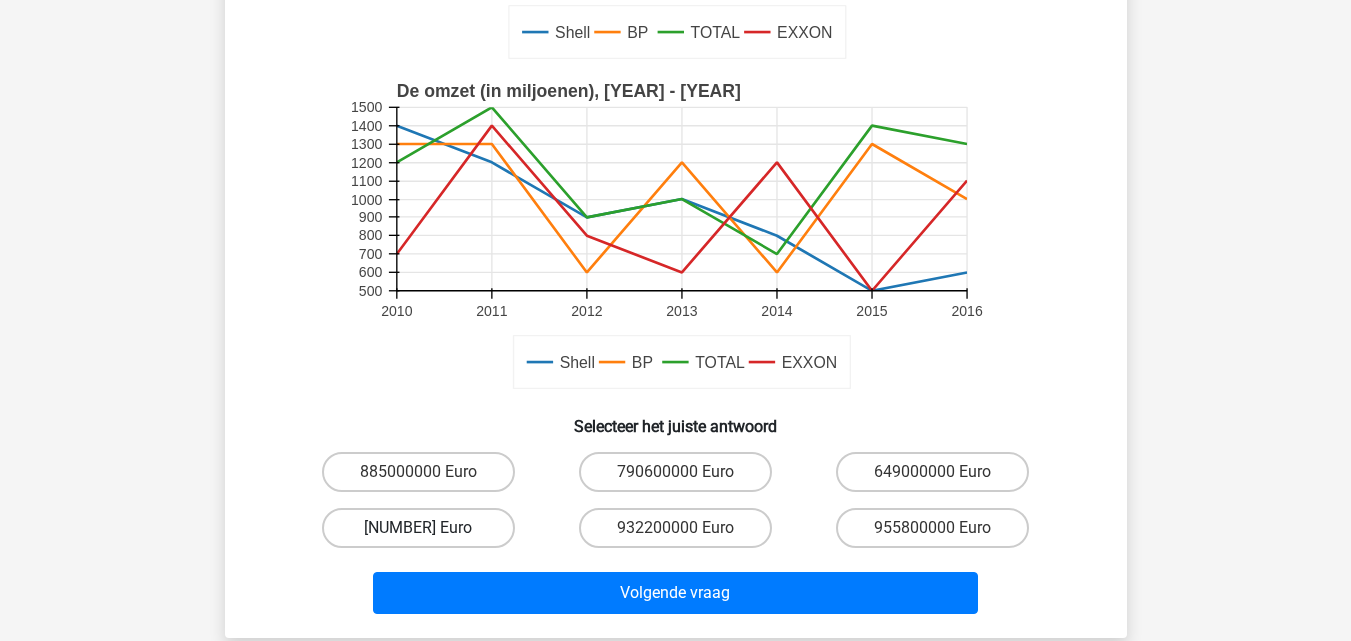 click on "[NUMBER] Euro" at bounding box center (418, 528) 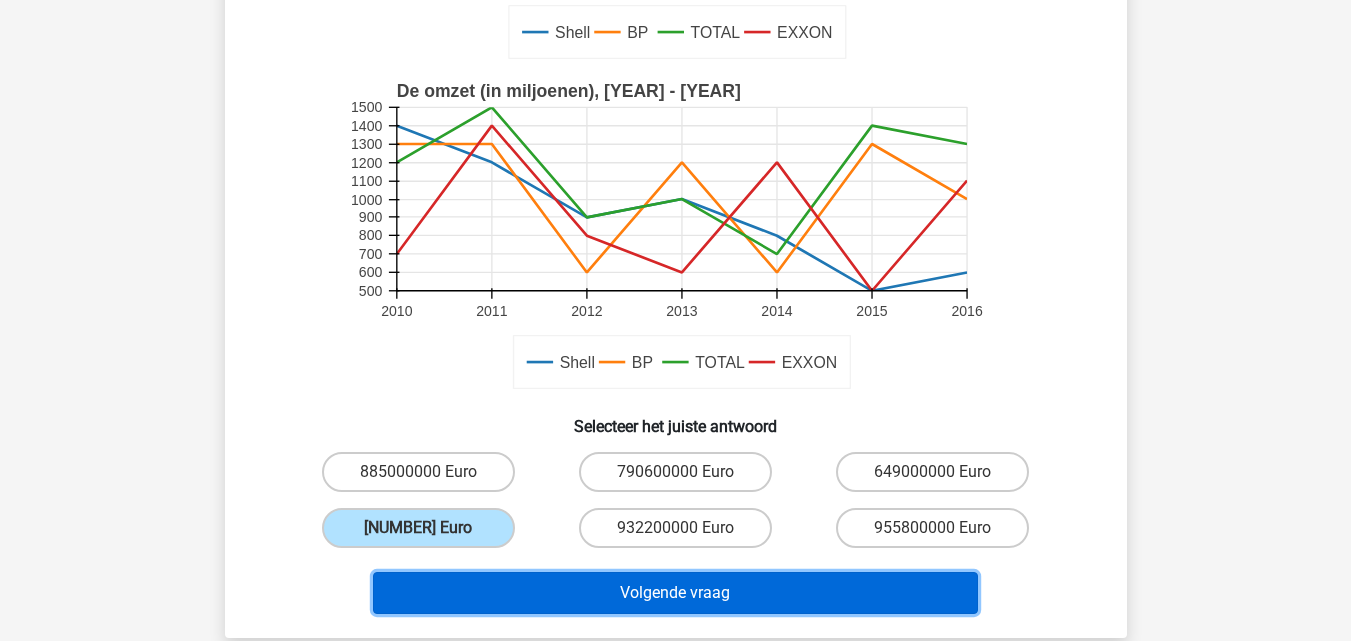 click on "Volgende vraag" at bounding box center (675, 593) 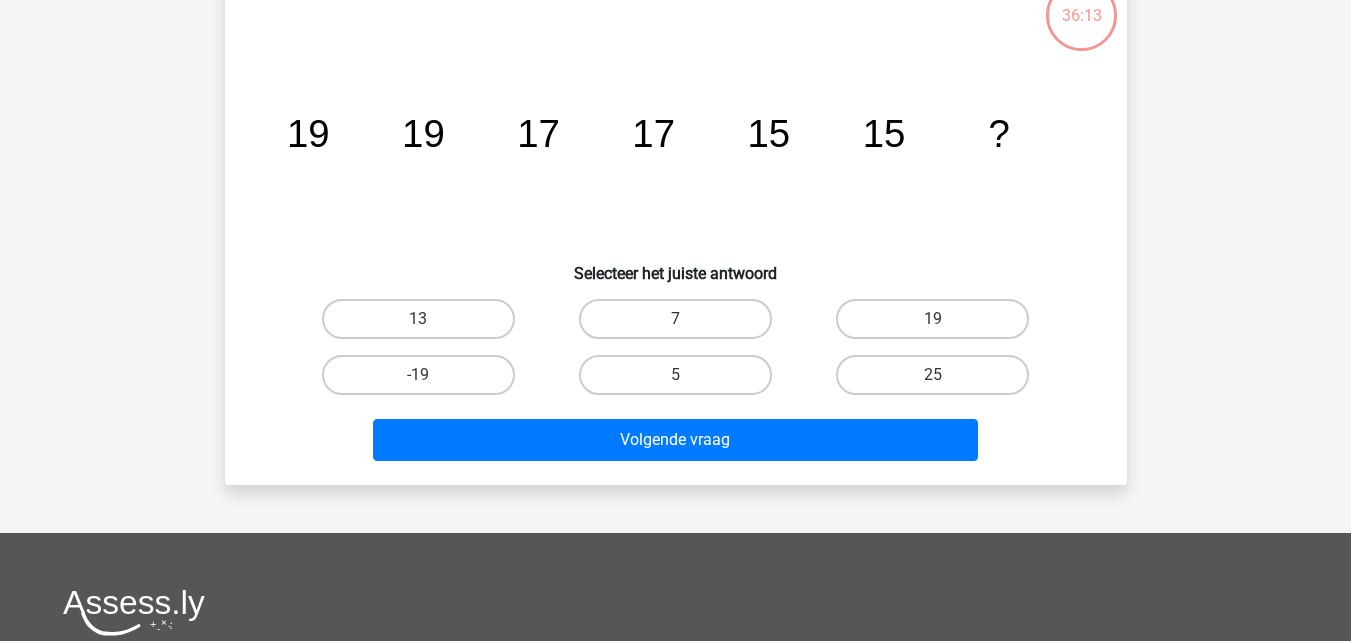 scroll, scrollTop: 92, scrollLeft: 0, axis: vertical 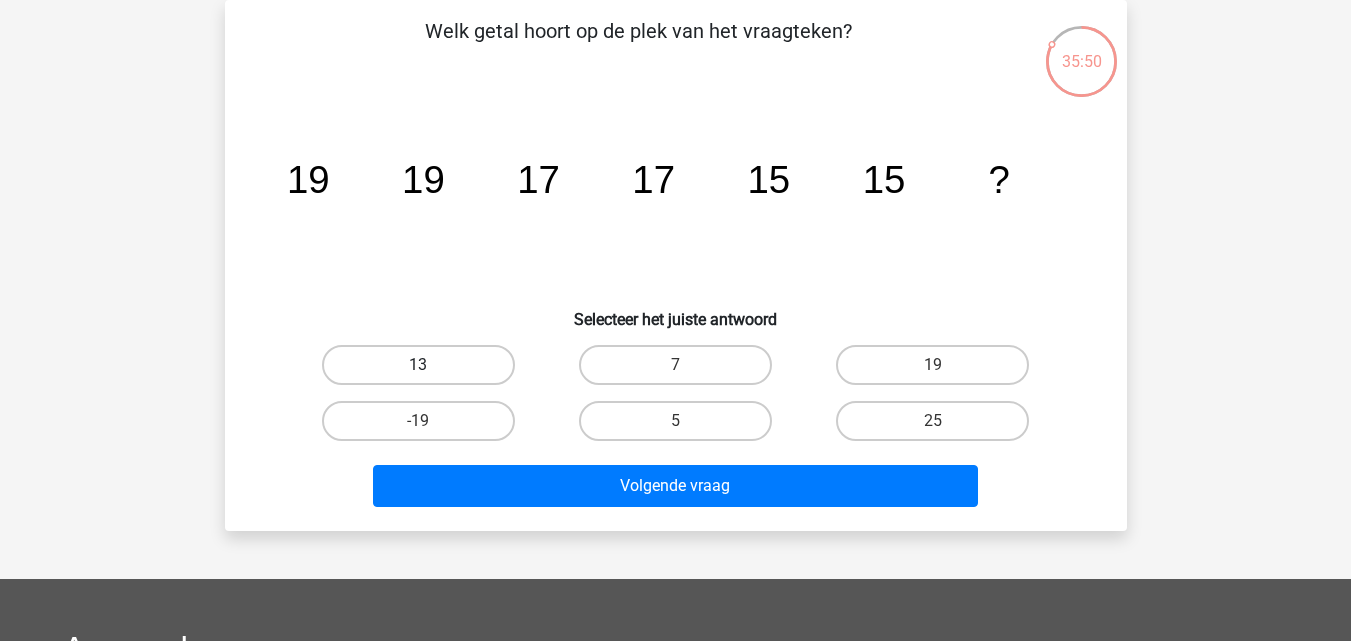 click on "13" at bounding box center [418, 365] 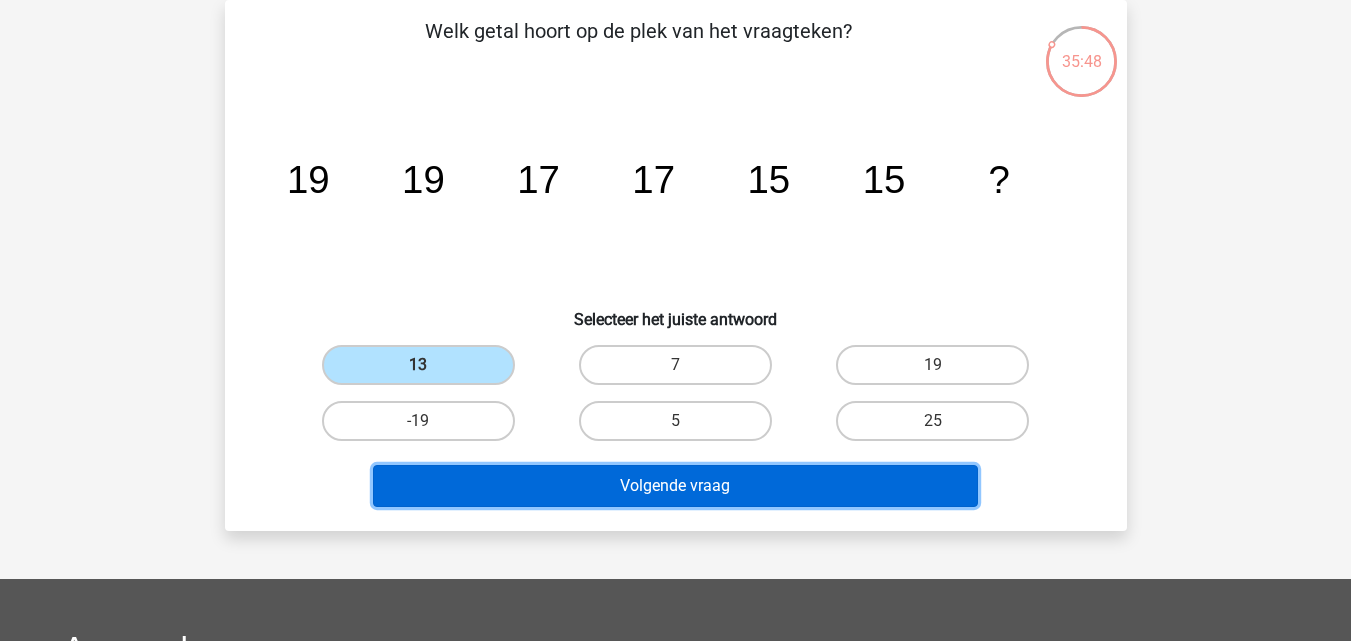 click on "Volgende vraag" at bounding box center [675, 486] 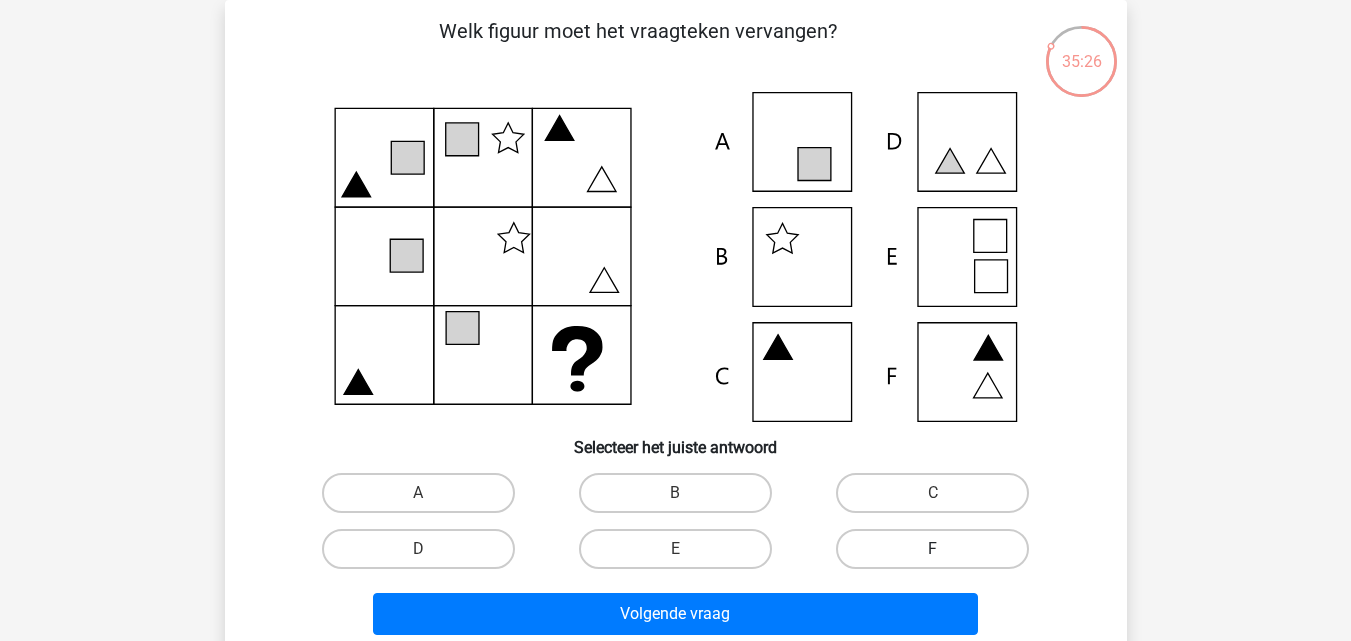 click on "F" at bounding box center [932, 549] 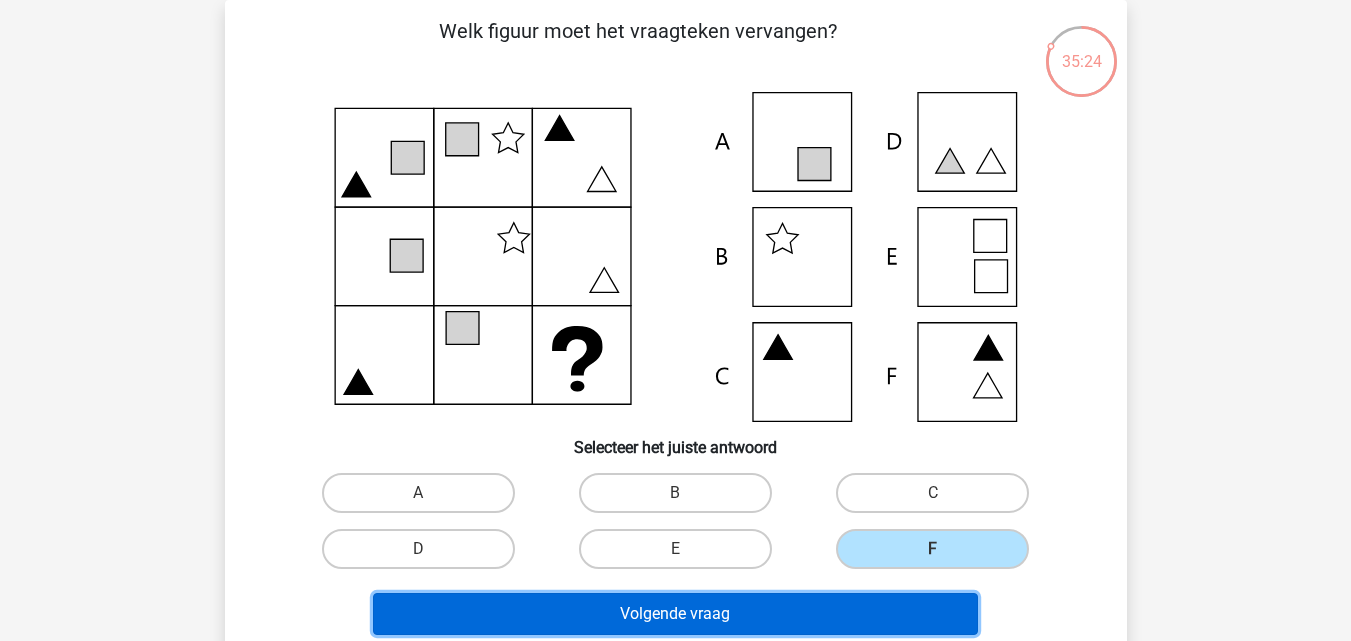 click on "Volgende vraag" at bounding box center [675, 614] 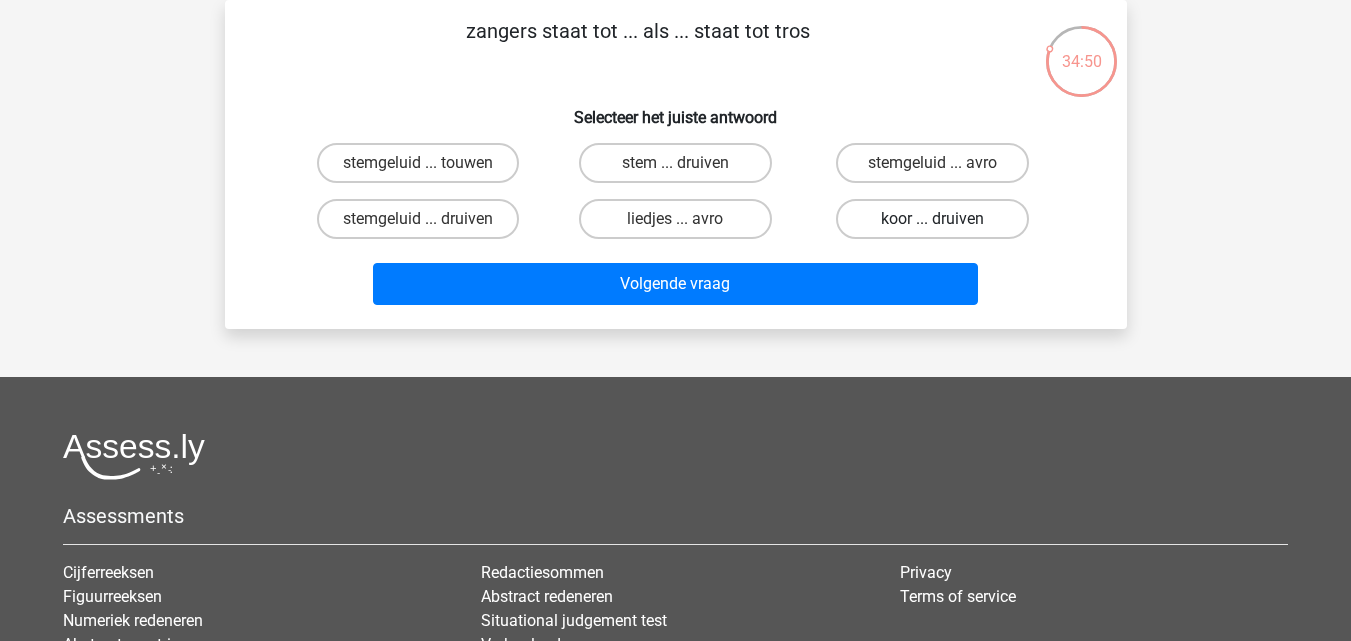 click on "koor ... druiven" at bounding box center [932, 219] 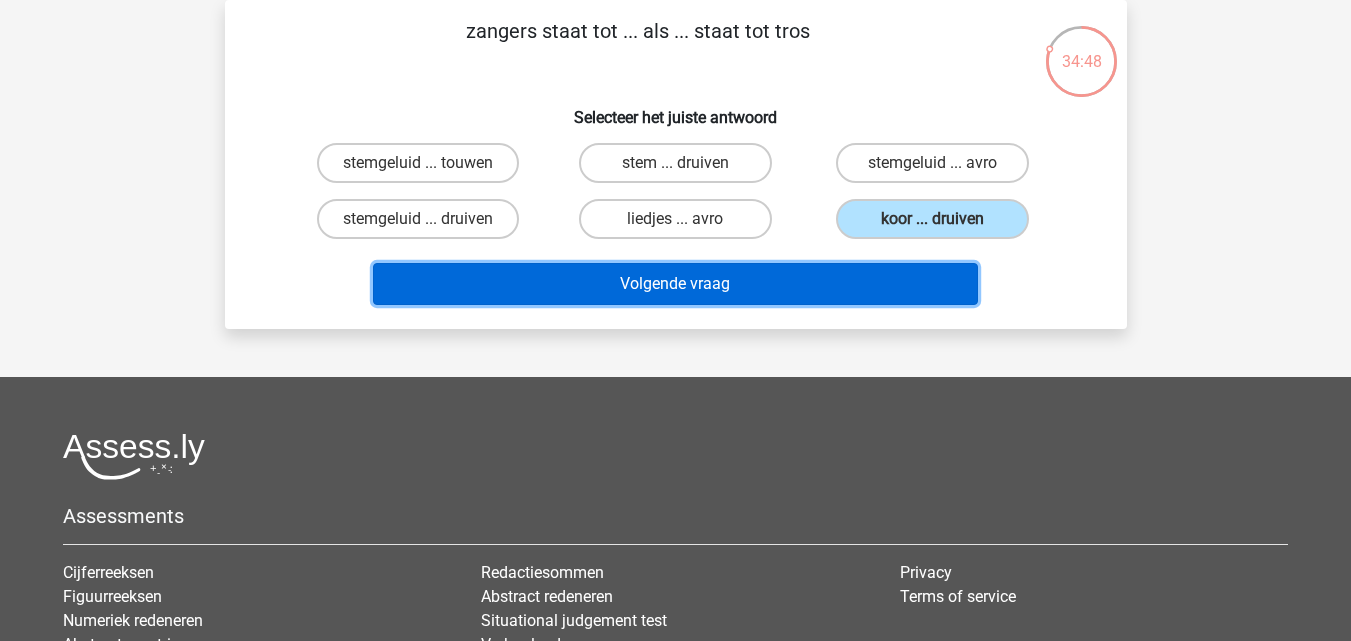click on "Volgende vraag" at bounding box center [675, 284] 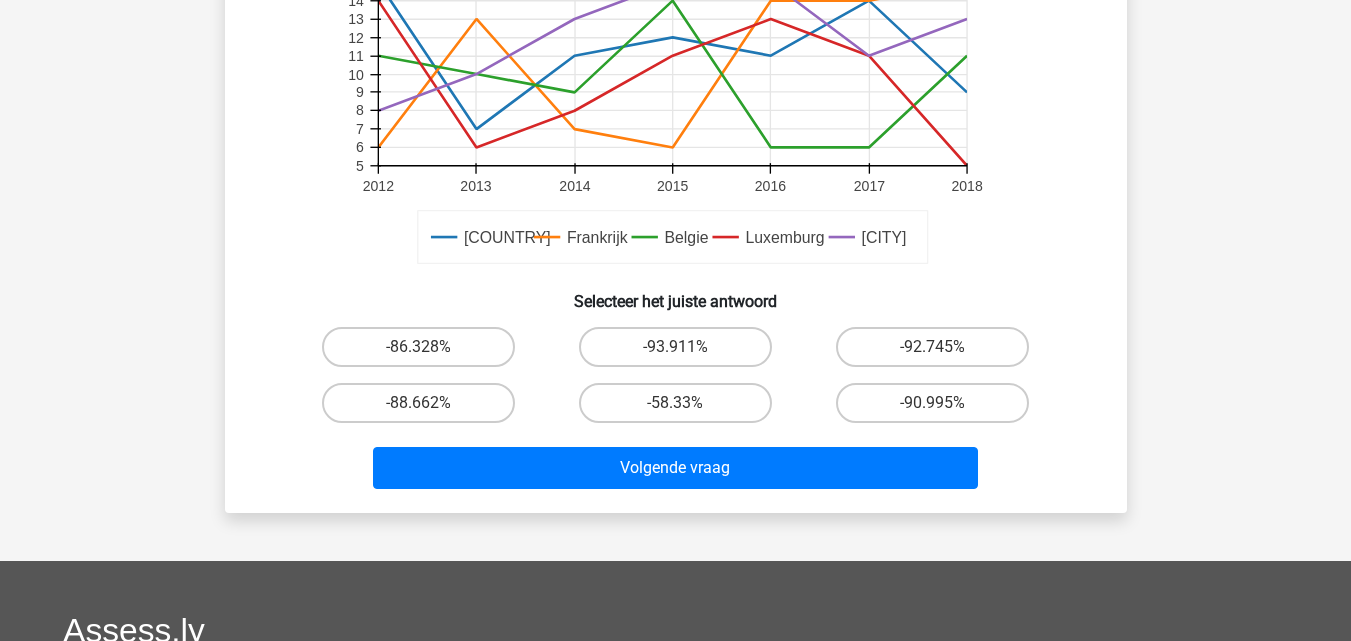 scroll, scrollTop: 579, scrollLeft: 0, axis: vertical 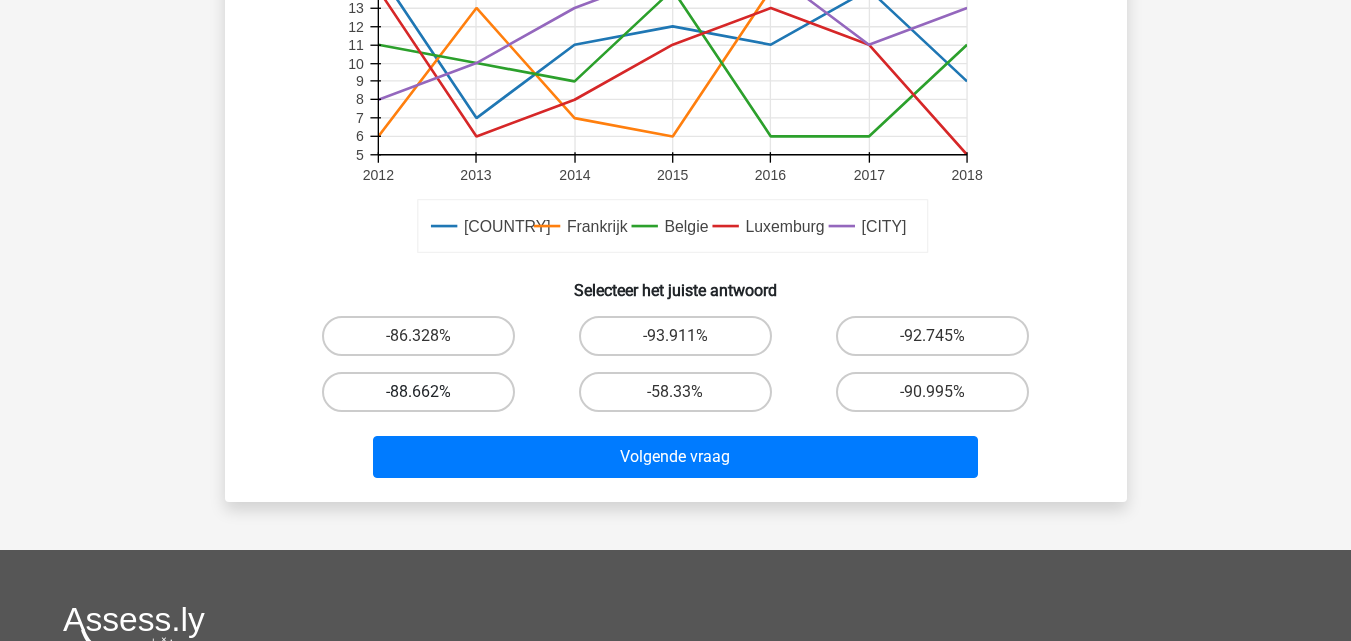 click on "-88.662%" at bounding box center [418, 392] 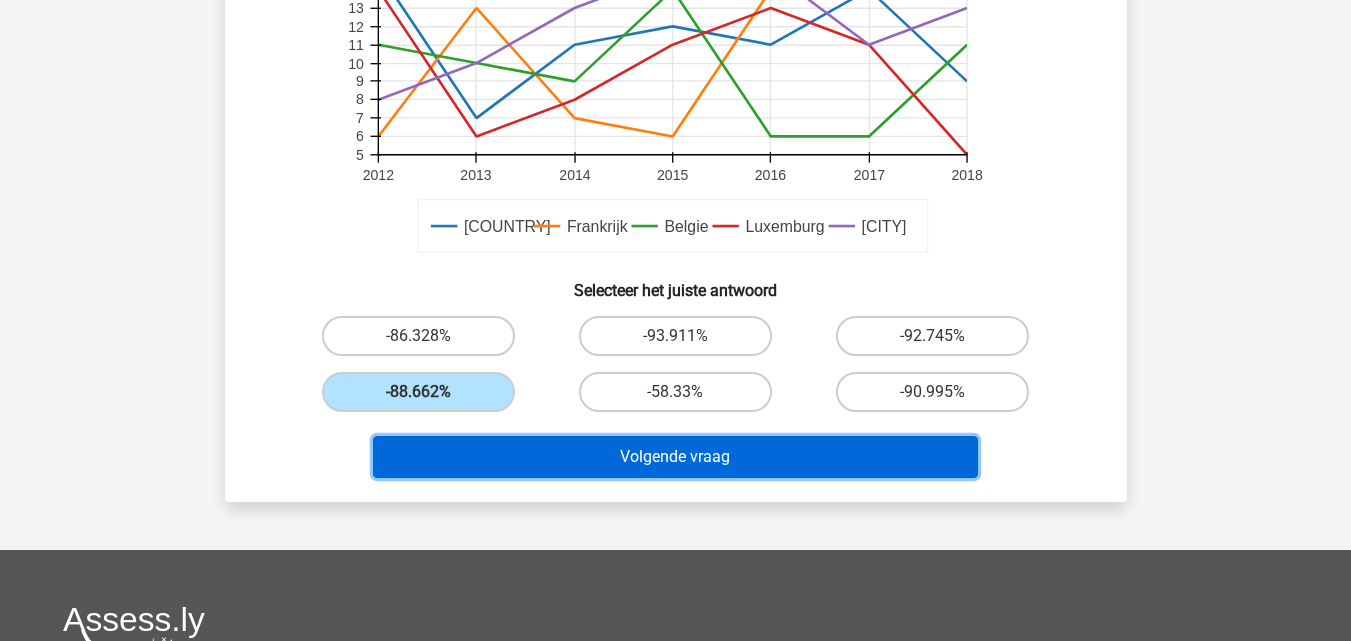 click on "Volgende vraag" at bounding box center (675, 457) 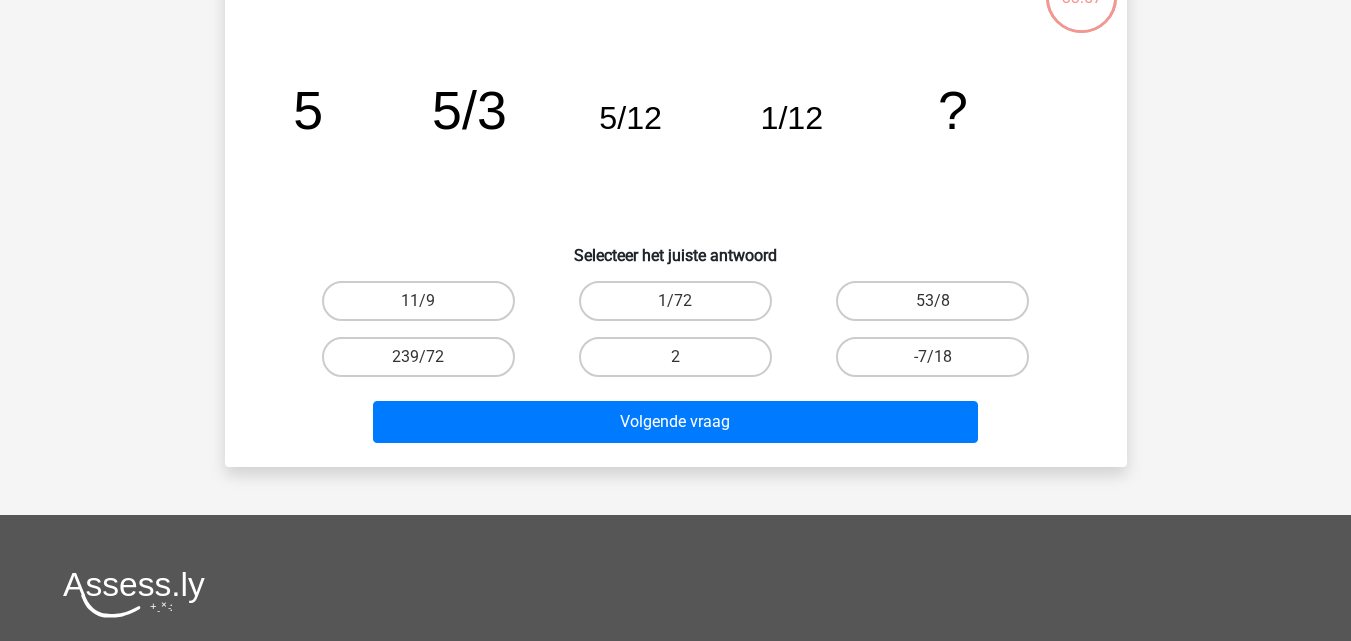 scroll, scrollTop: 92, scrollLeft: 0, axis: vertical 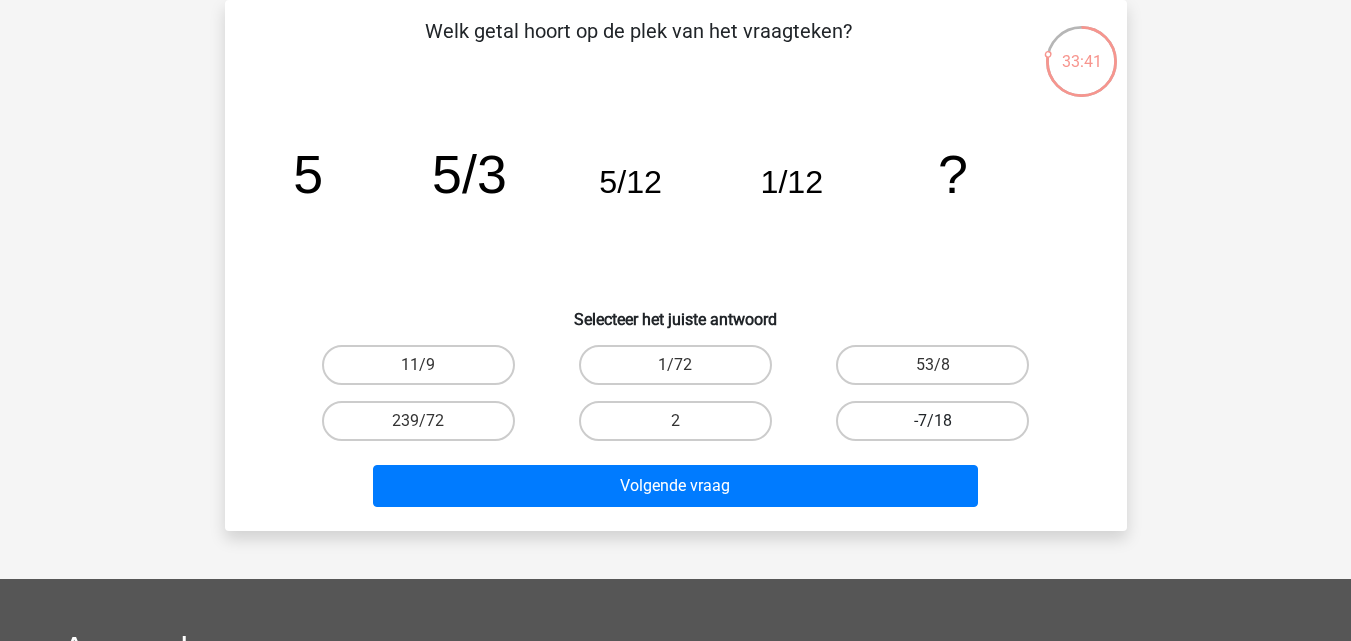 click on "-7/18" at bounding box center (932, 421) 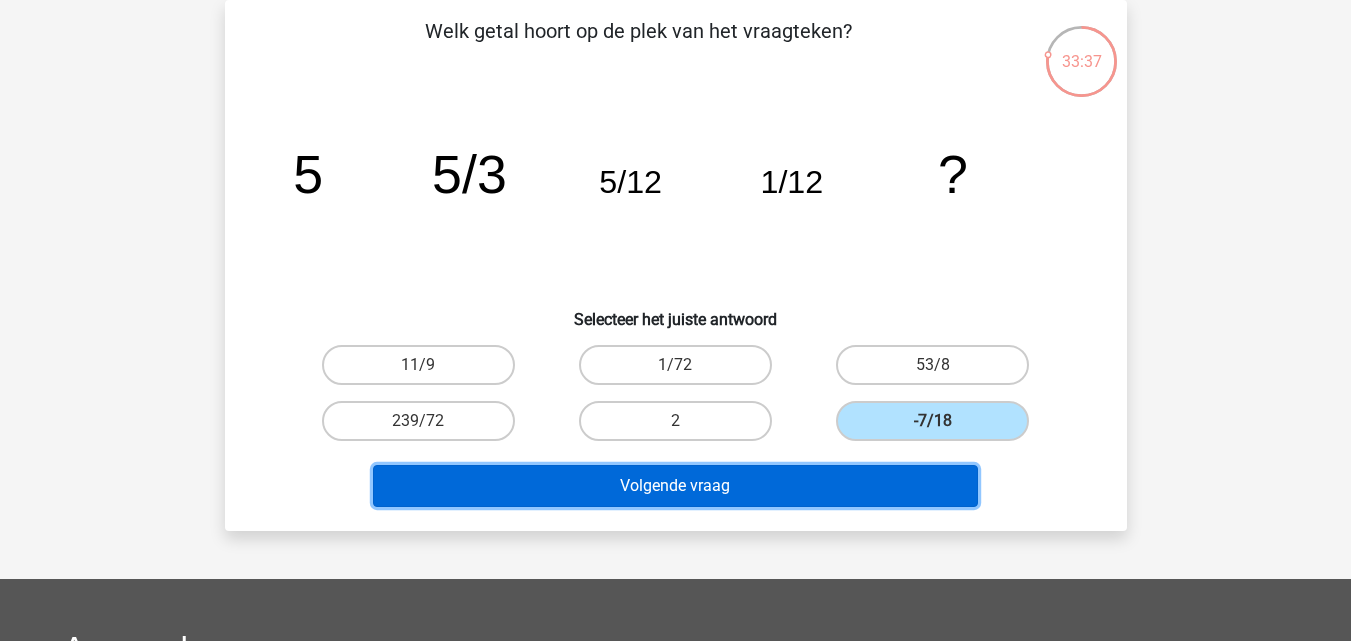 click on "Volgende vraag" at bounding box center (675, 486) 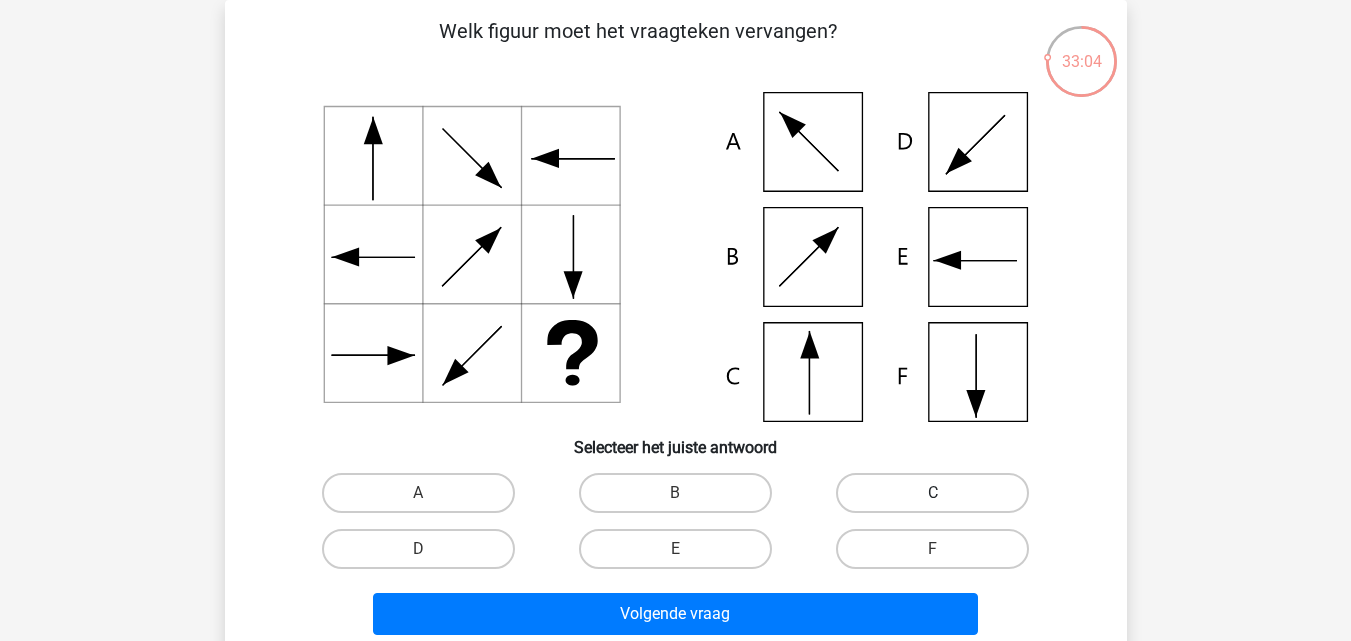click on "C" at bounding box center (932, 493) 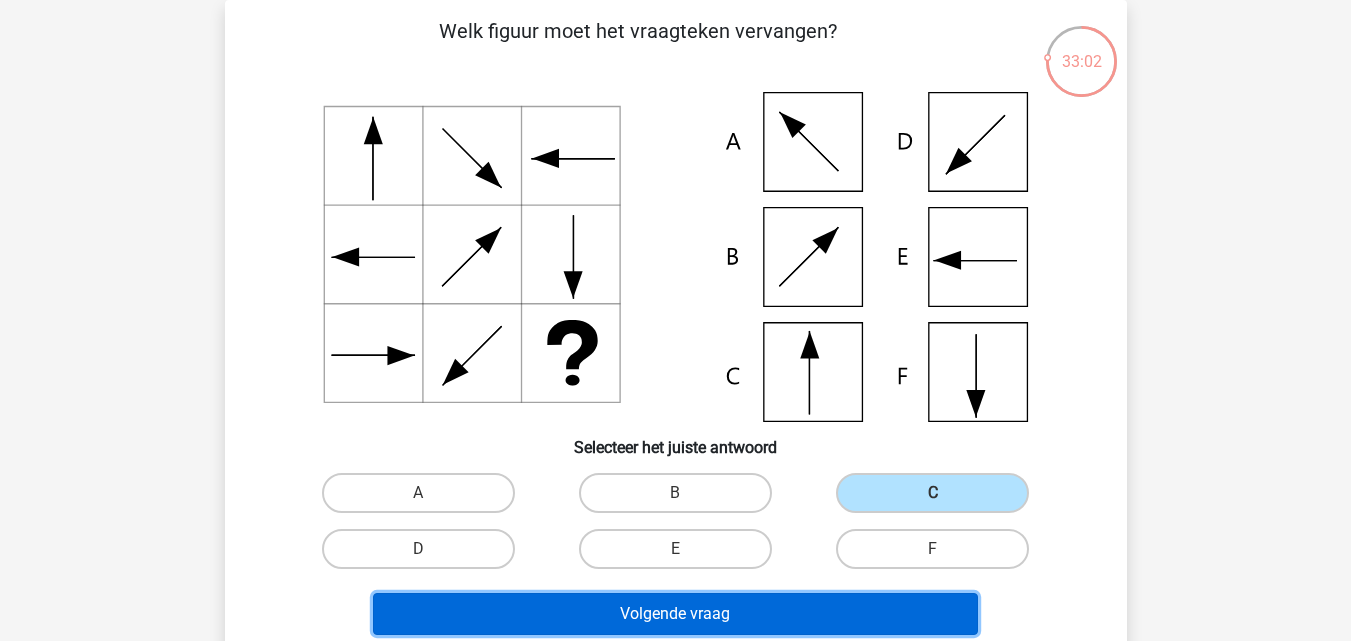 click on "Volgende vraag" at bounding box center [675, 614] 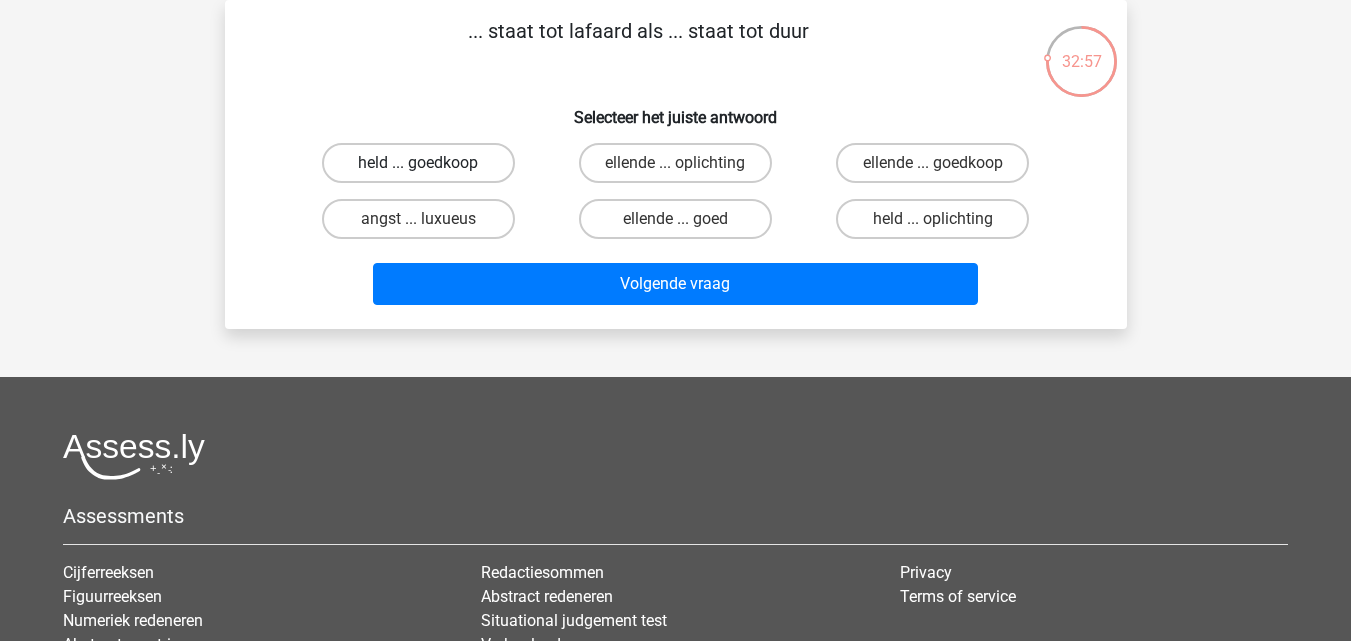 click on "held ... goedkoop" at bounding box center (418, 163) 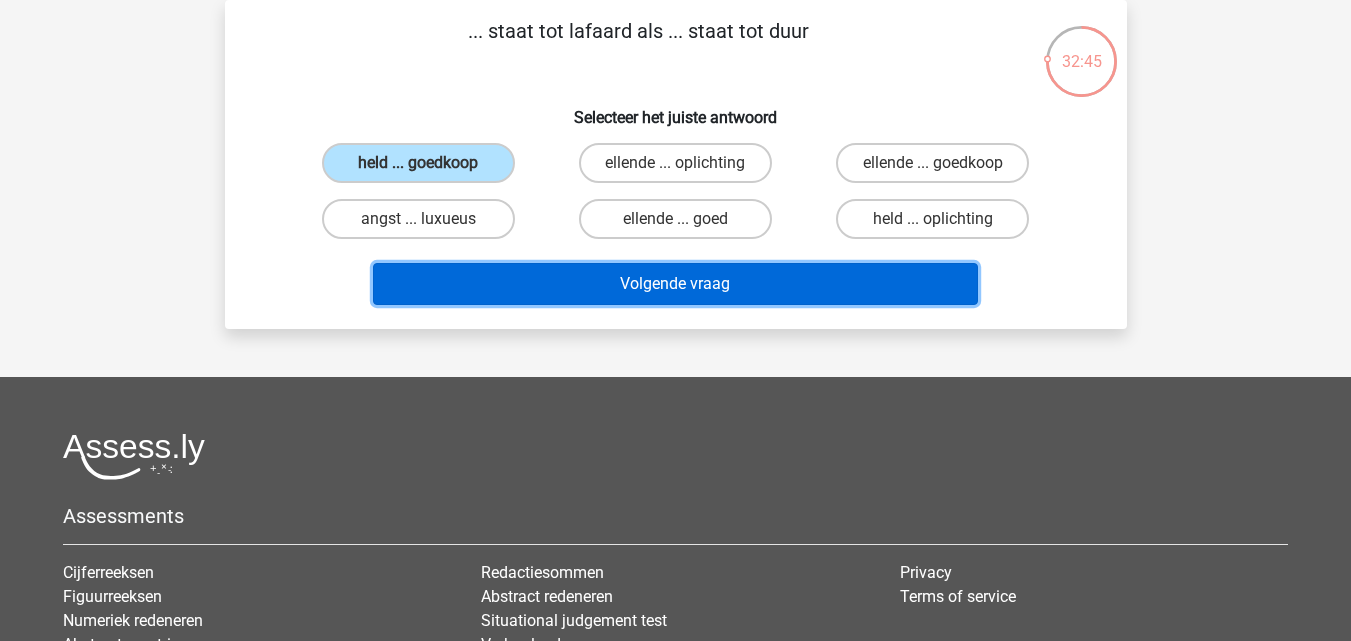 click on "Volgende vraag" at bounding box center [675, 284] 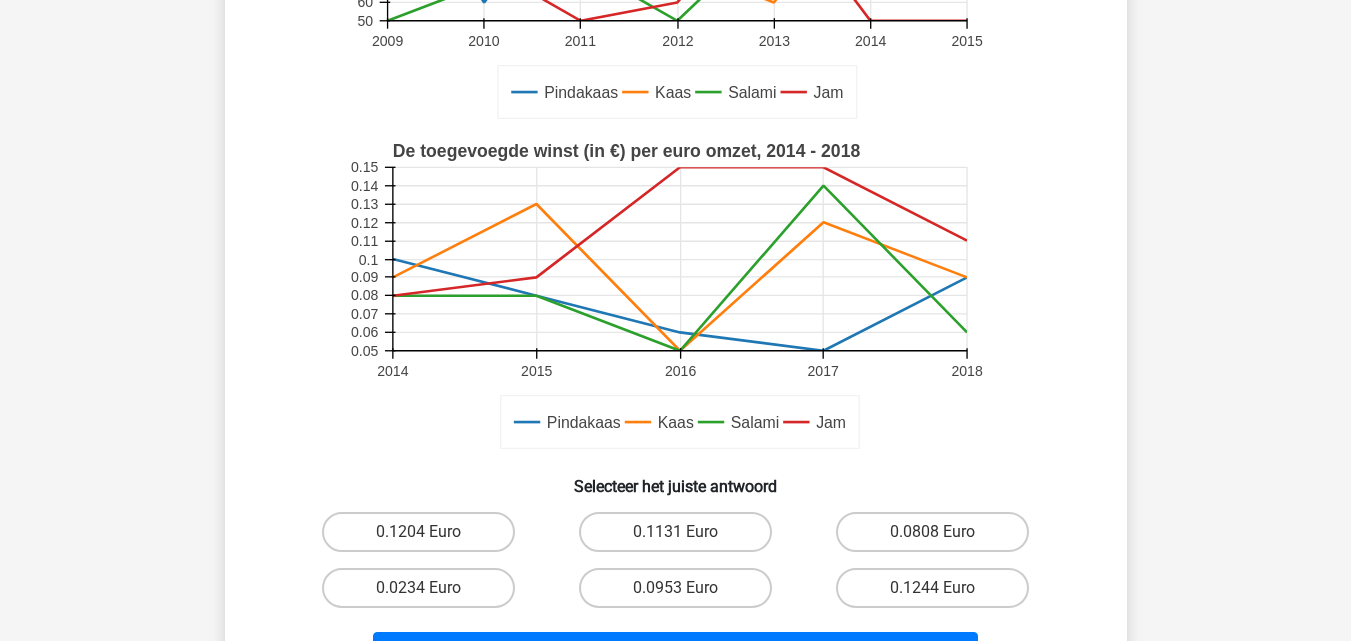 scroll, scrollTop: 442, scrollLeft: 0, axis: vertical 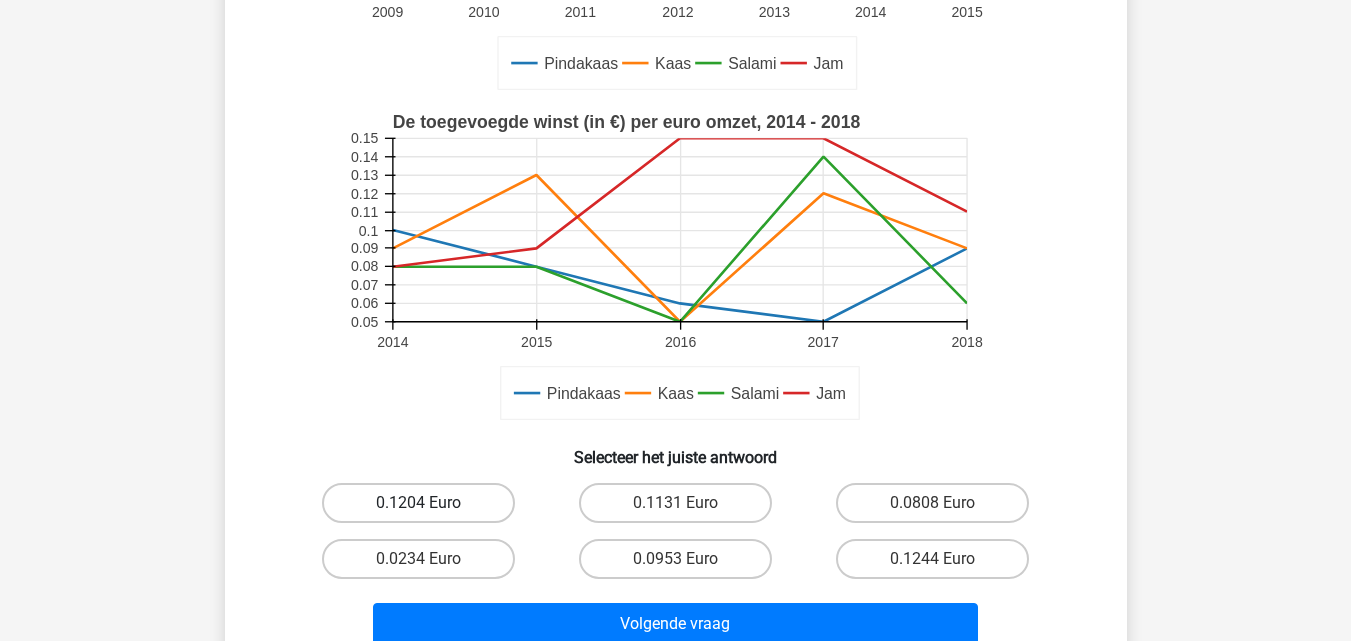 click on "0.1204 Euro" at bounding box center (418, 503) 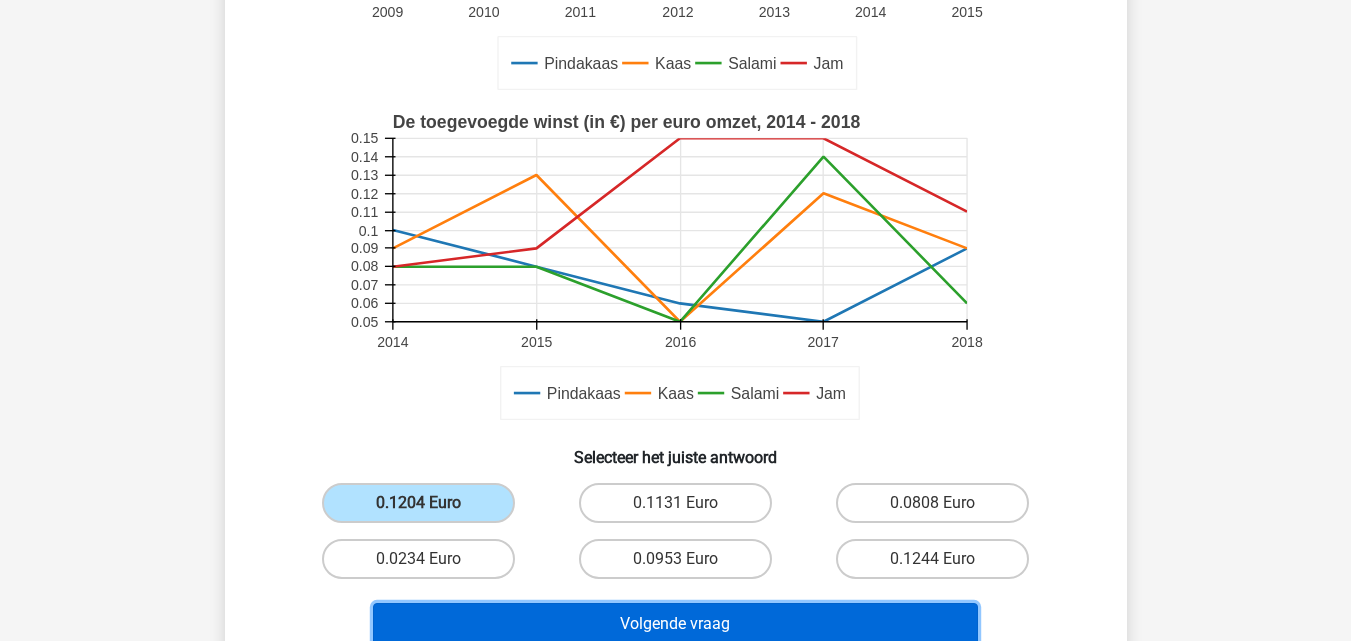 click on "Volgende vraag" at bounding box center (675, 624) 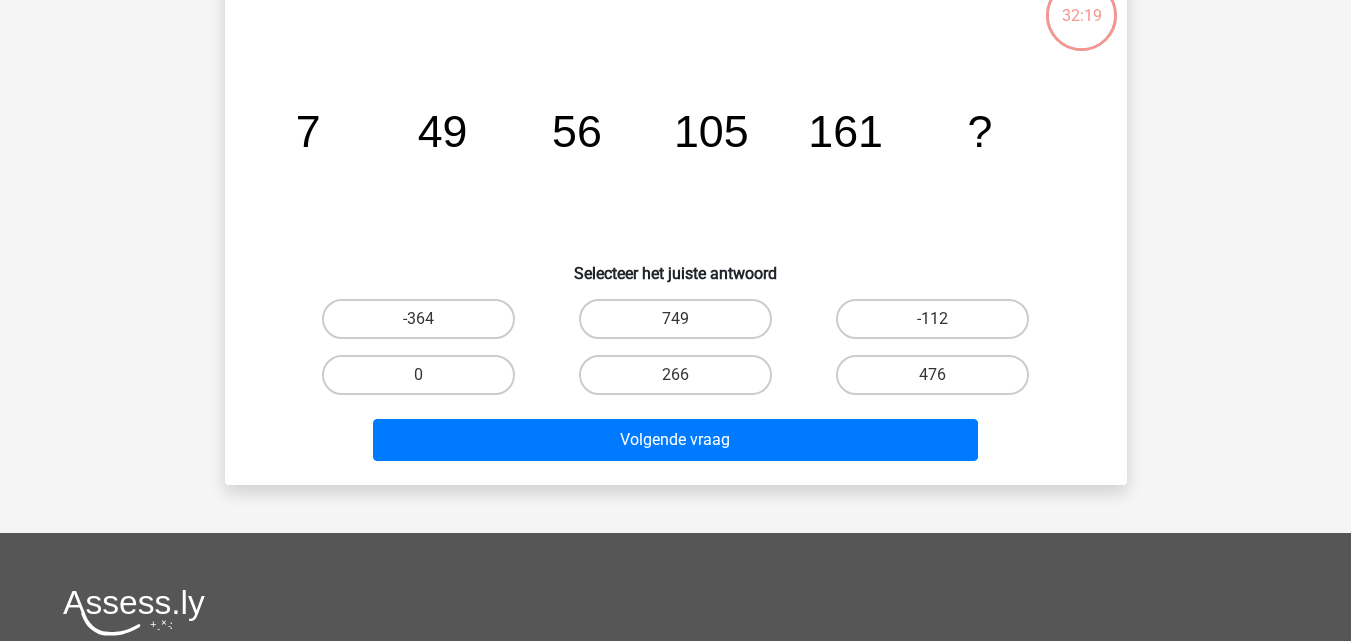 scroll, scrollTop: 92, scrollLeft: 0, axis: vertical 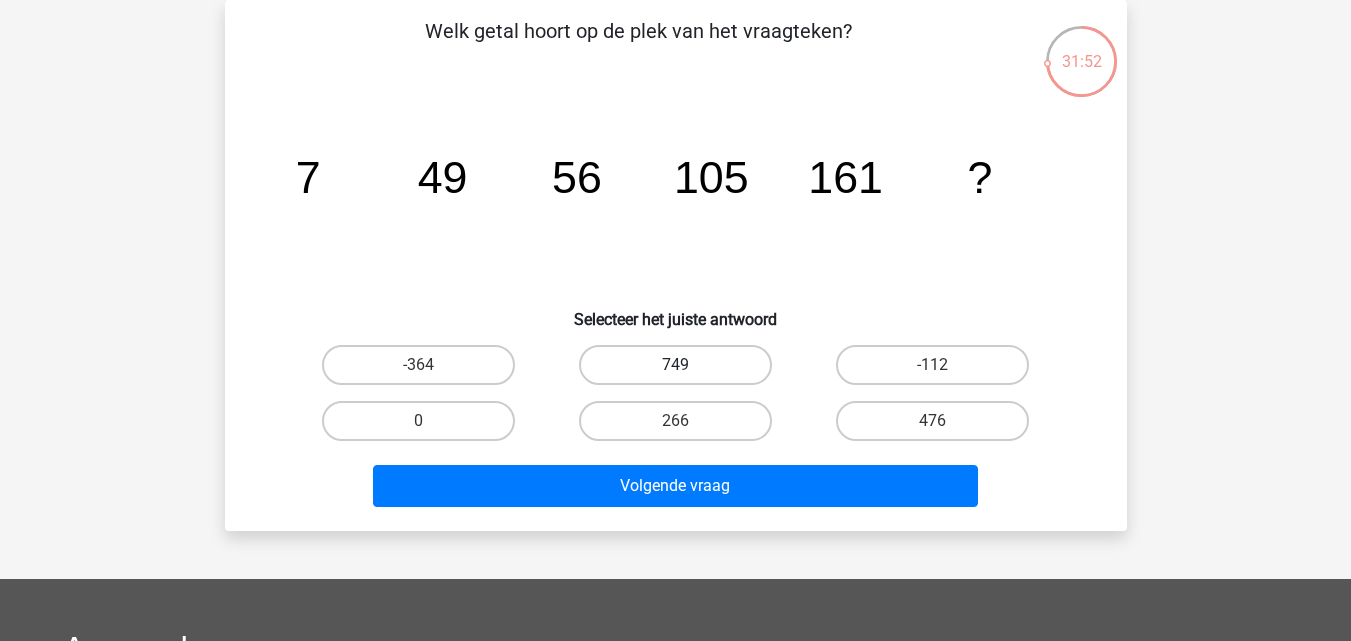 click on "749" at bounding box center [675, 365] 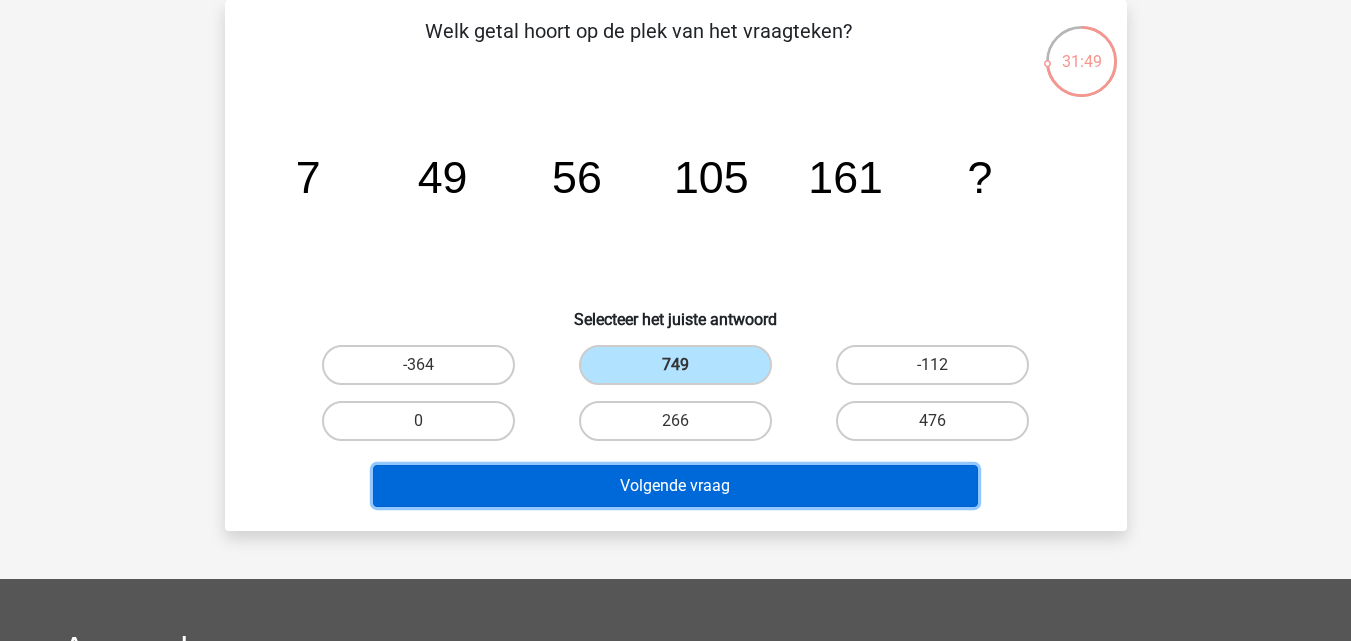 click on "Volgende vraag" at bounding box center [675, 486] 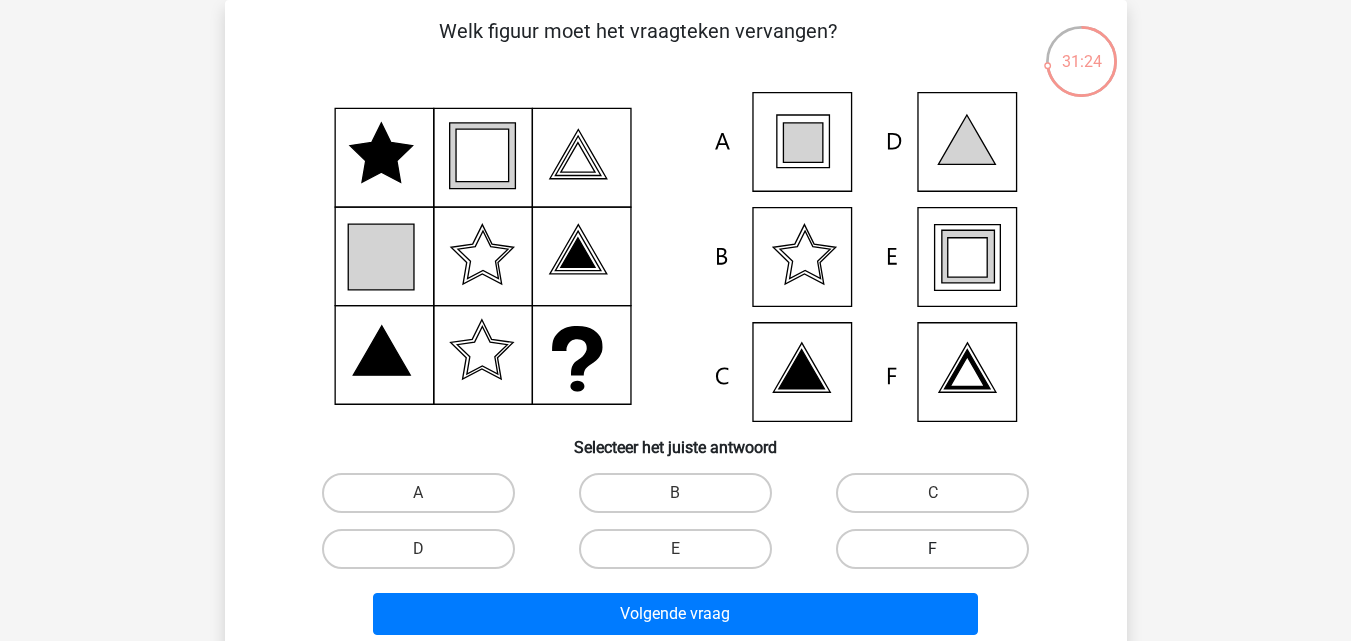 click on "F" at bounding box center (932, 549) 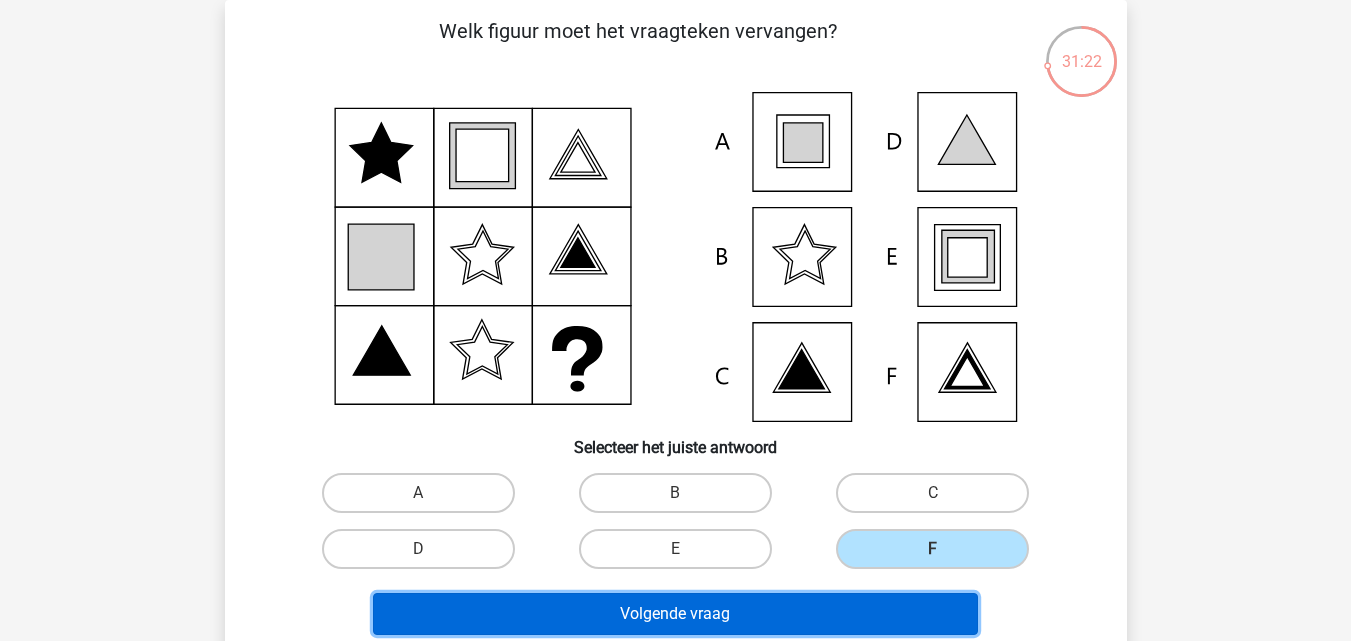 click on "Volgende vraag" at bounding box center (675, 614) 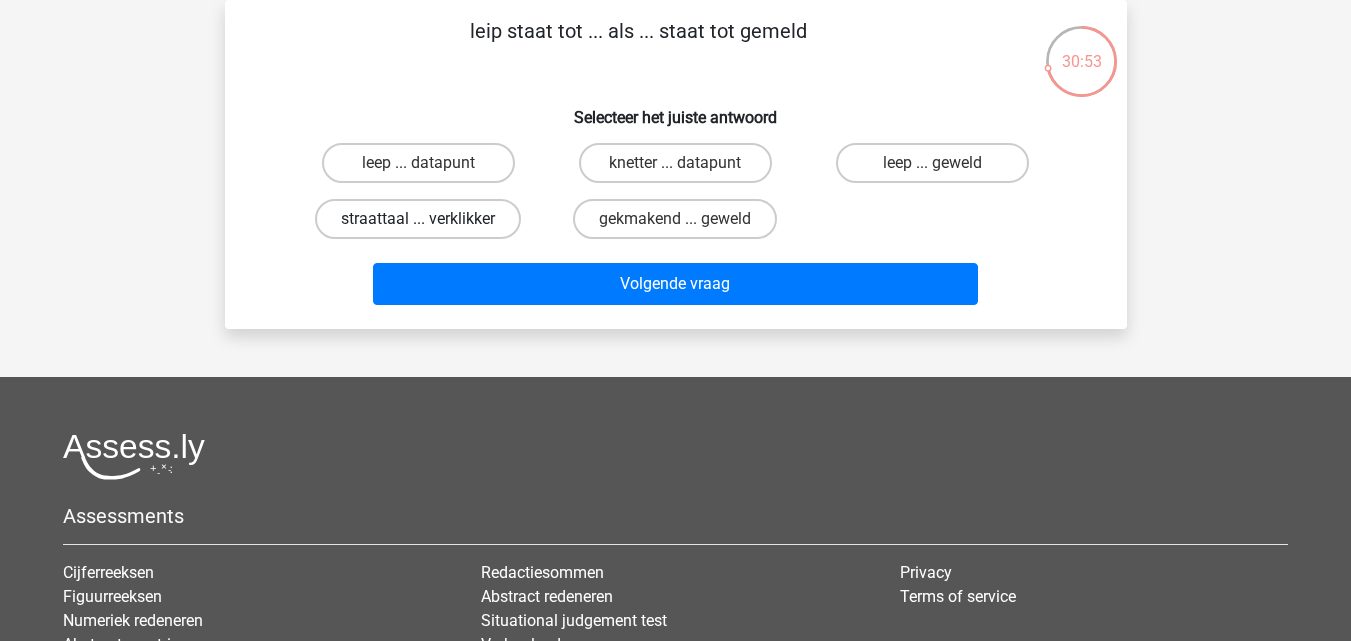 click on "straattaal ... verklikker" at bounding box center [418, 219] 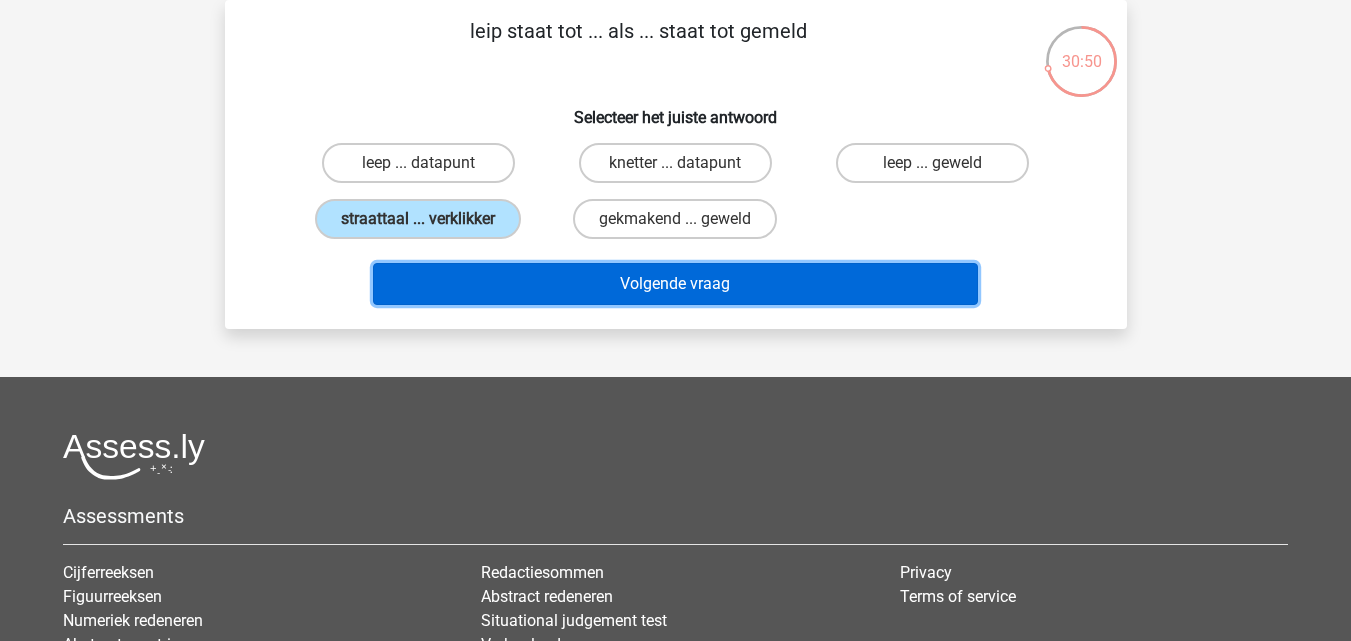click on "Volgende vraag" at bounding box center [675, 284] 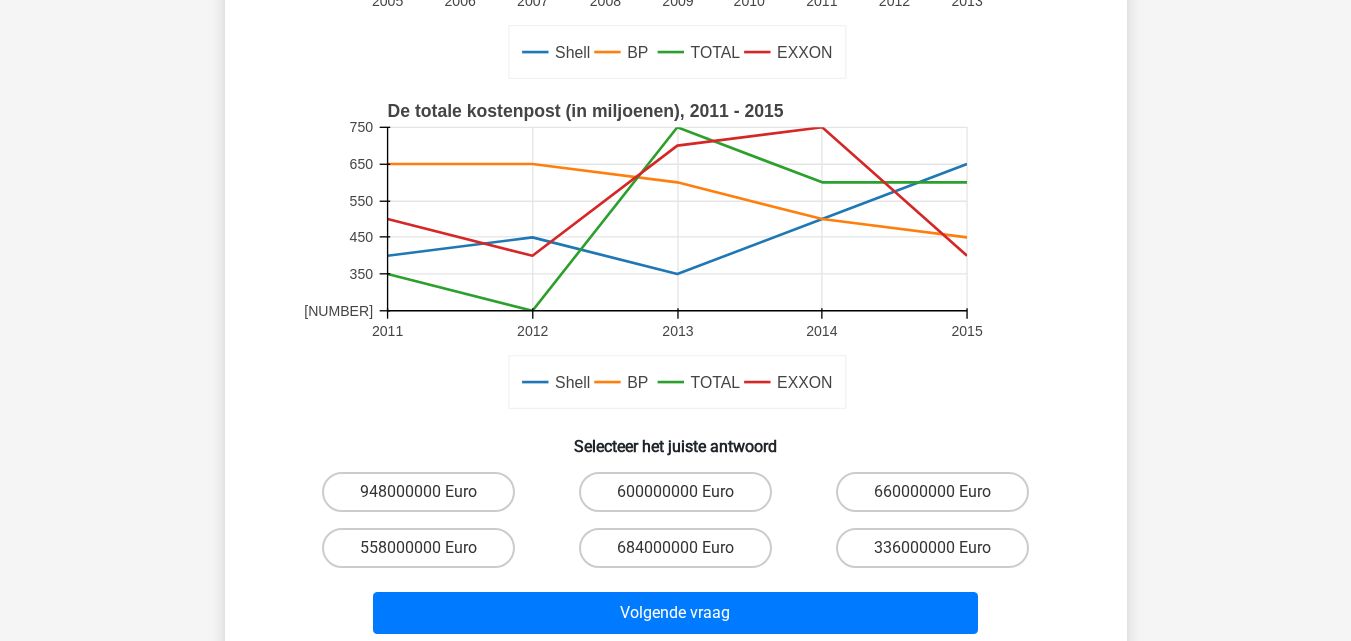 scroll, scrollTop: 432, scrollLeft: 0, axis: vertical 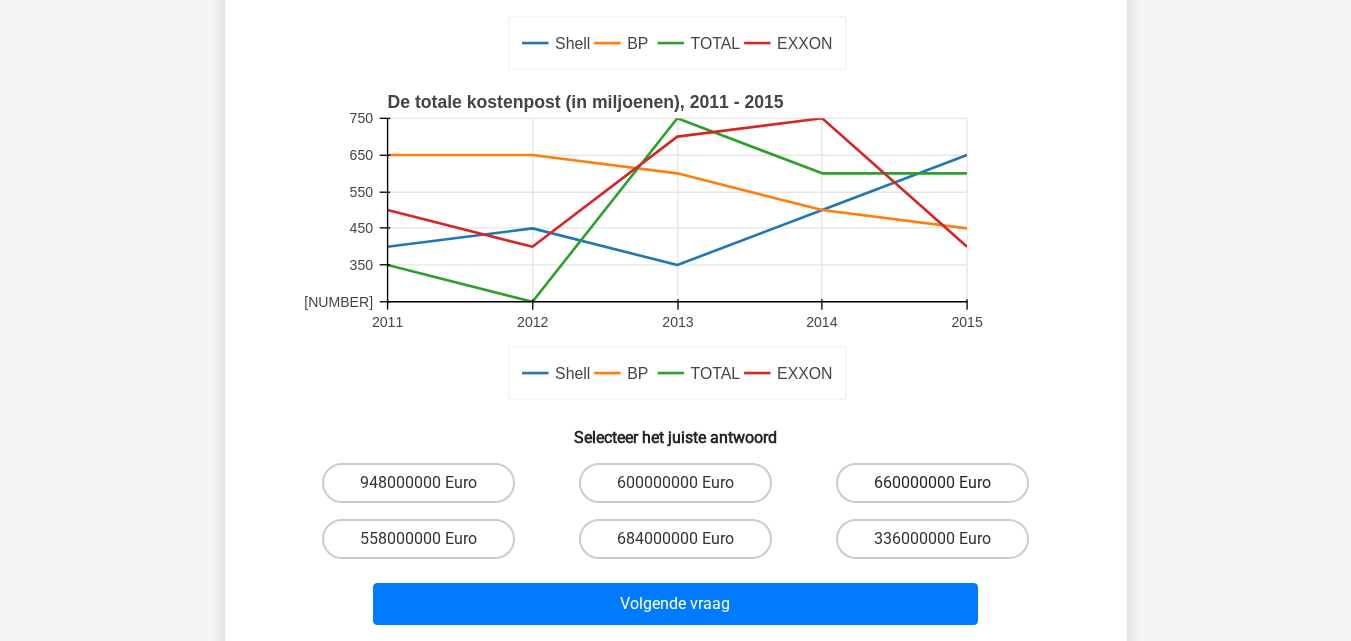 click on "660000000 Euro" at bounding box center [932, 483] 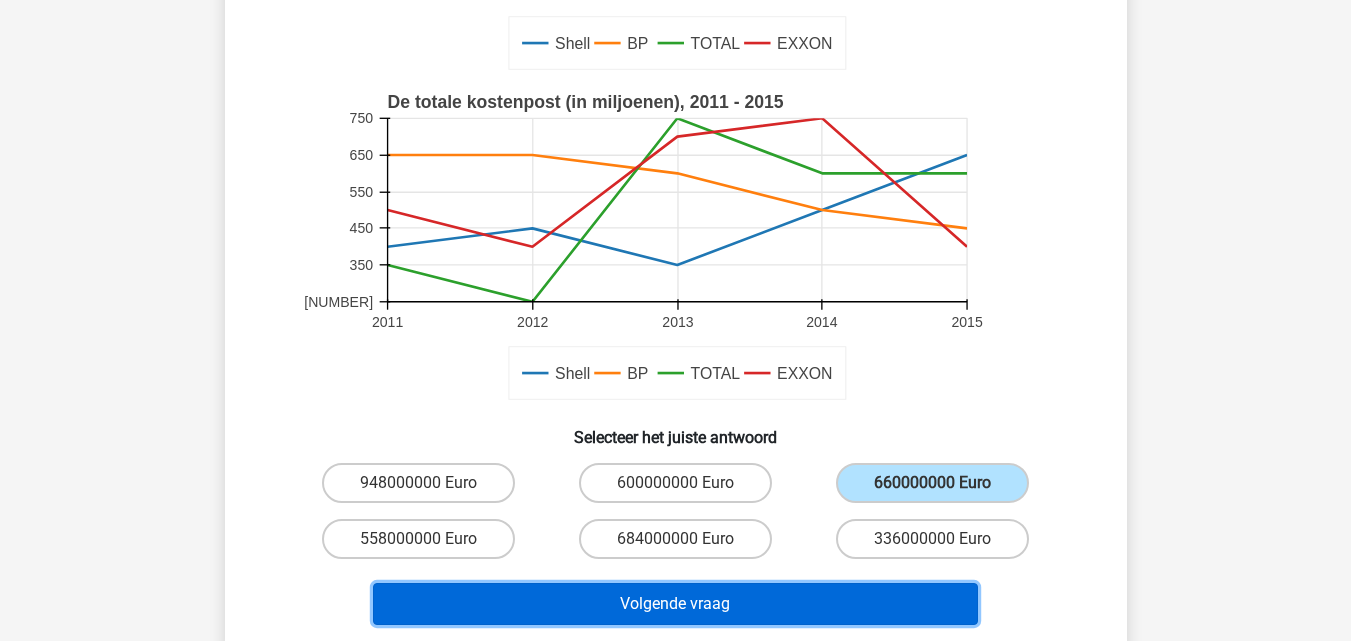 click on "Volgende vraag" at bounding box center [675, 604] 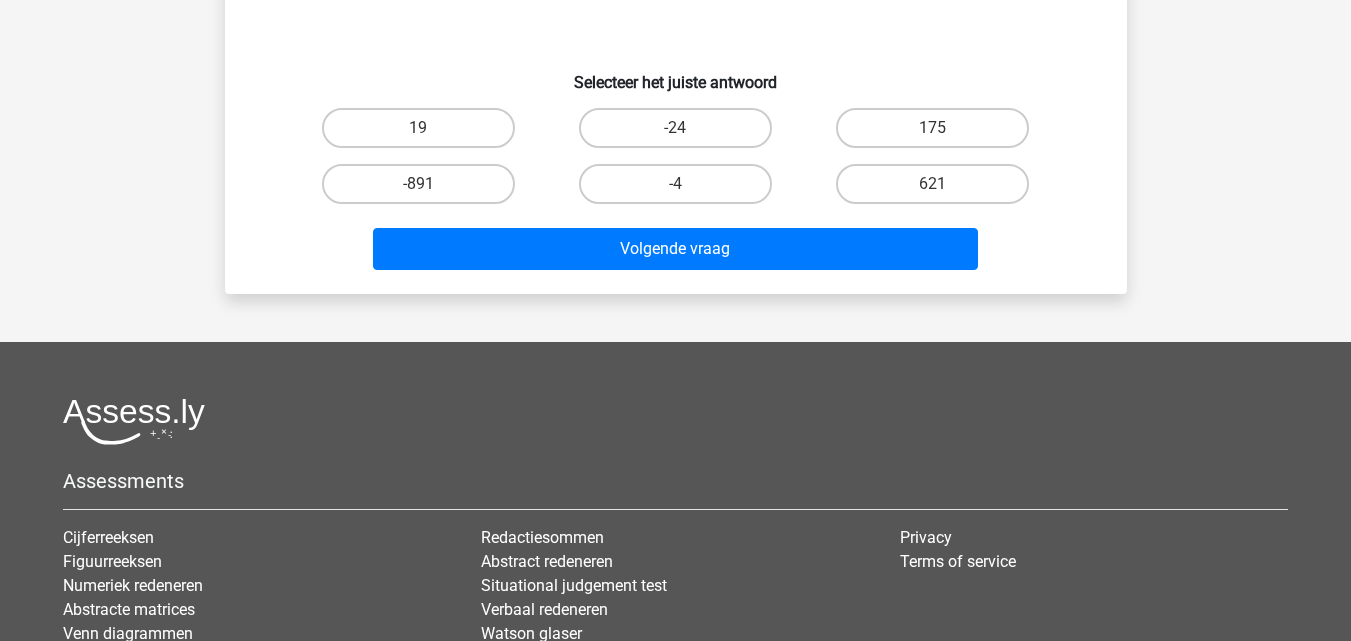 scroll, scrollTop: 92, scrollLeft: 0, axis: vertical 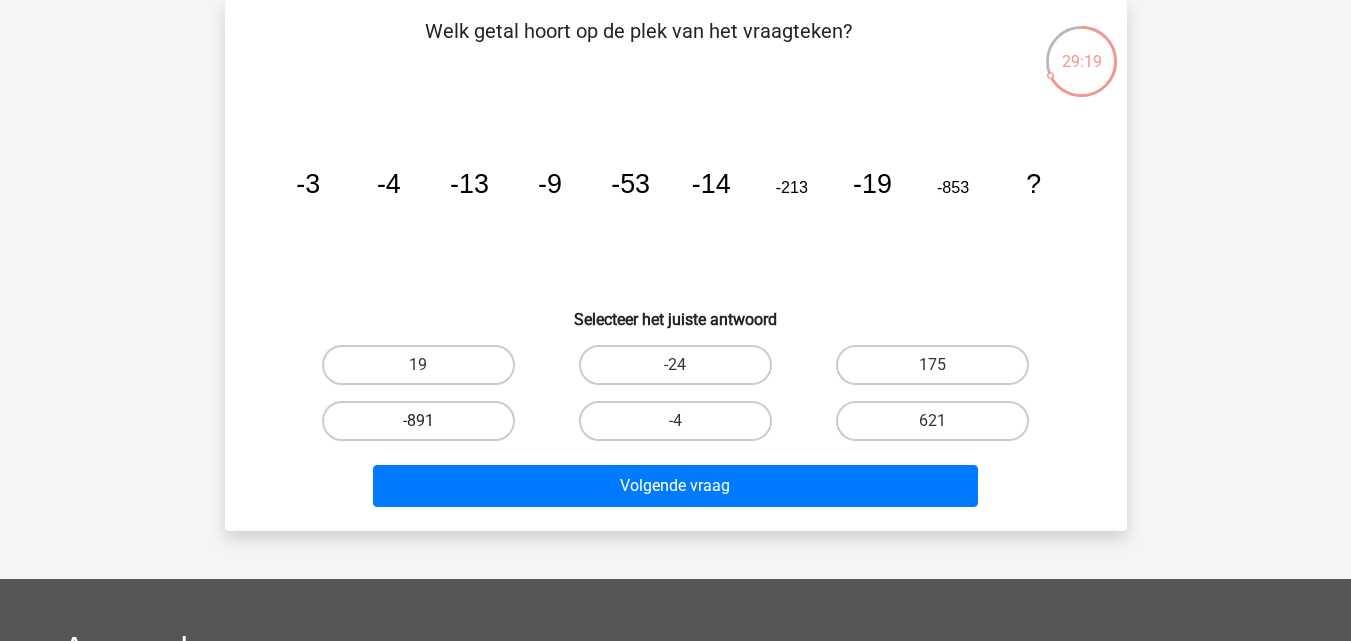 click on "-891" at bounding box center [418, 421] 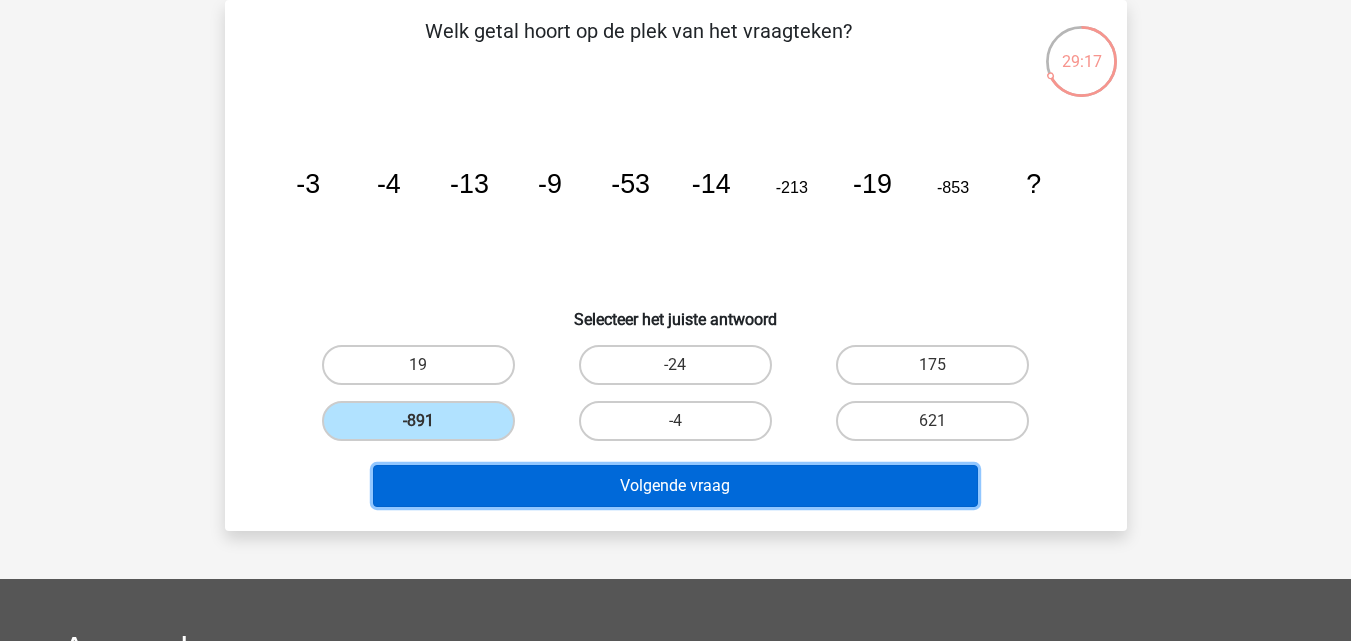 click on "Volgende vraag" at bounding box center (675, 486) 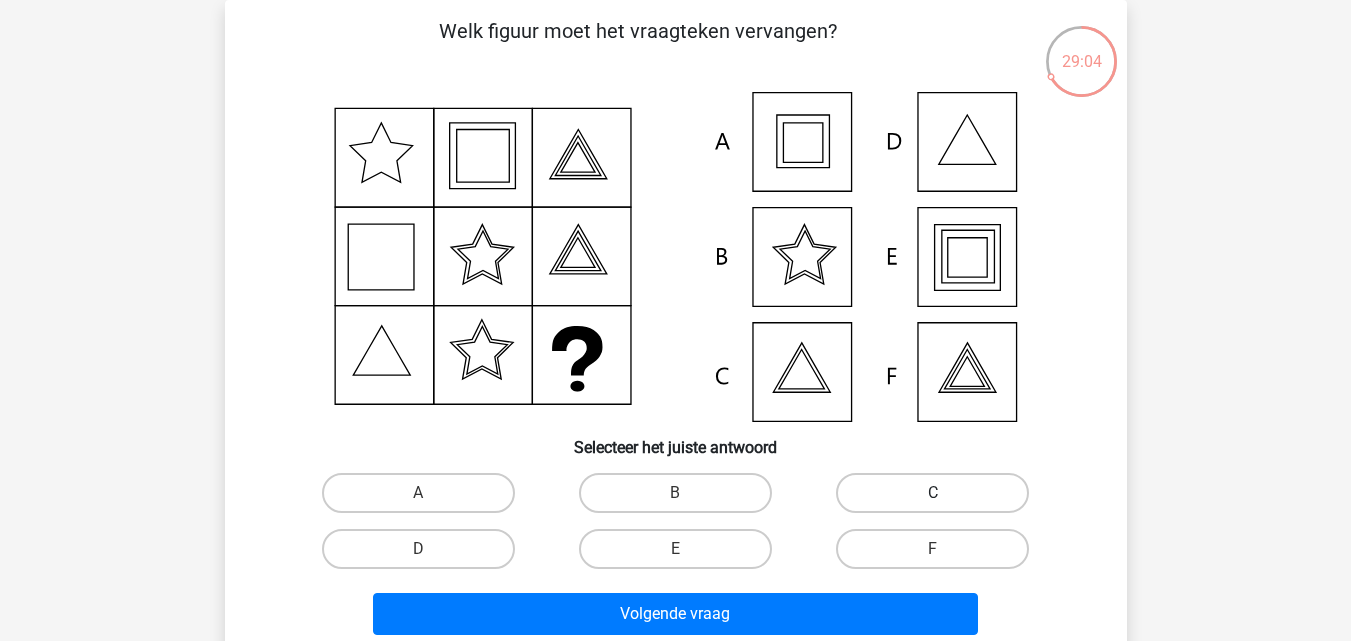 click on "C" at bounding box center [932, 493] 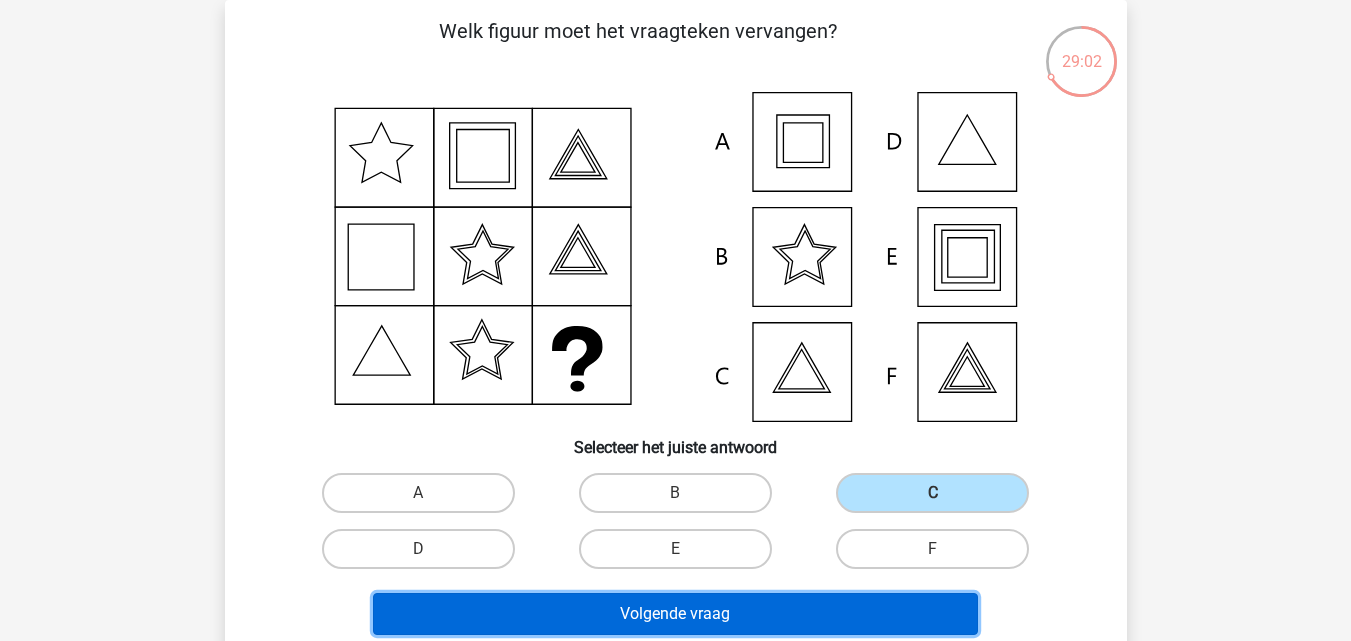 click on "Volgende vraag" at bounding box center (675, 614) 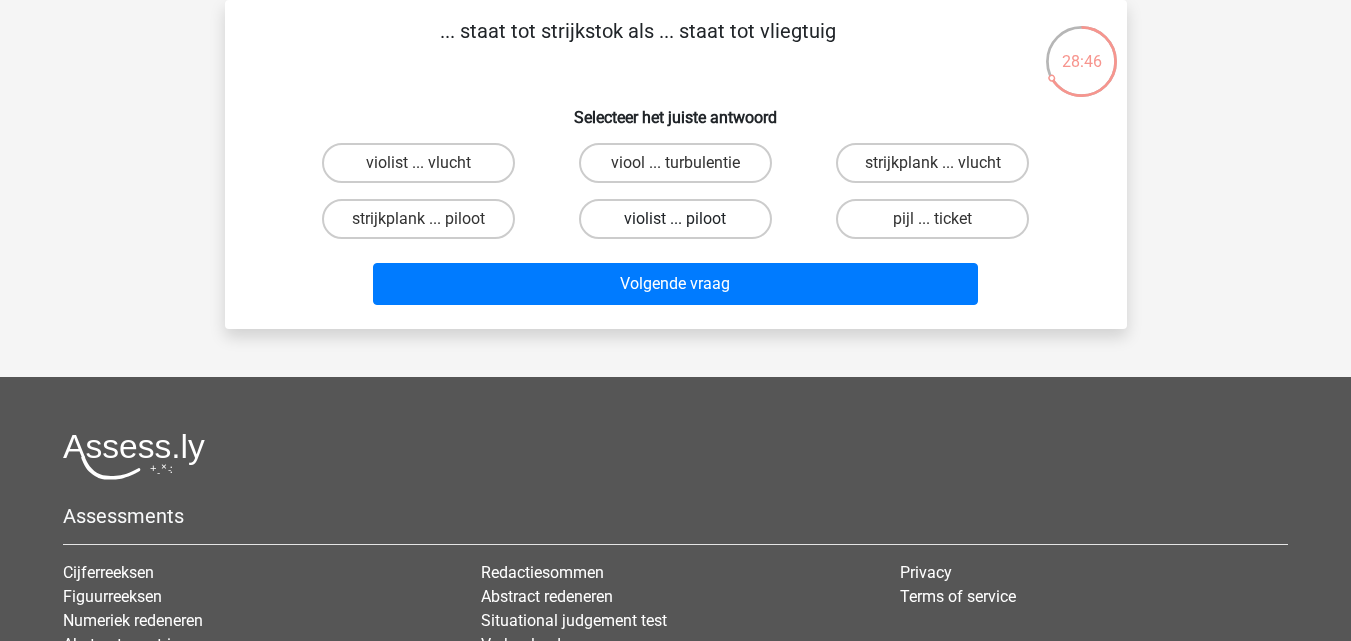 click on "violist ... piloot" at bounding box center (675, 219) 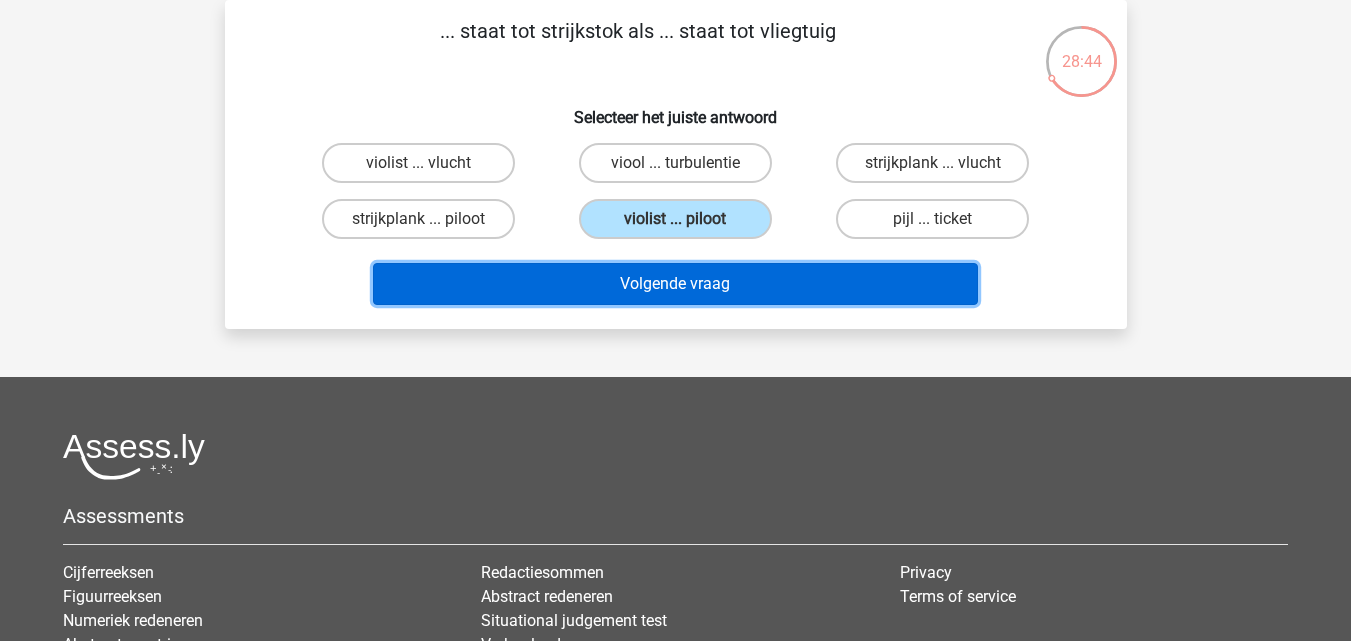 click on "Volgende vraag" at bounding box center [675, 284] 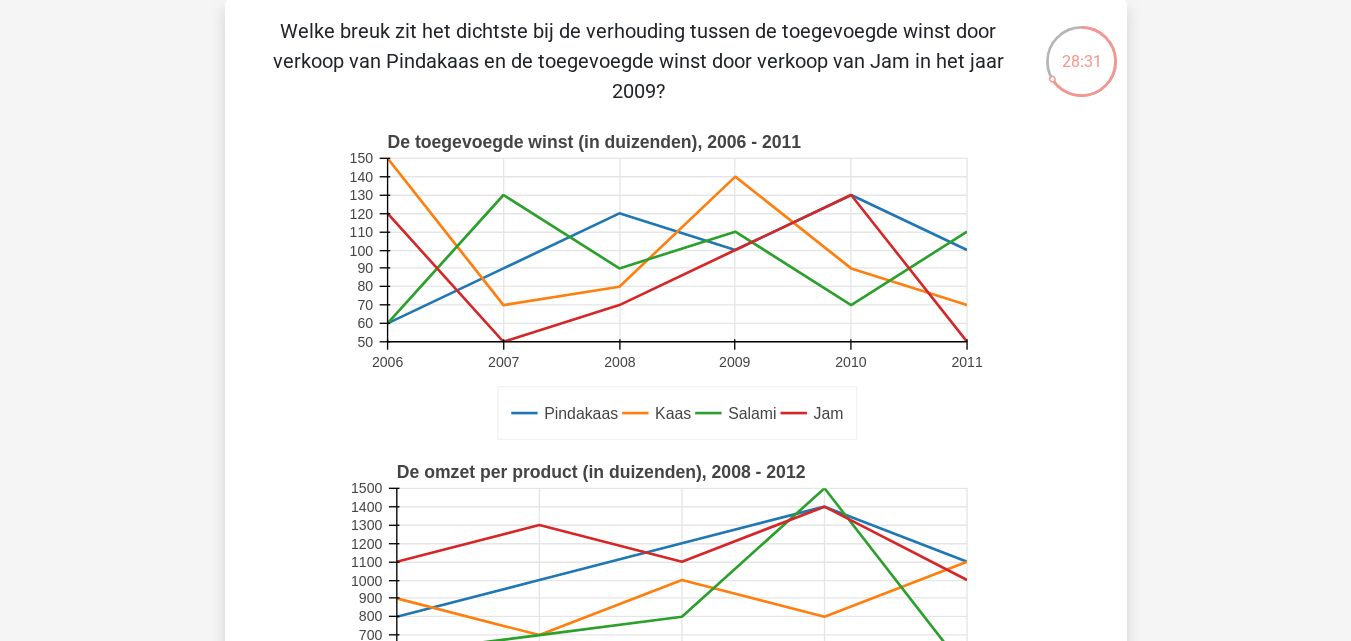 click 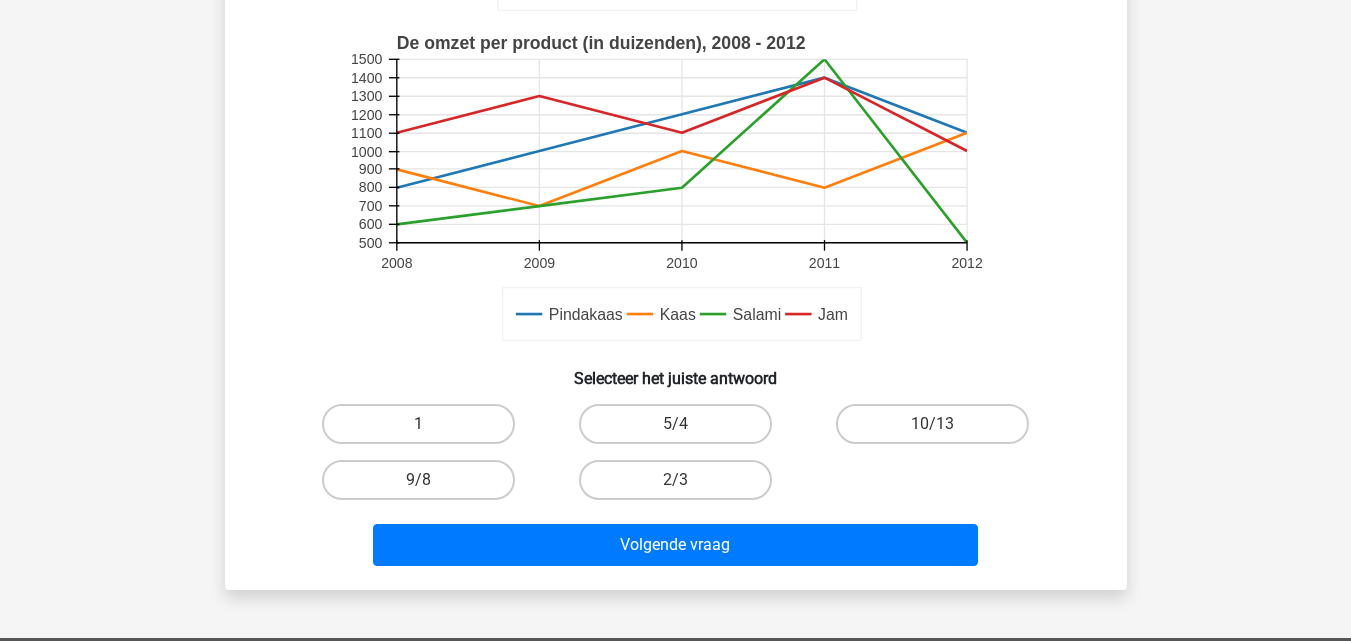 scroll, scrollTop: 522, scrollLeft: 0, axis: vertical 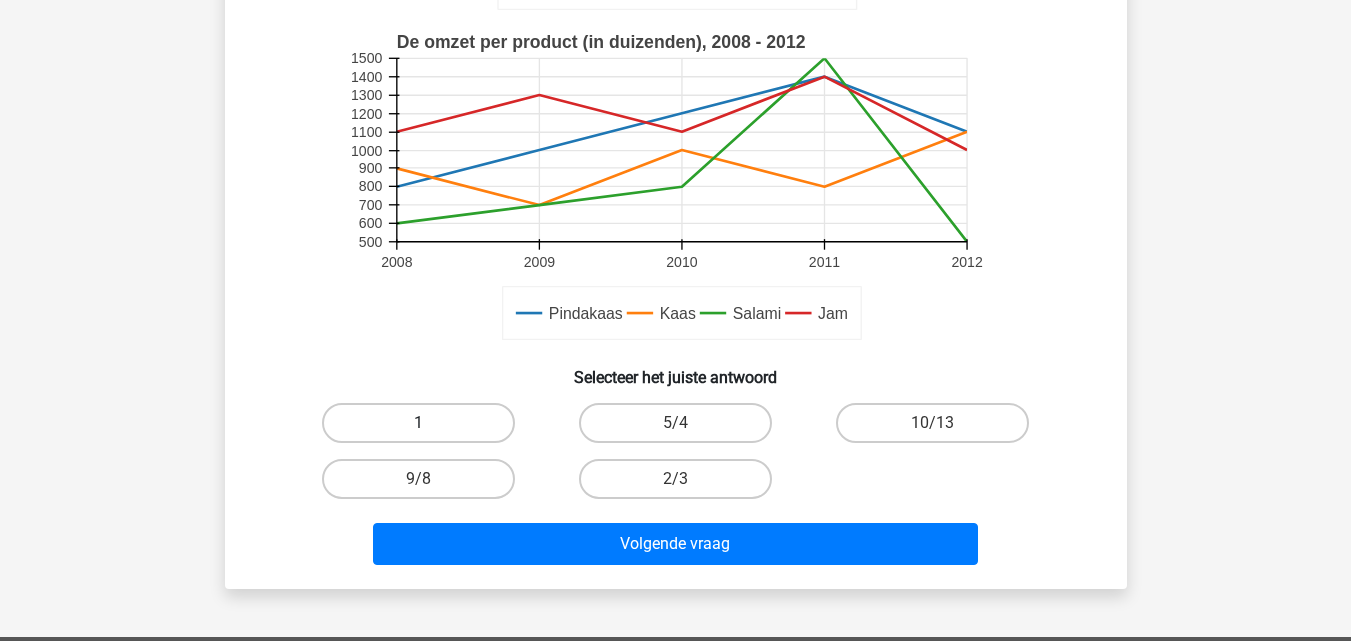 click on "1" at bounding box center [418, 423] 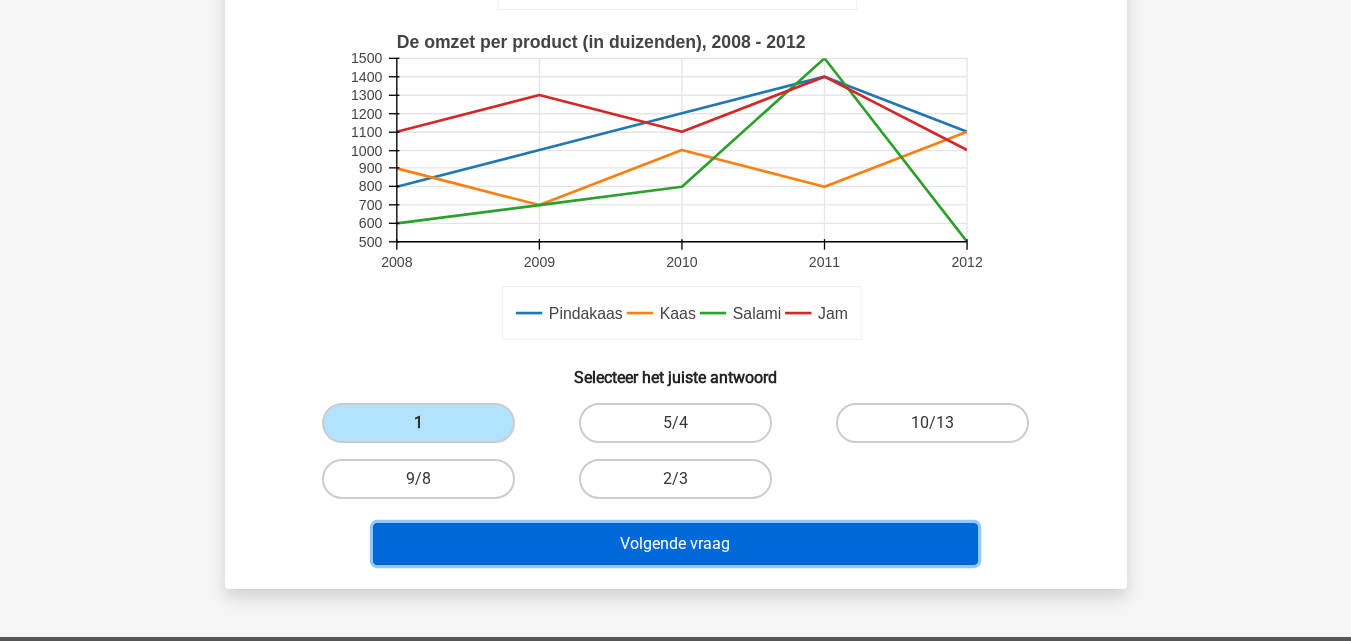 click on "Volgende vraag" at bounding box center (675, 544) 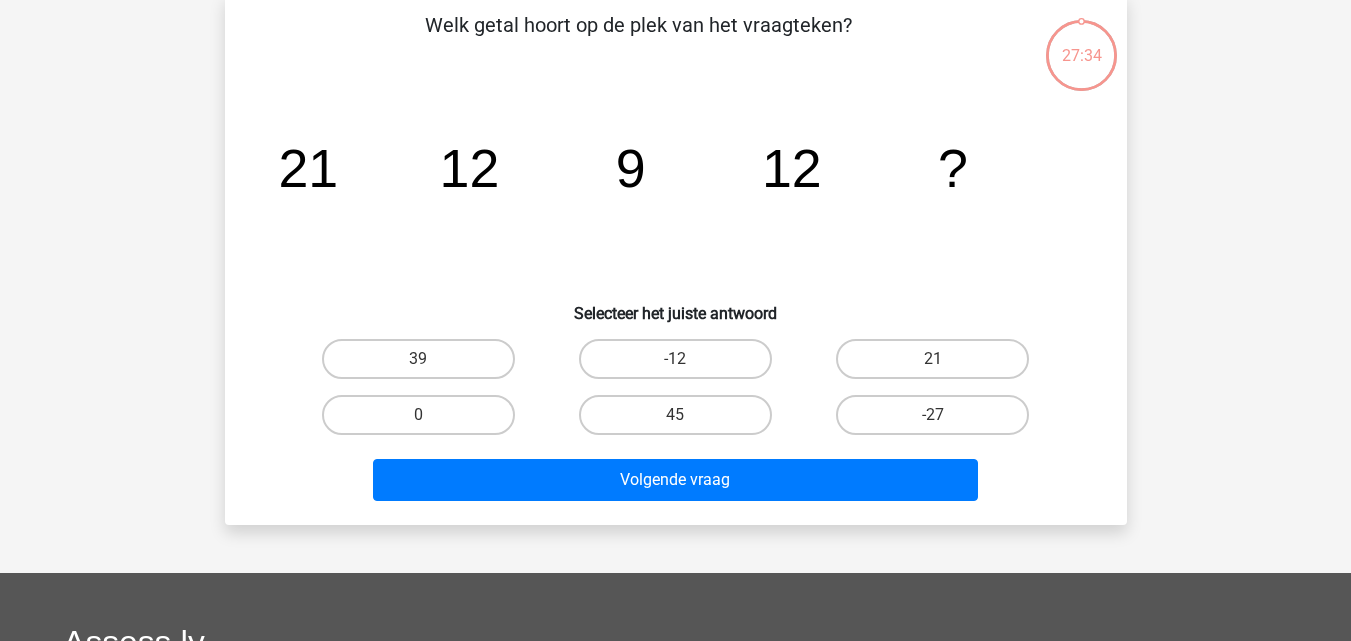 scroll, scrollTop: 92, scrollLeft: 0, axis: vertical 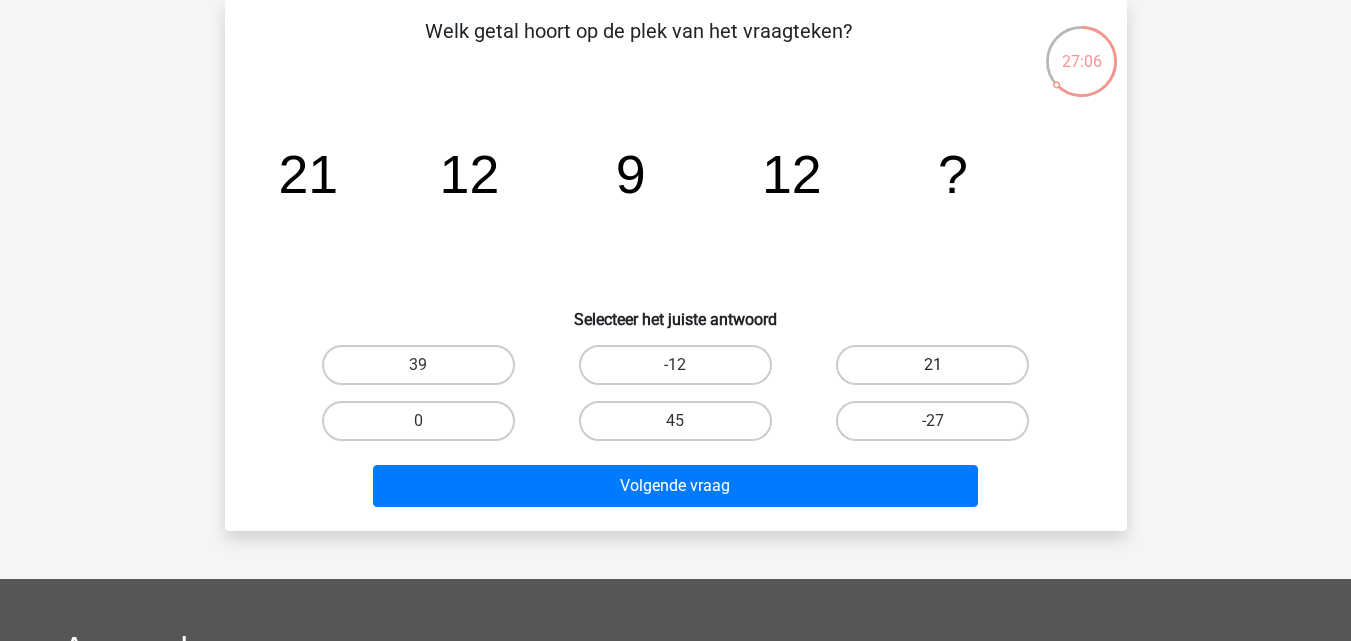 click on "21" at bounding box center [932, 365] 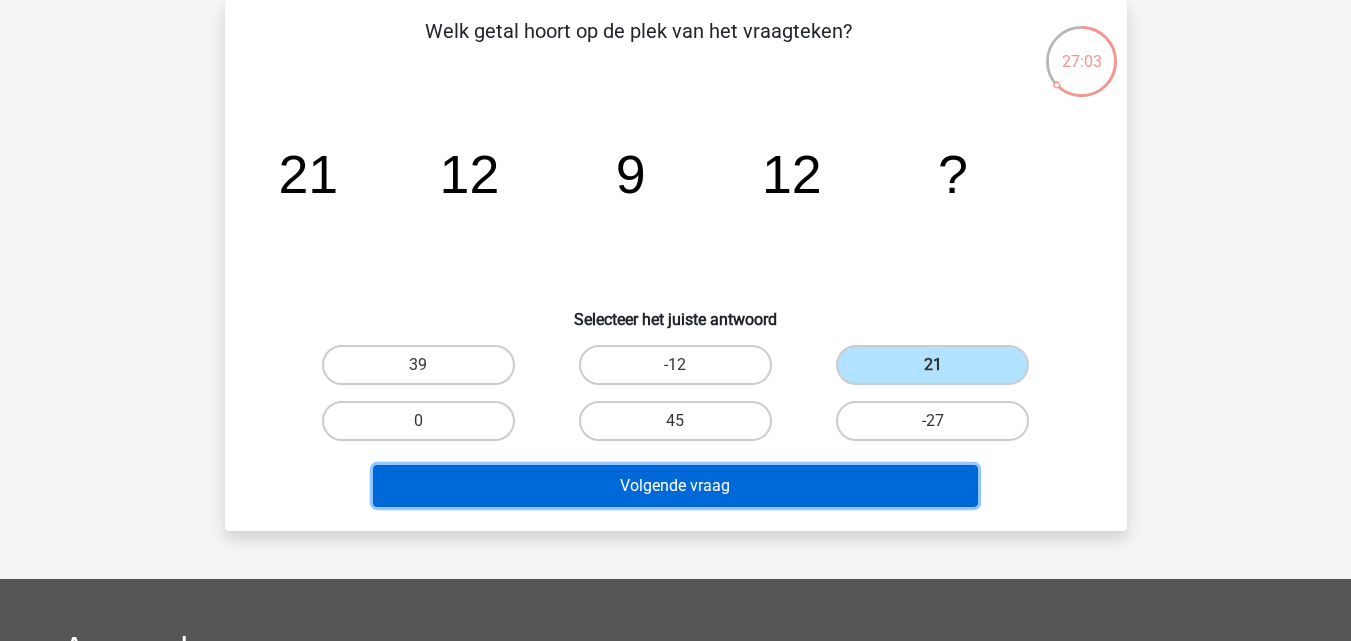 click on "Volgende vraag" at bounding box center (675, 486) 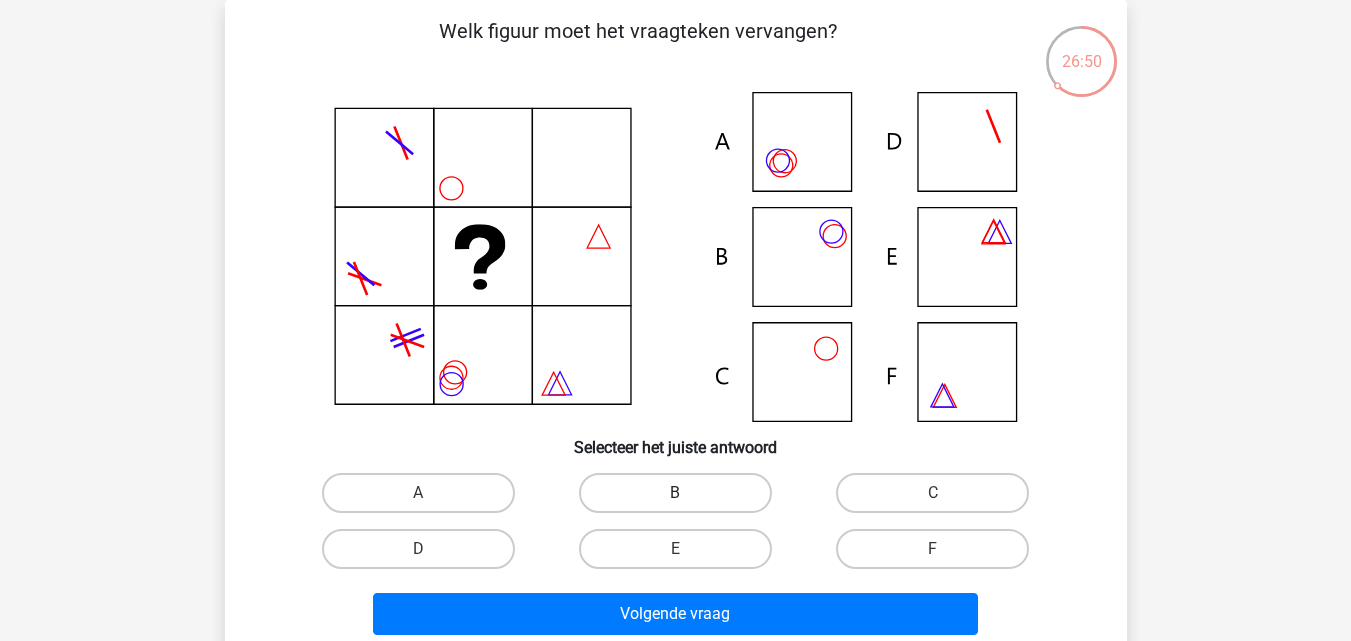 click on "B" at bounding box center (675, 493) 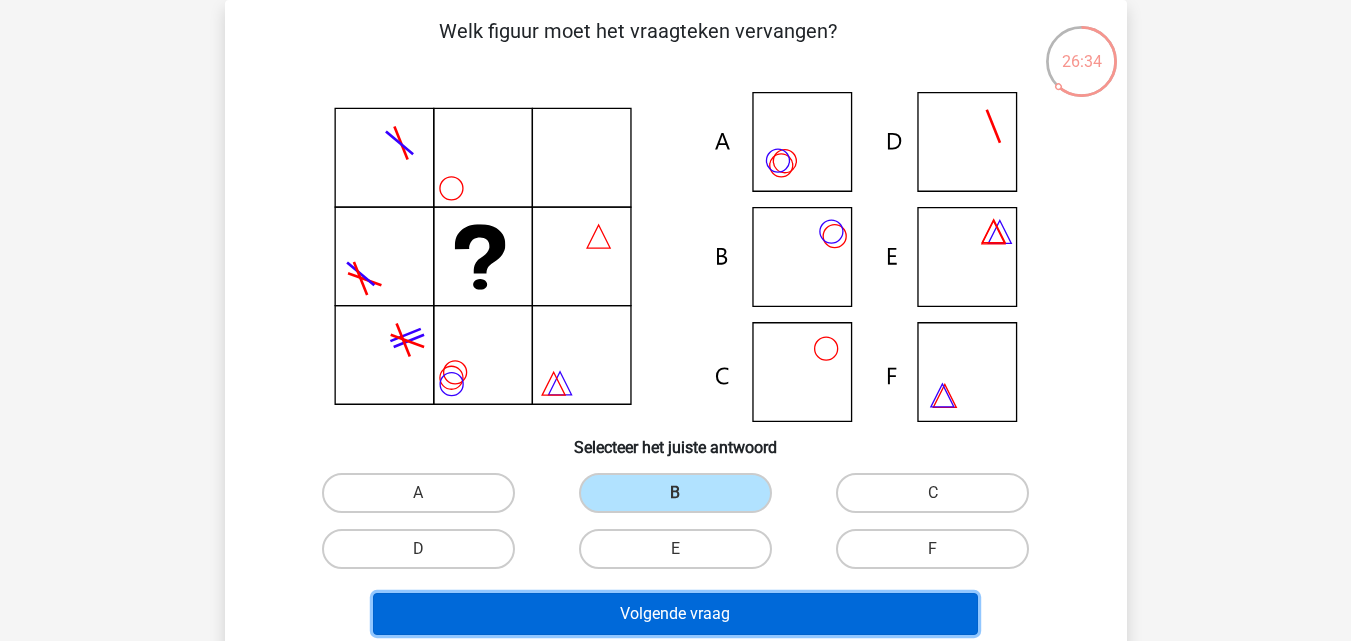 click on "Volgende vraag" at bounding box center (675, 614) 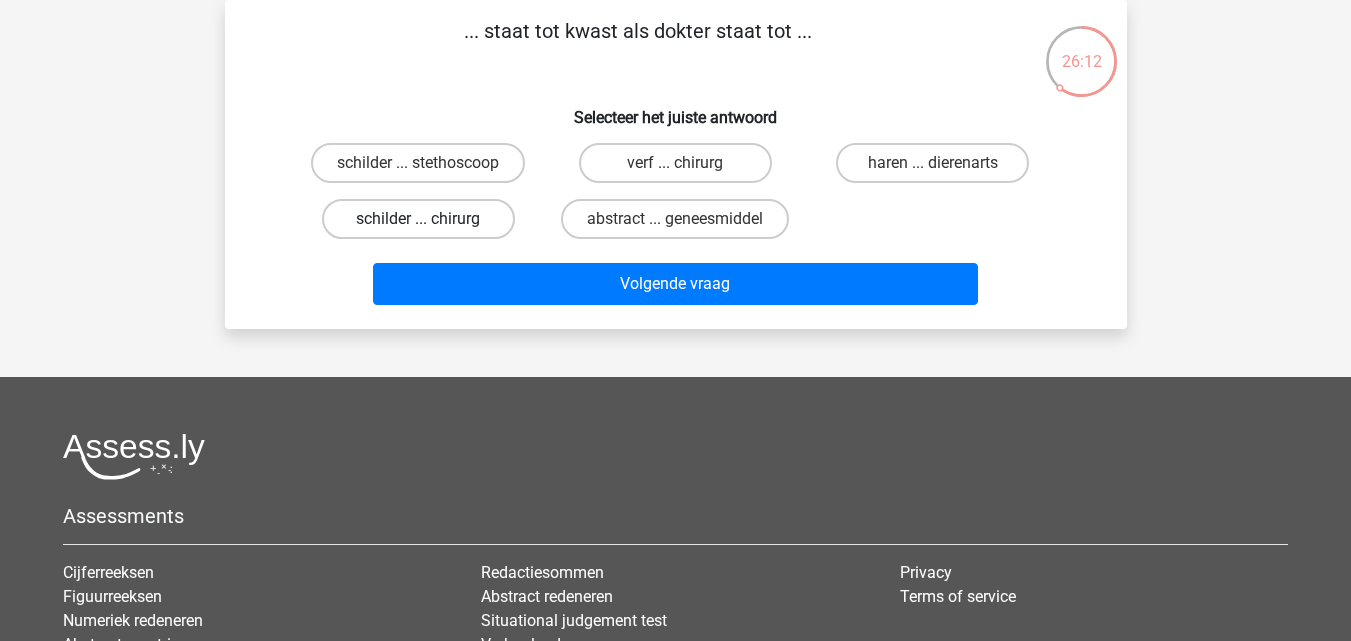 click on "schilder ... chirurg" at bounding box center [418, 219] 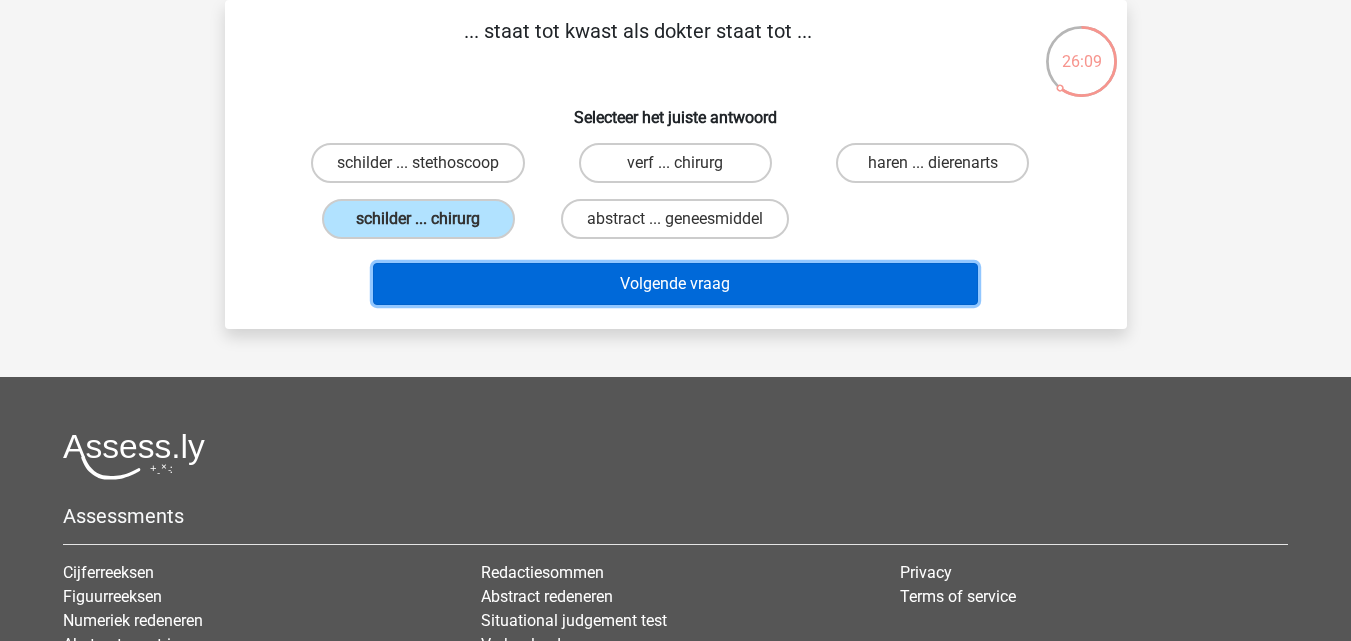 click on "Volgende vraag" at bounding box center [675, 284] 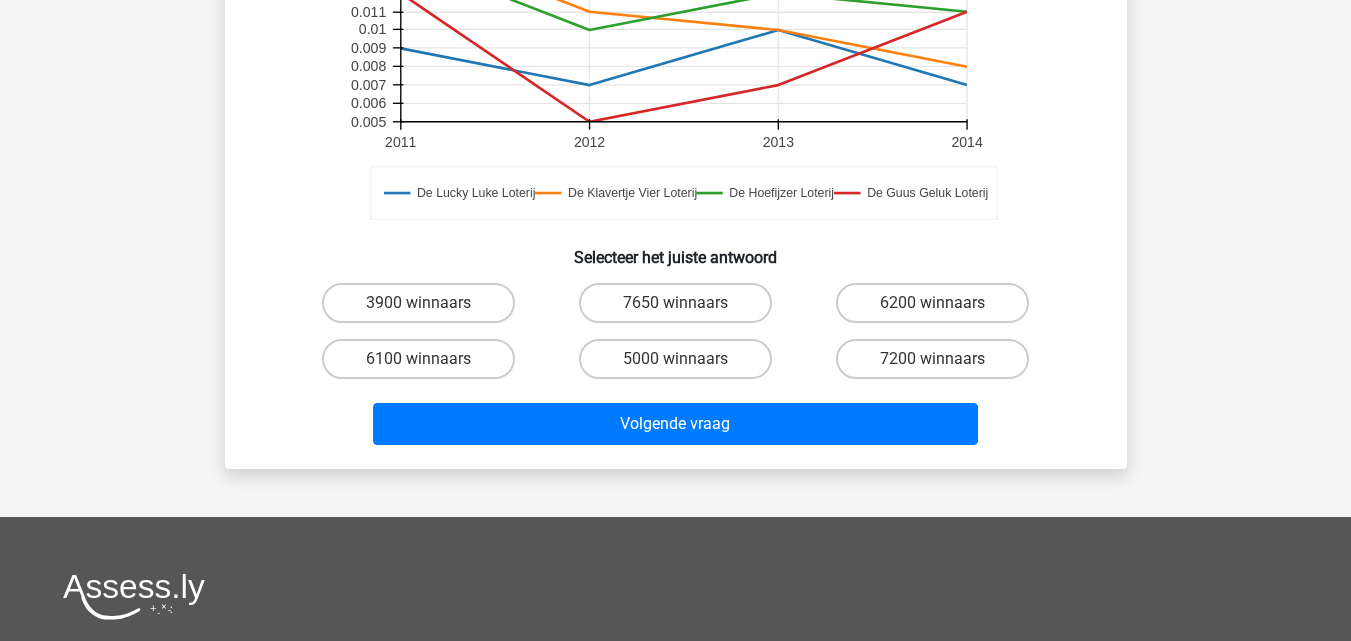 scroll, scrollTop: 613, scrollLeft: 0, axis: vertical 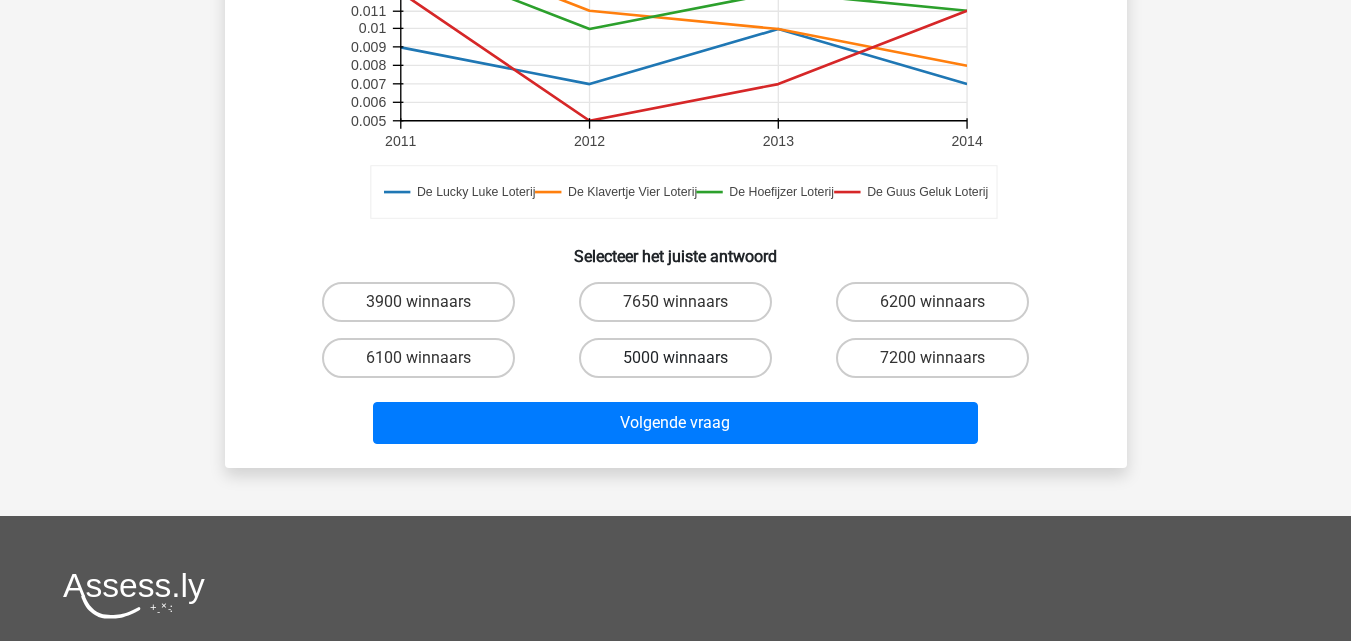 click on "5000 winnaars" at bounding box center (675, 358) 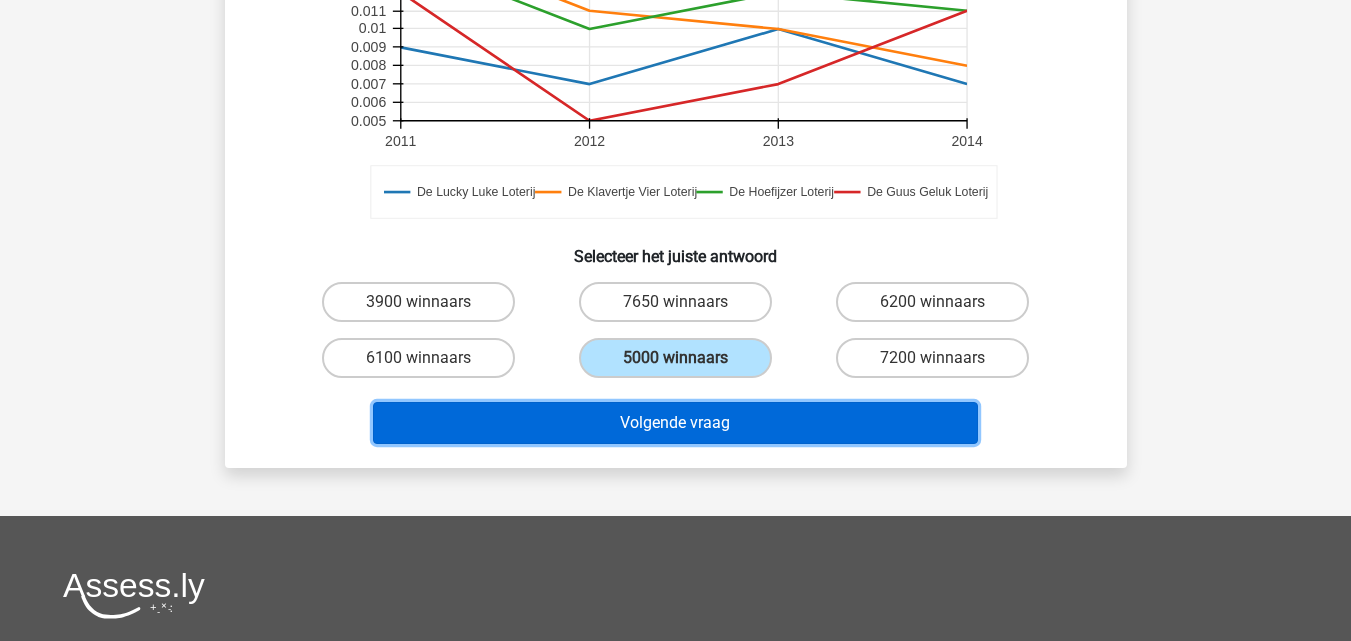 click on "Volgende vraag" at bounding box center [675, 423] 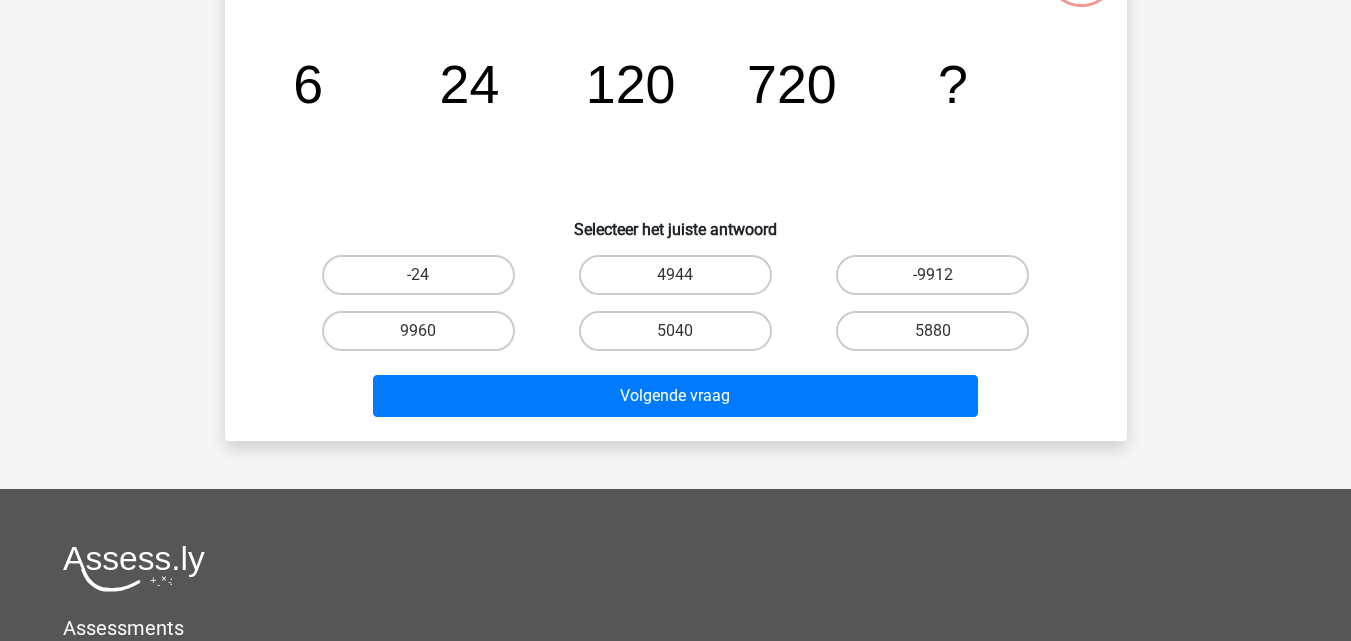 scroll, scrollTop: 92, scrollLeft: 0, axis: vertical 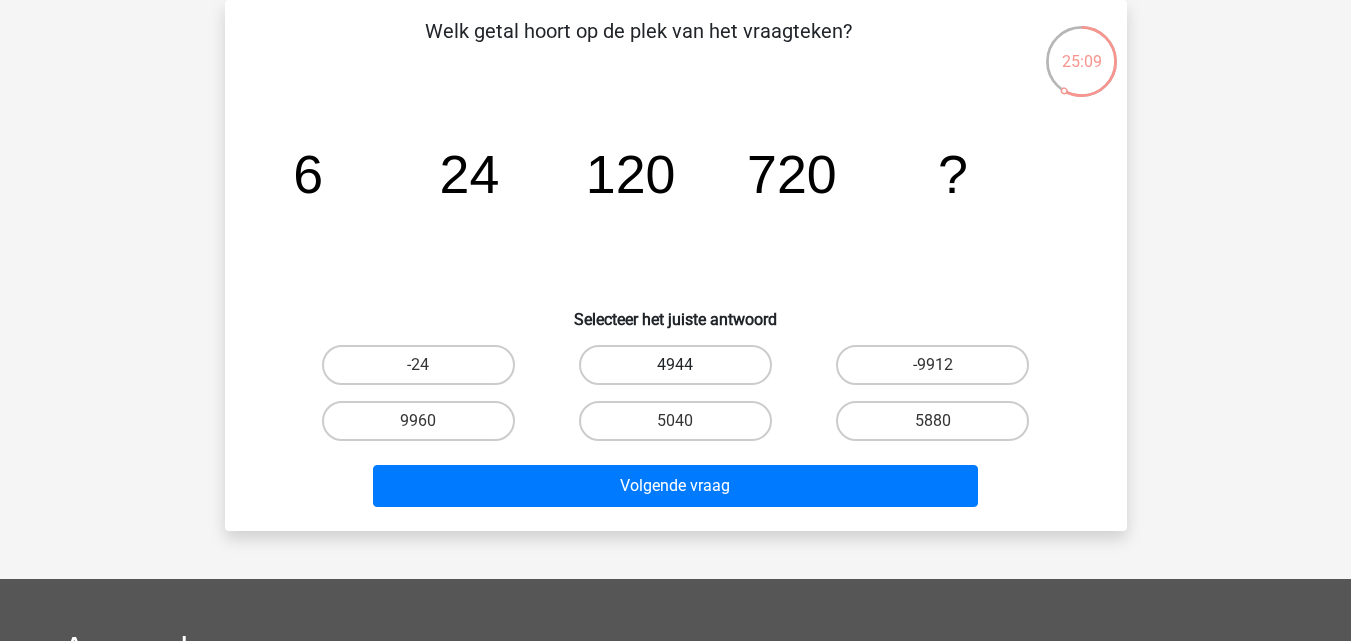 click on "4944" at bounding box center [675, 365] 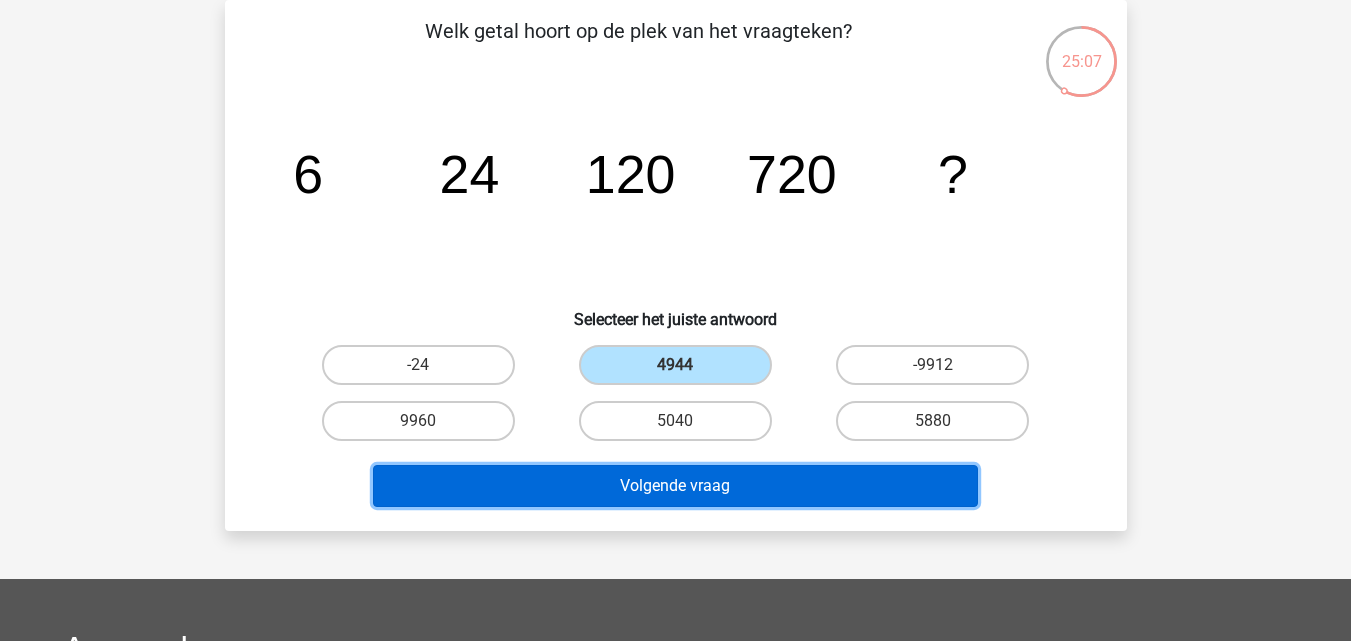 click on "Volgende vraag" at bounding box center [675, 486] 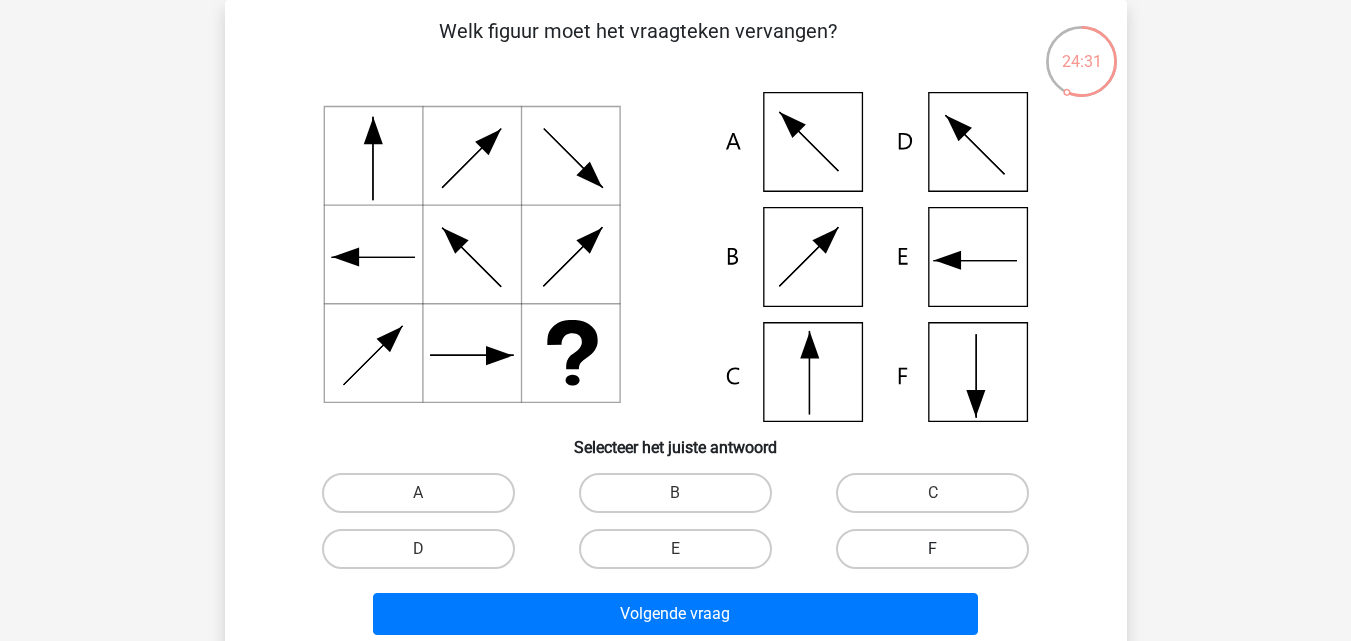 click on "F" at bounding box center (932, 549) 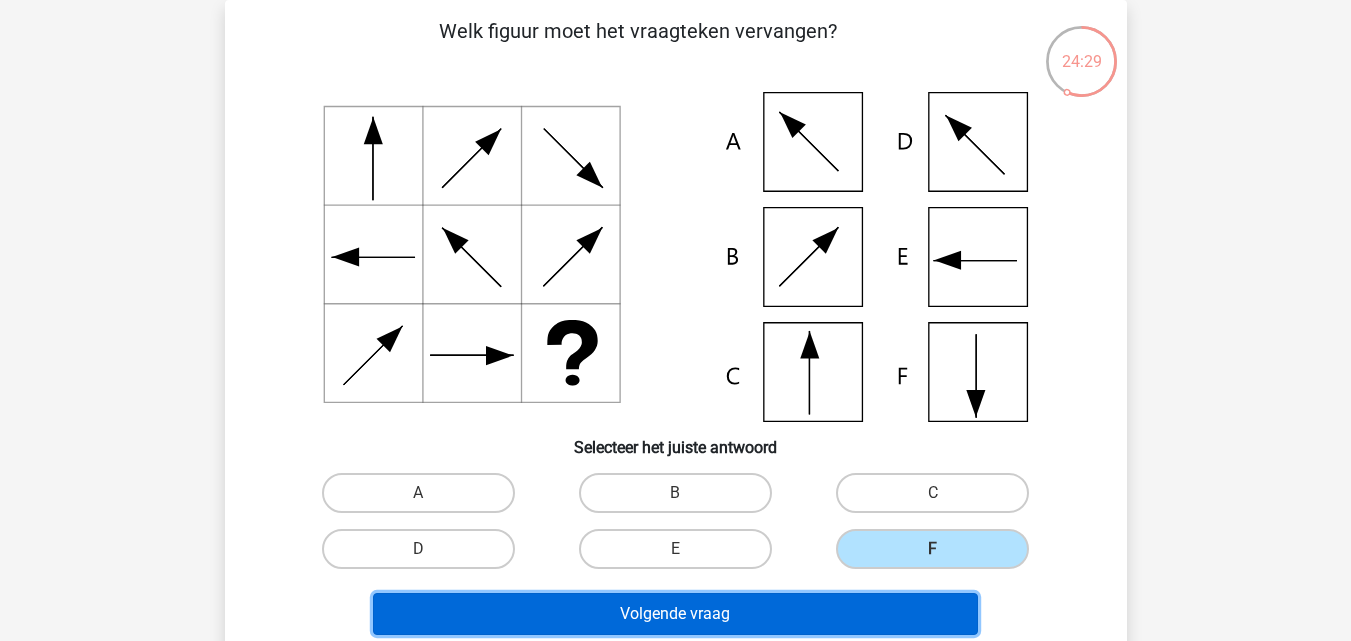 click on "Volgende vraag" at bounding box center [675, 614] 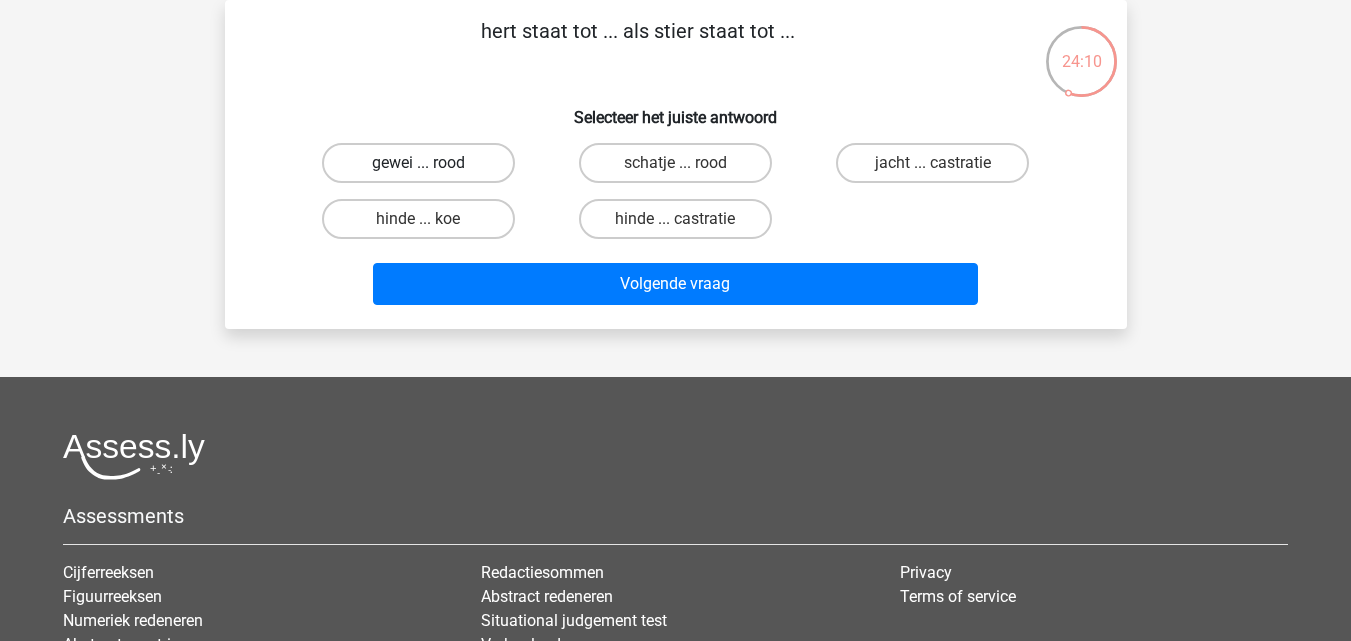 click on "gewei ... rood" at bounding box center (418, 163) 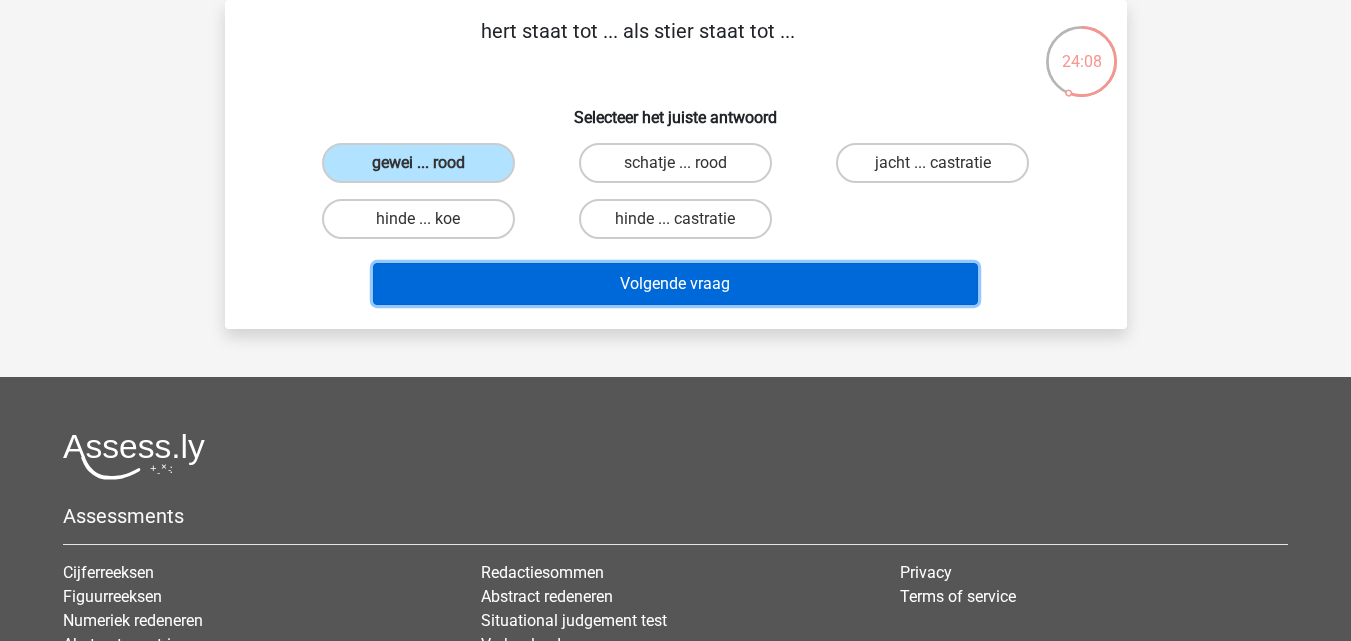 click on "Volgende vraag" at bounding box center [675, 284] 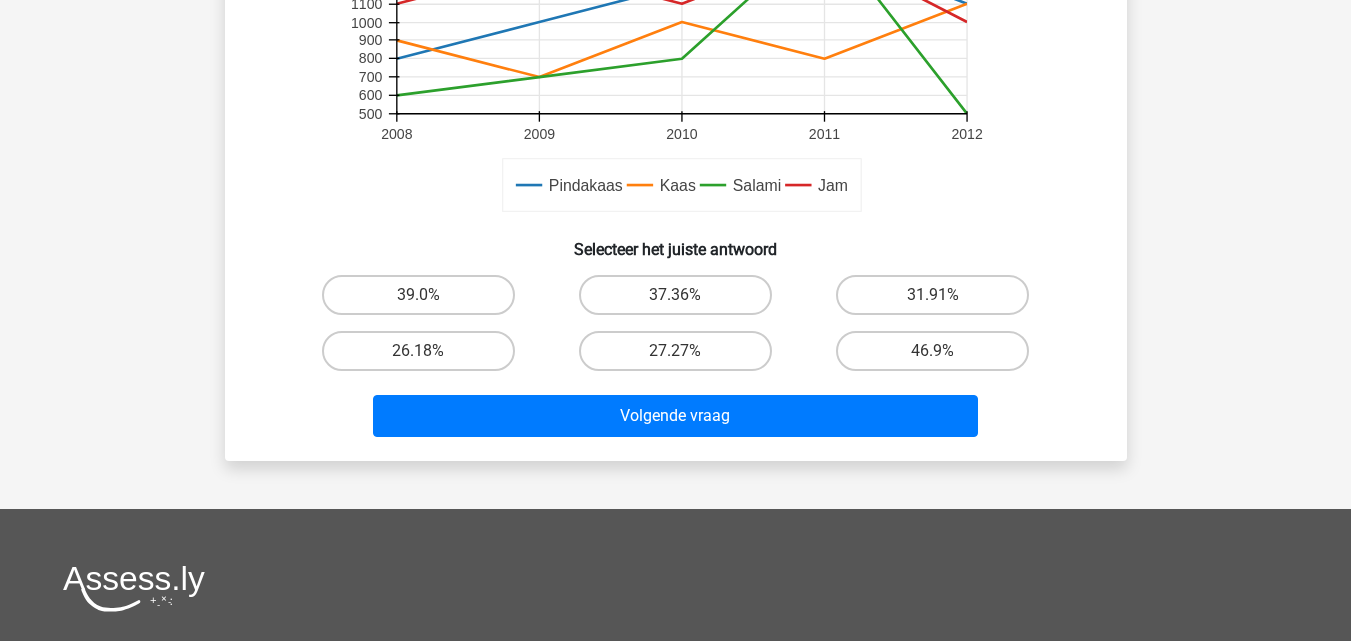 scroll, scrollTop: 621, scrollLeft: 0, axis: vertical 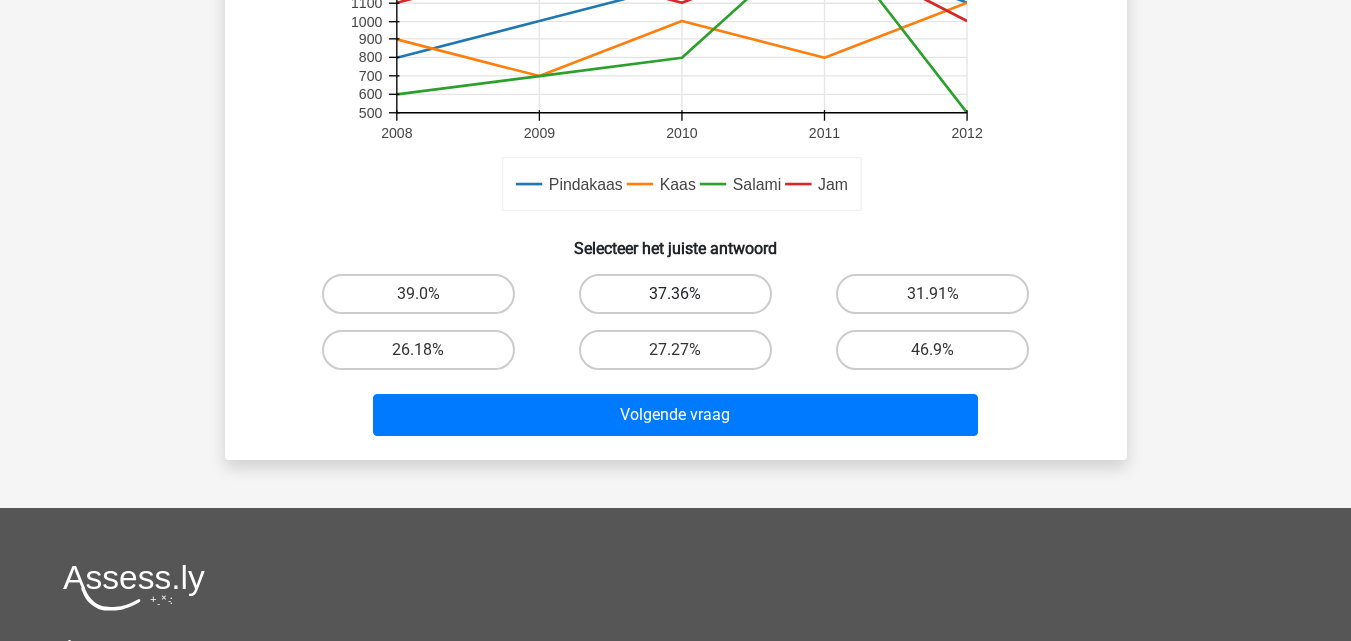 click on "37.36%" at bounding box center (675, 294) 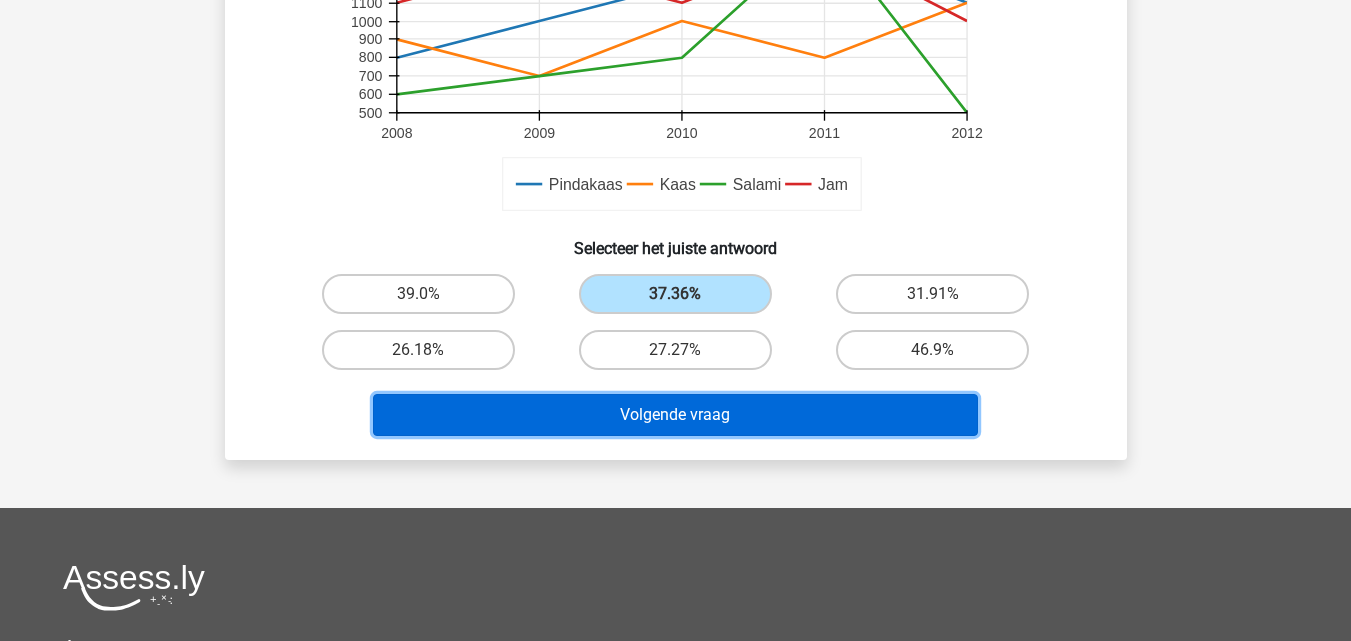 click on "Volgende vraag" at bounding box center [675, 415] 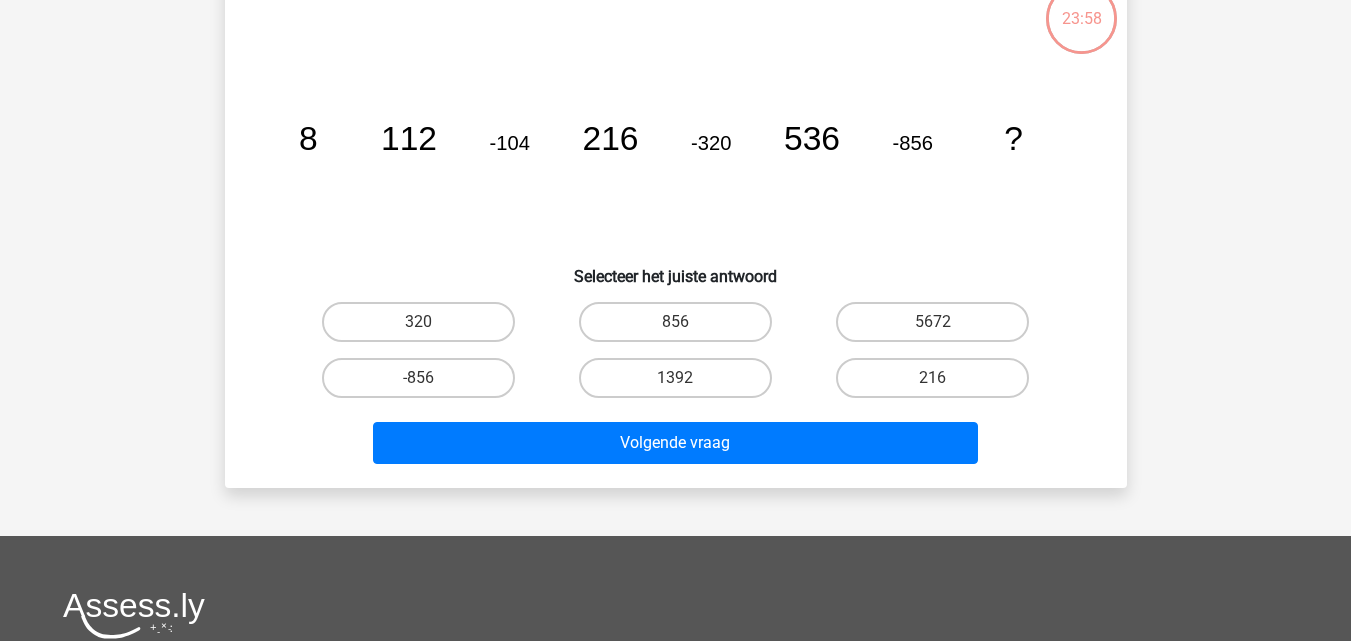 scroll, scrollTop: 92, scrollLeft: 0, axis: vertical 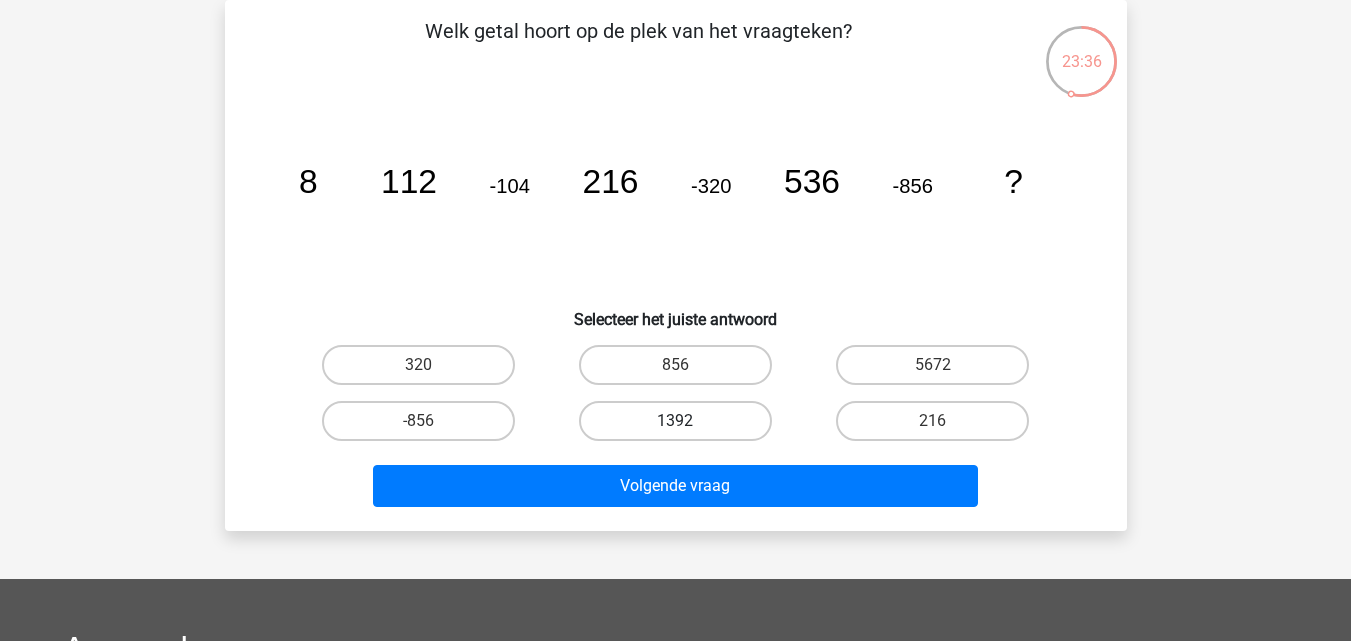click on "1392" at bounding box center [675, 421] 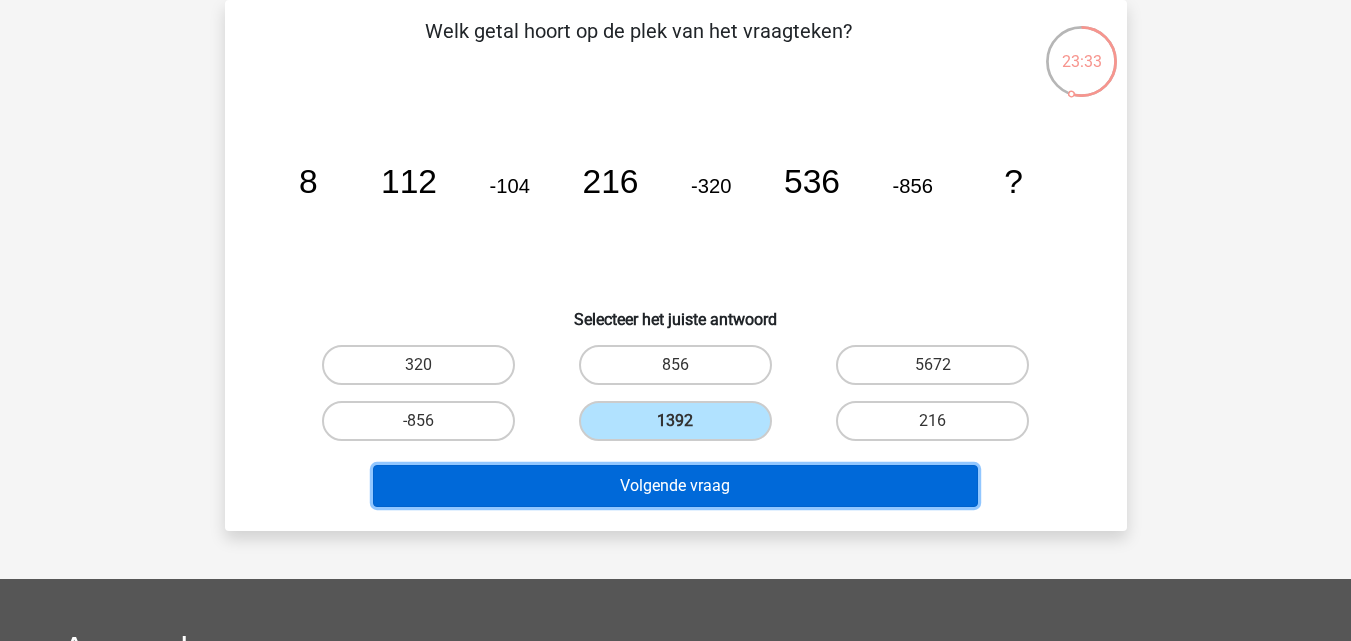 click on "Volgende vraag" at bounding box center [675, 486] 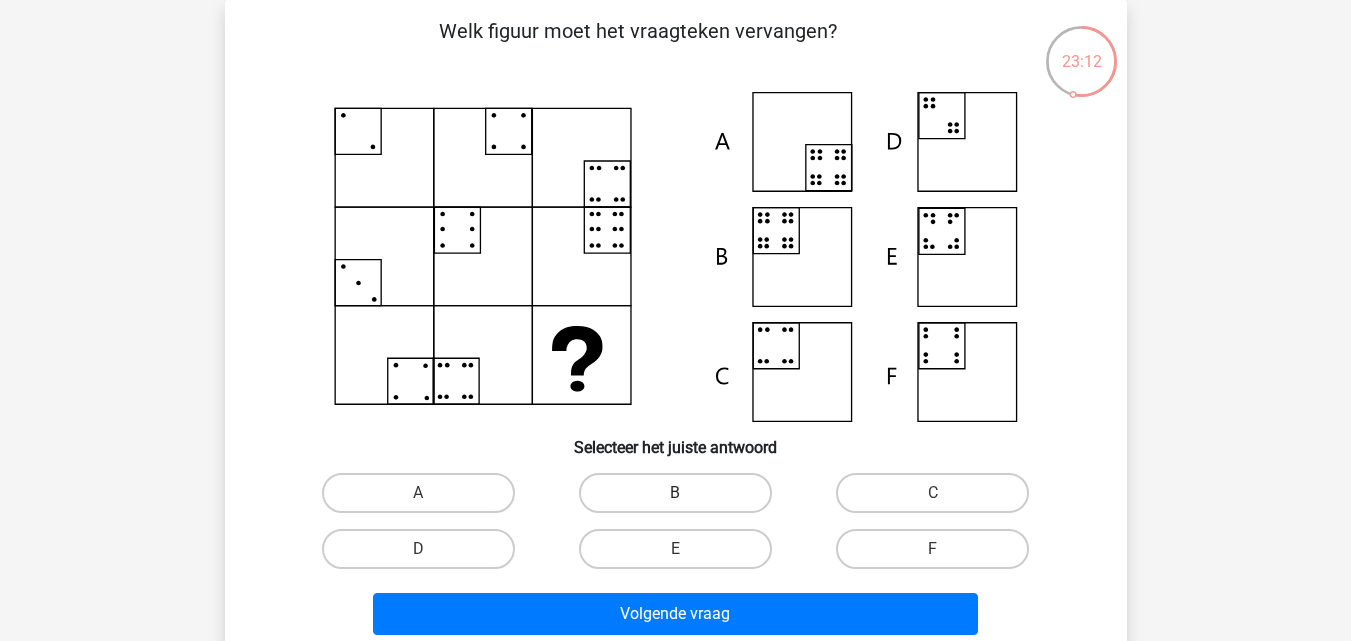 click on "B" at bounding box center (675, 493) 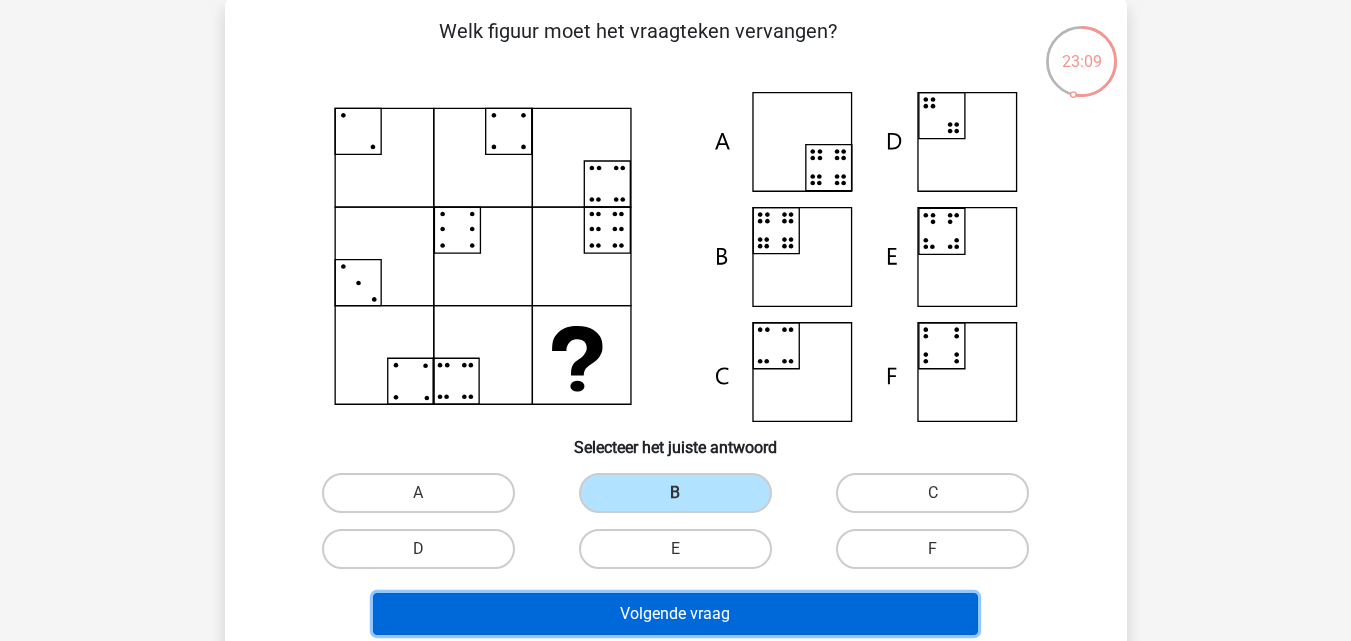 click on "Volgende vraag" at bounding box center [675, 614] 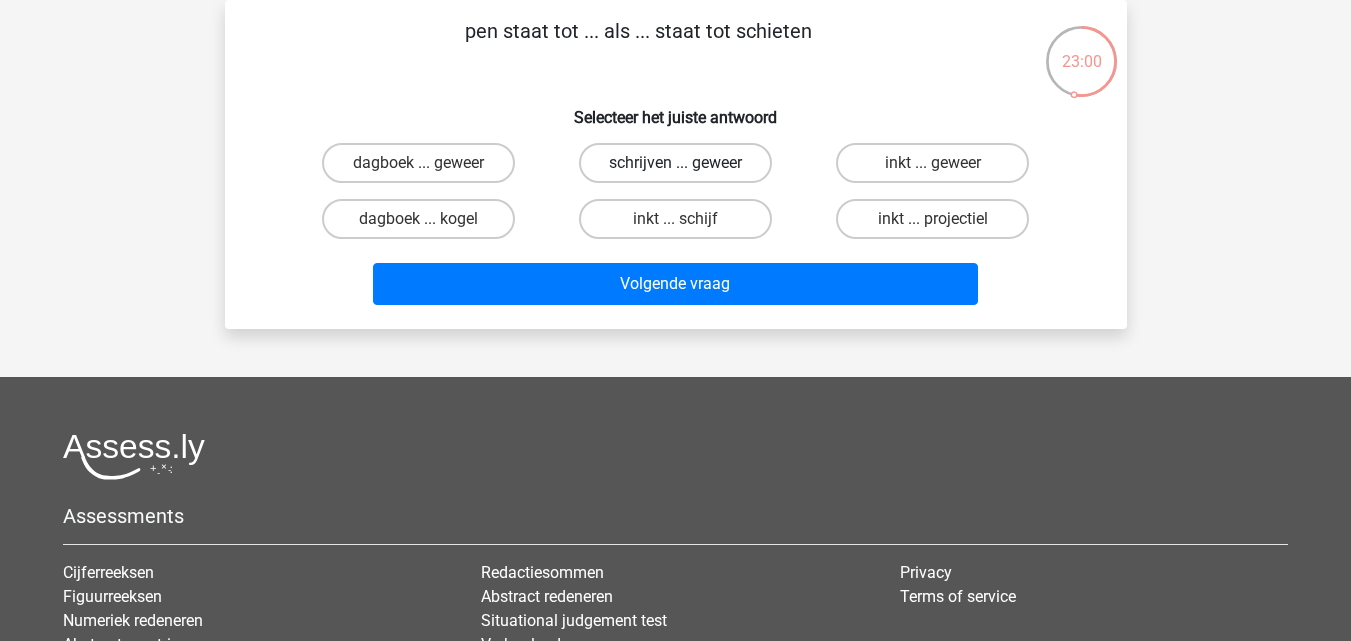 click on "schrijven ... geweer" at bounding box center (675, 163) 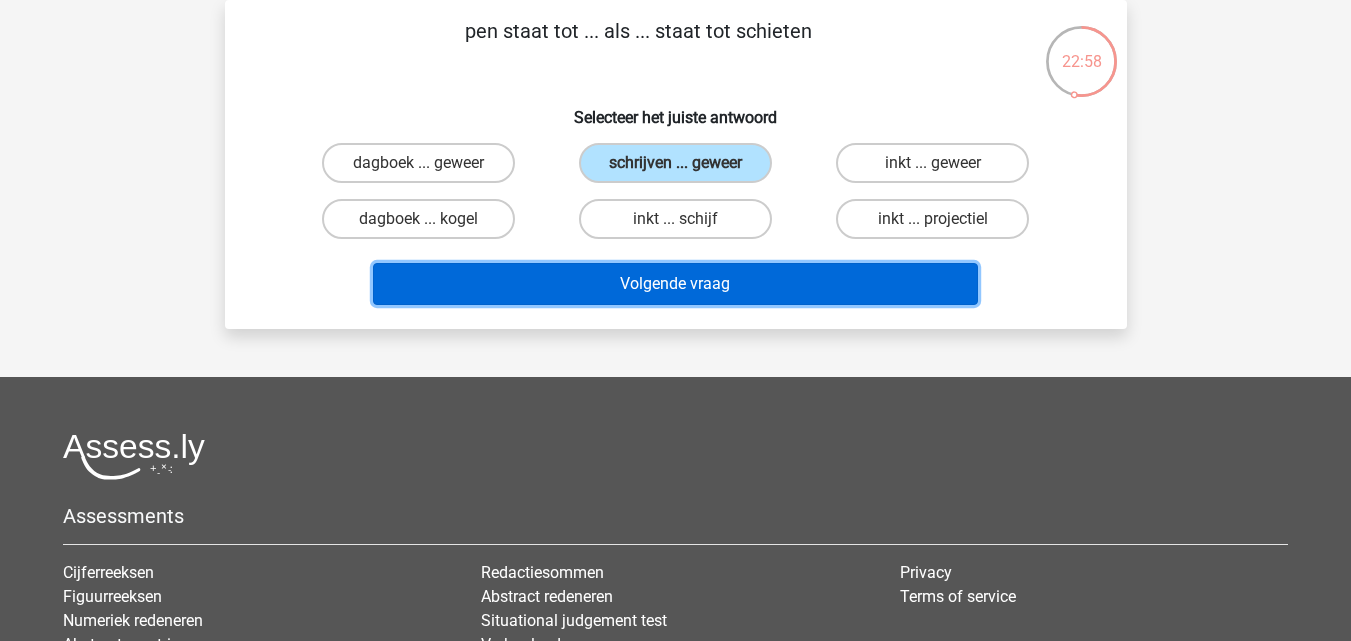 click on "Volgende vraag" at bounding box center [675, 284] 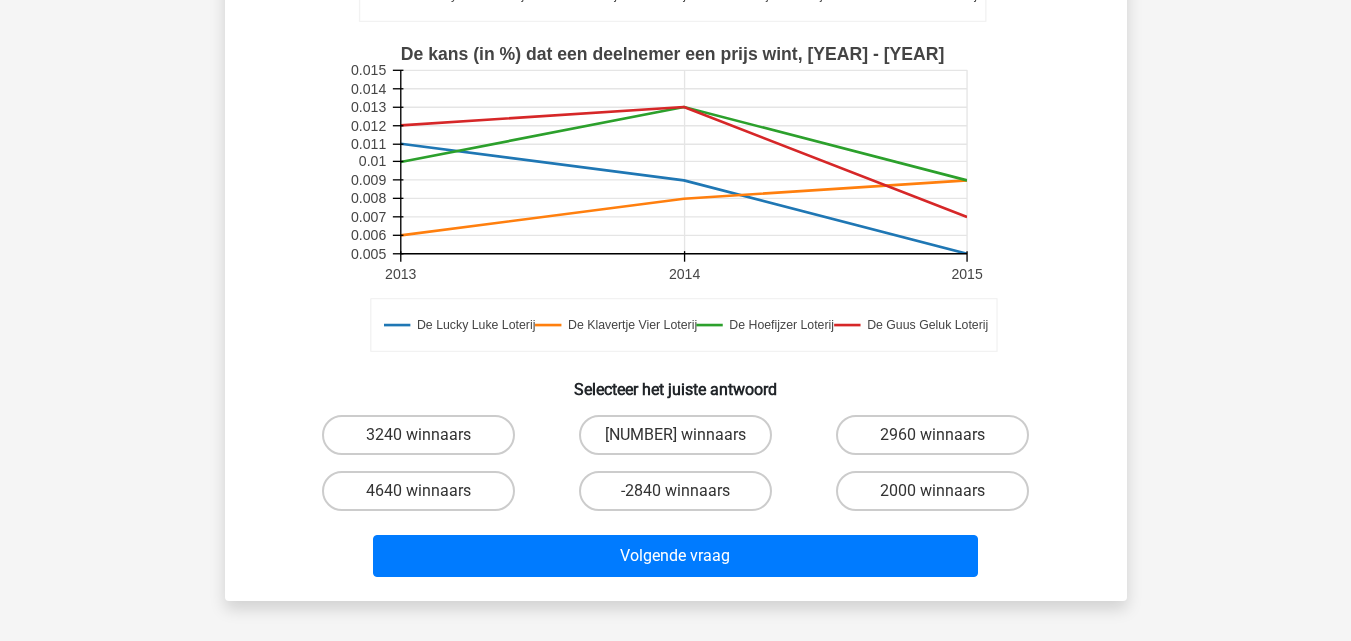 scroll, scrollTop: 482, scrollLeft: 0, axis: vertical 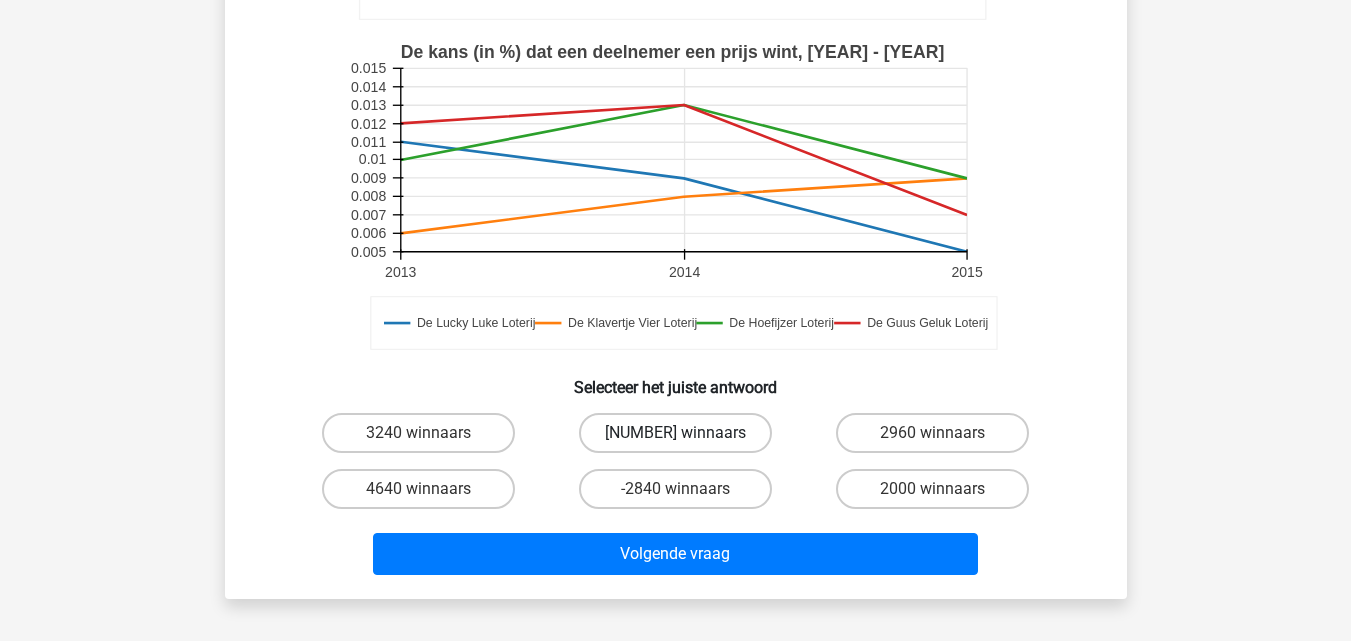 click on "[NUMBER] winnaars" at bounding box center (675, 433) 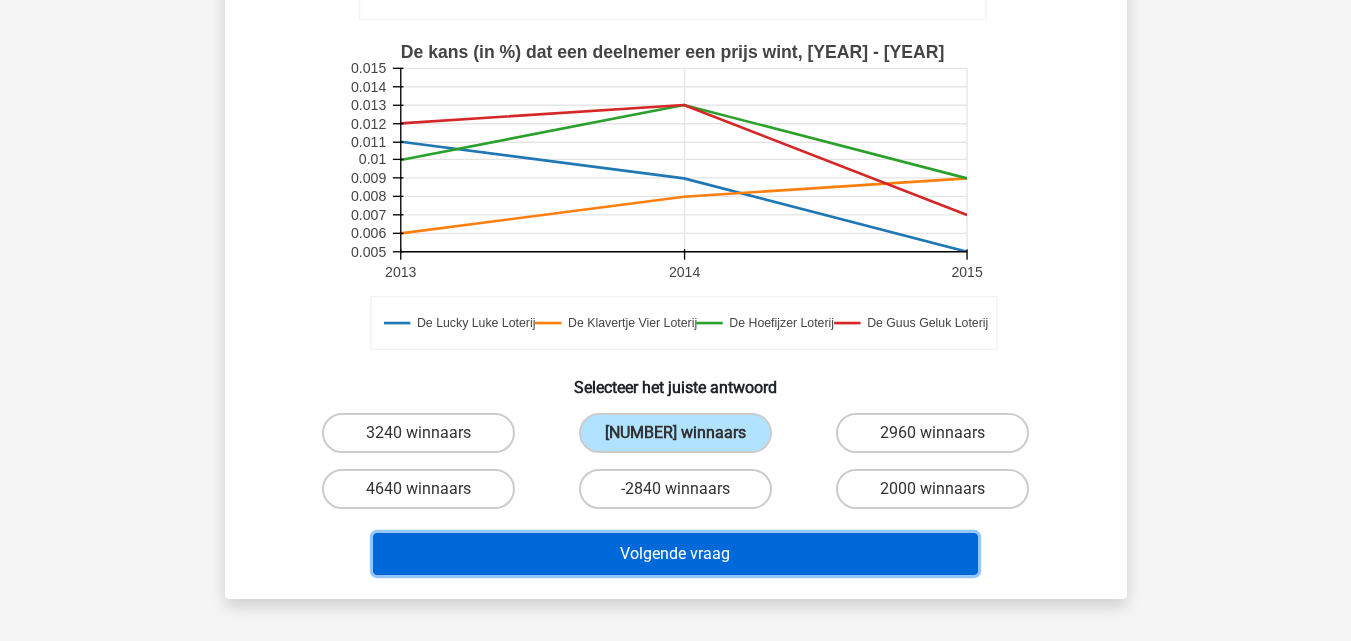 click on "Volgende vraag" at bounding box center [675, 554] 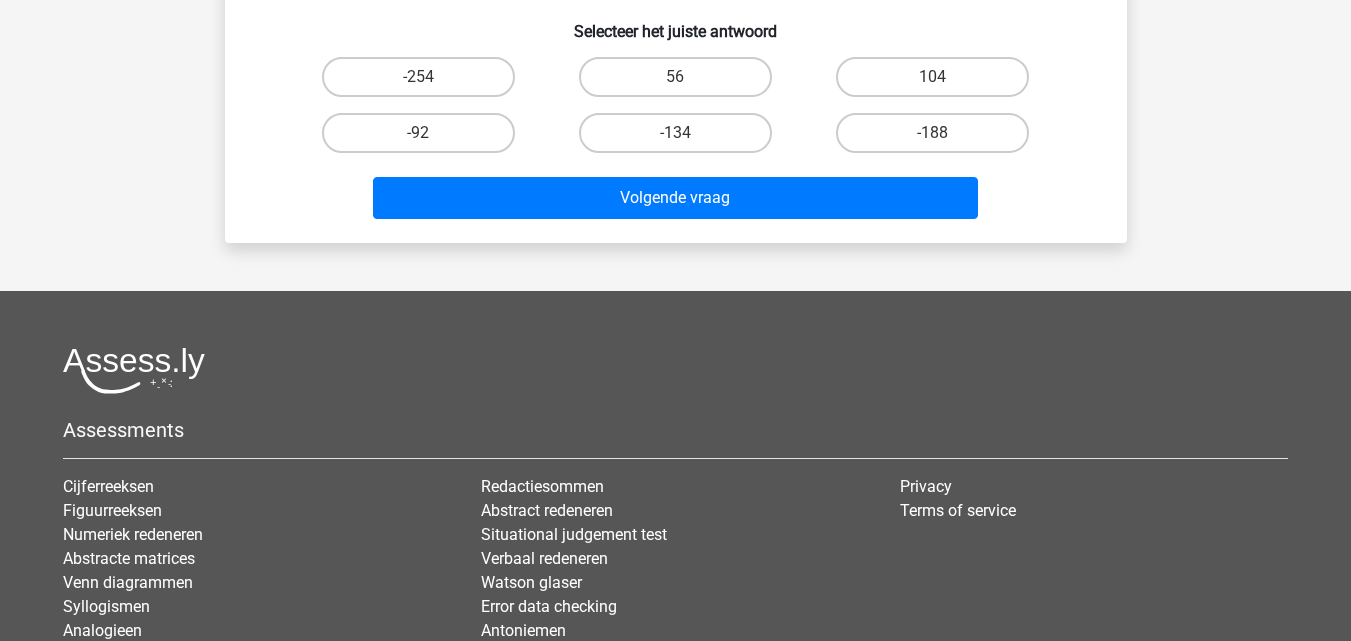scroll, scrollTop: 92, scrollLeft: 0, axis: vertical 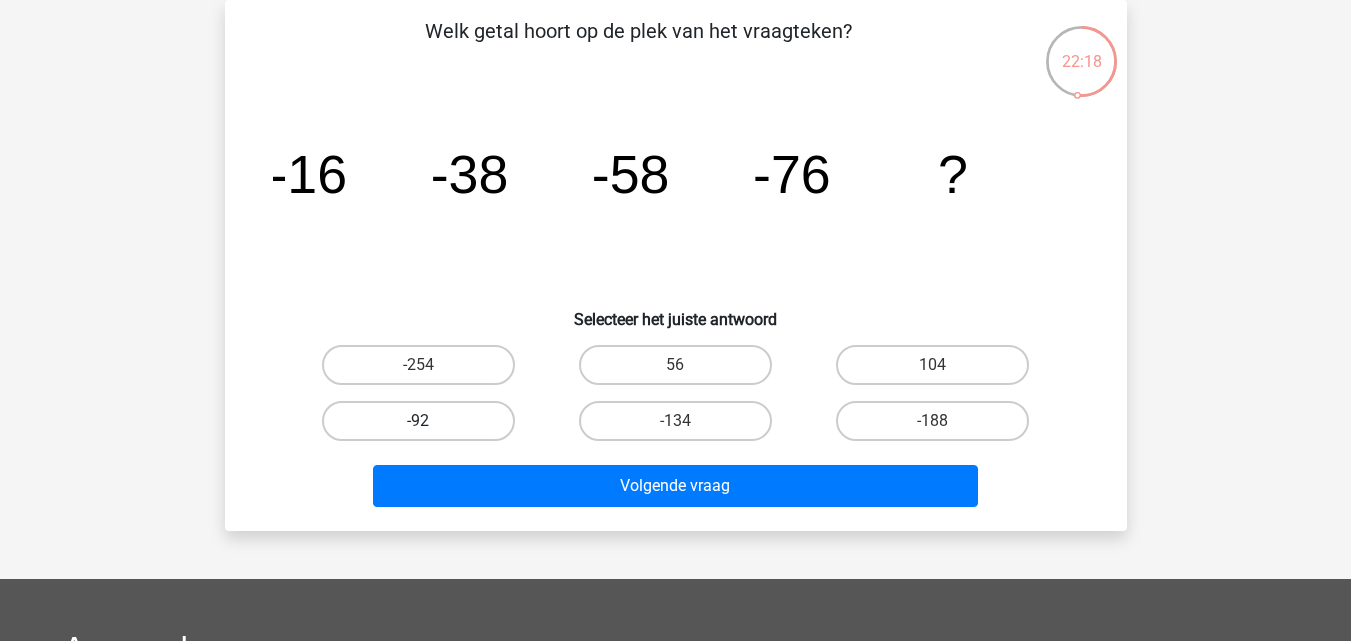 click on "-92" at bounding box center [418, 421] 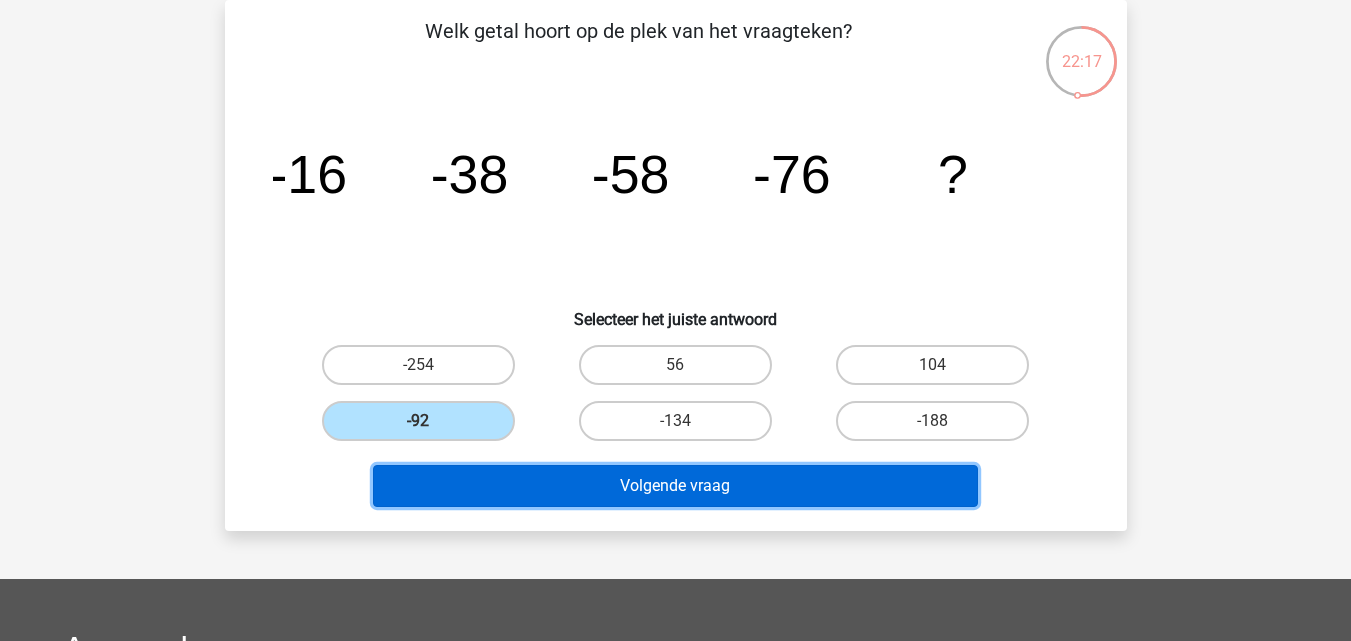 click on "Volgende vraag" at bounding box center (675, 486) 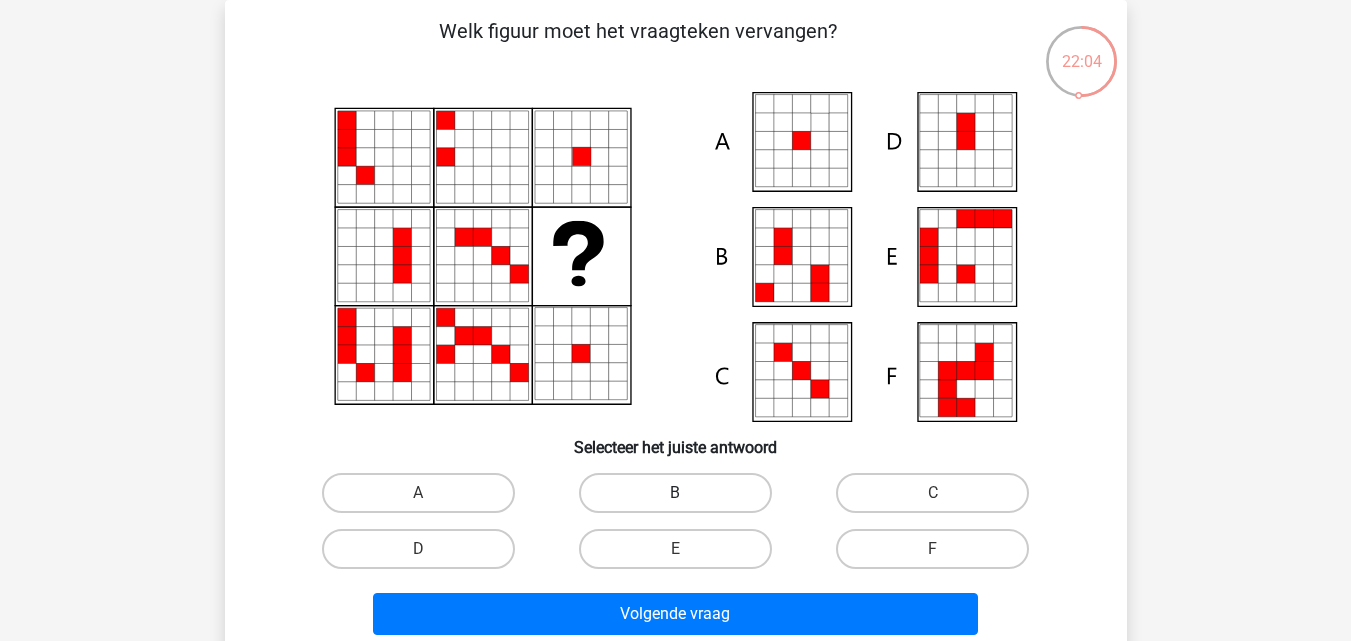 click on "B" at bounding box center [675, 493] 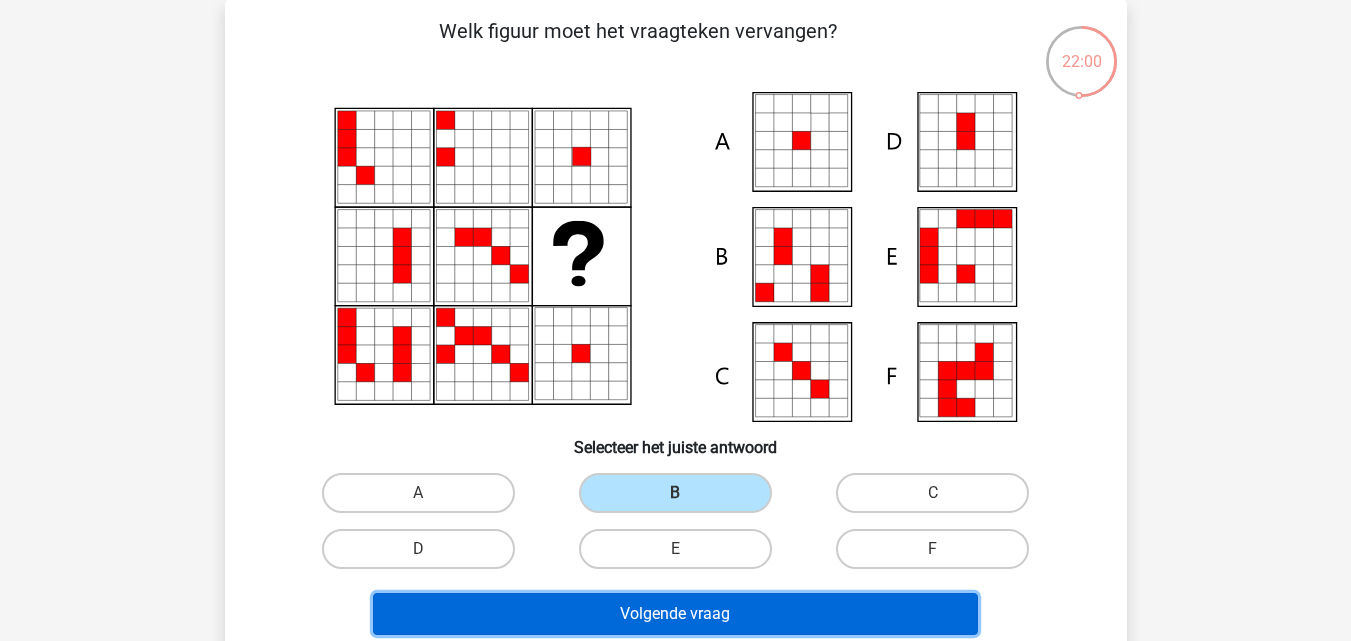 click on "Volgende vraag" at bounding box center (675, 614) 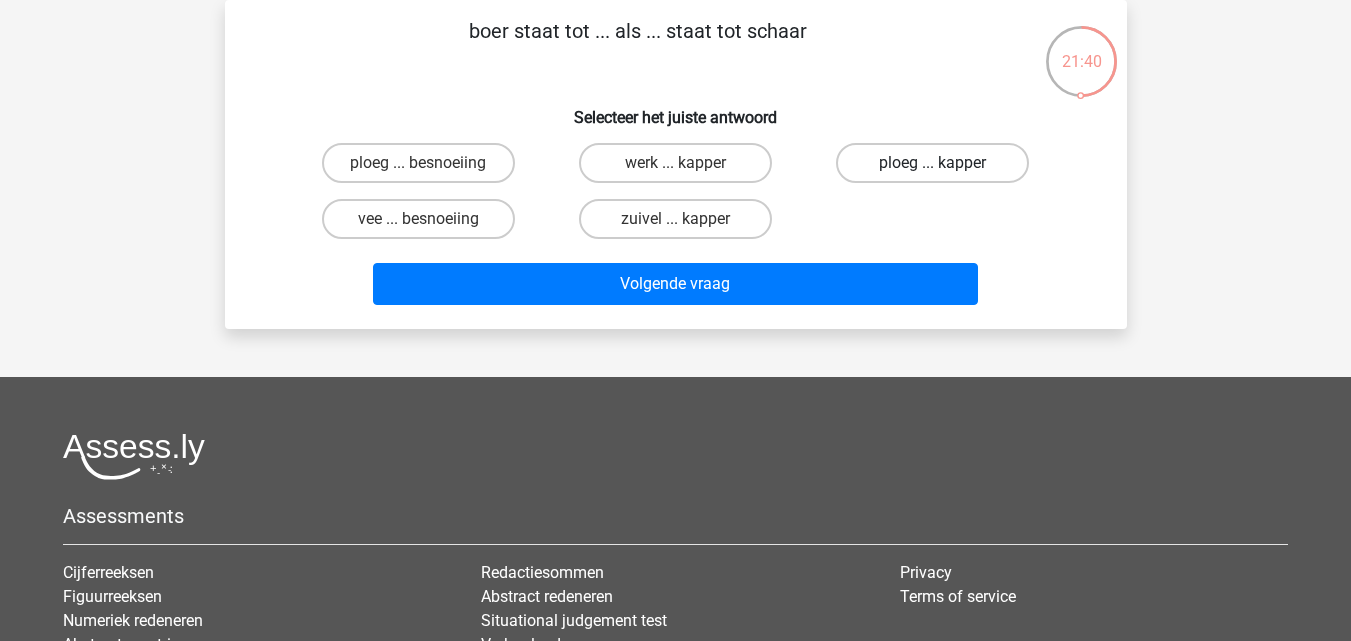 click on "ploeg ... kapper" at bounding box center (932, 163) 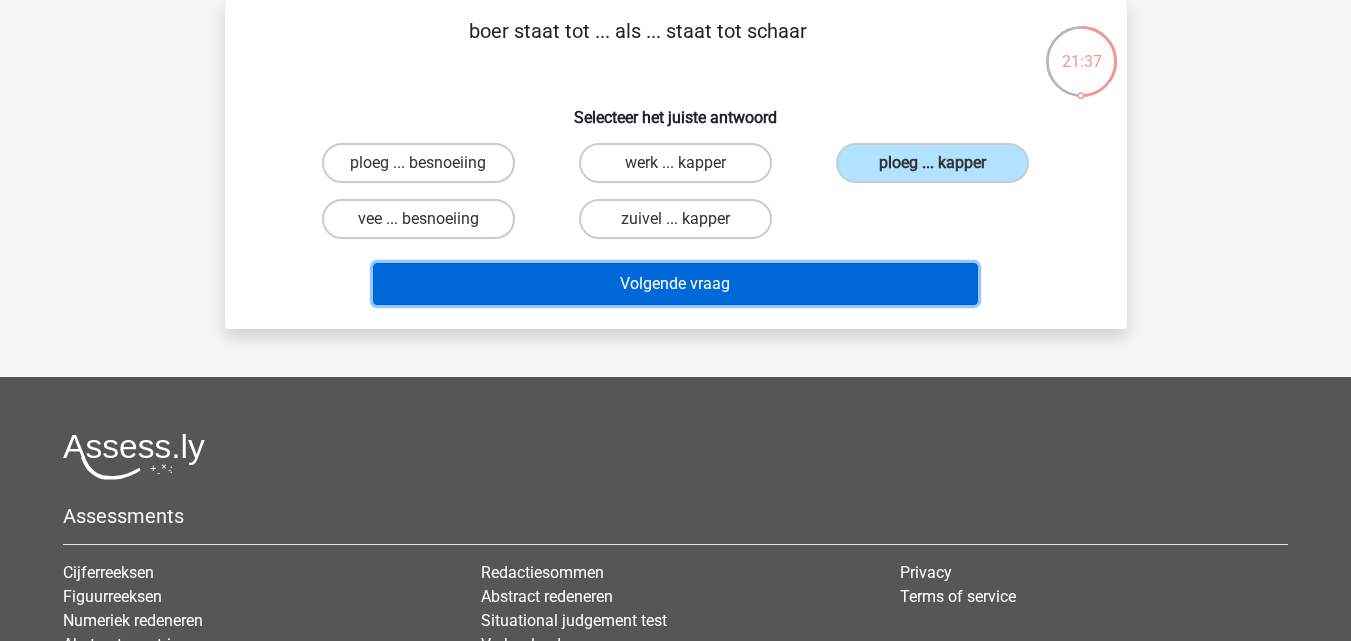 click on "Volgende vraag" at bounding box center (675, 284) 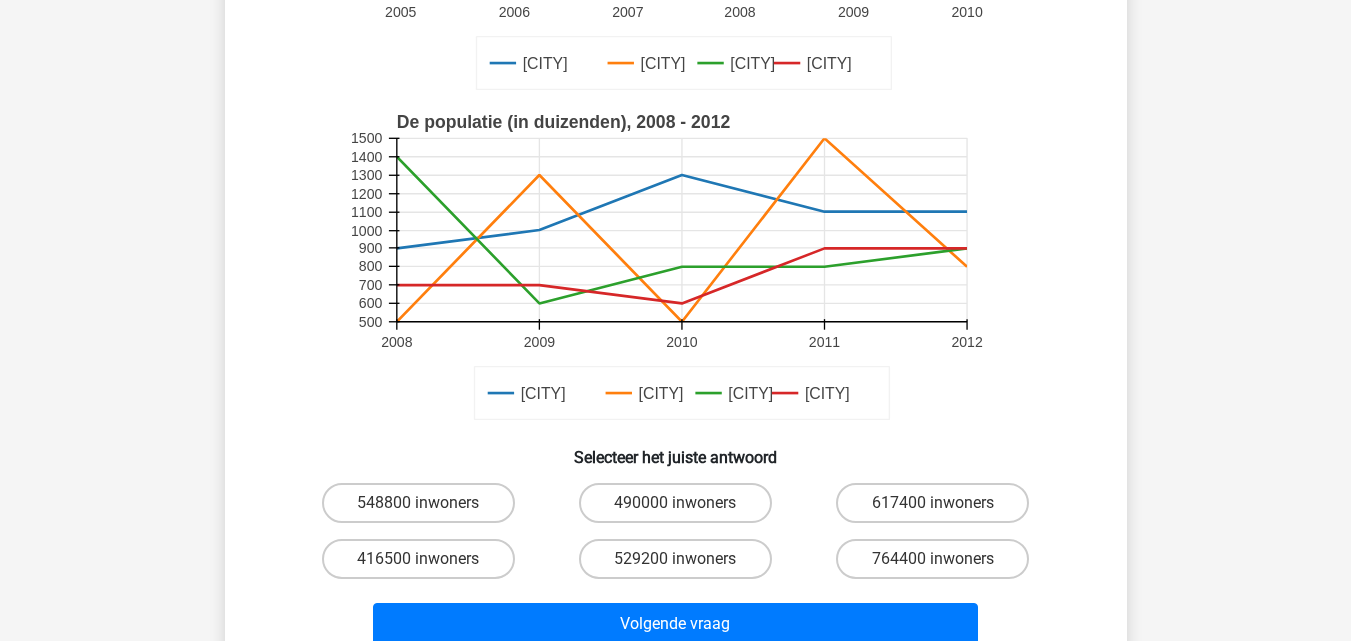 scroll, scrollTop: 452, scrollLeft: 0, axis: vertical 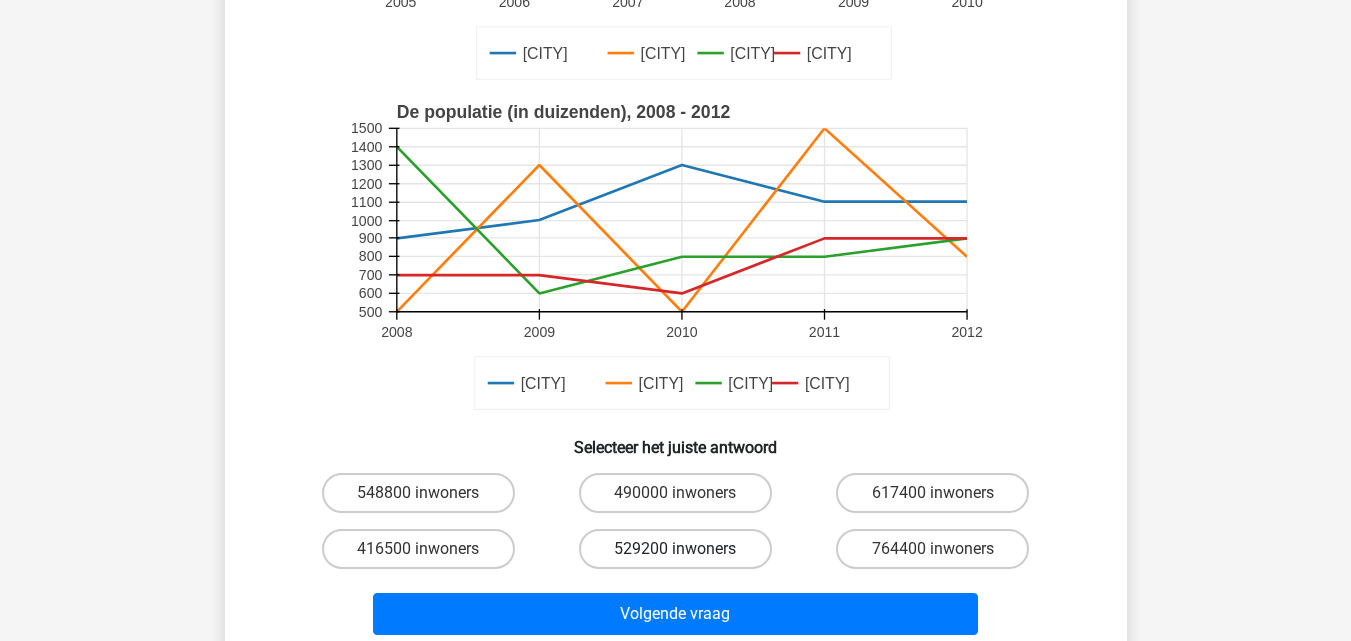 click on "529200 inwoners" at bounding box center (675, 549) 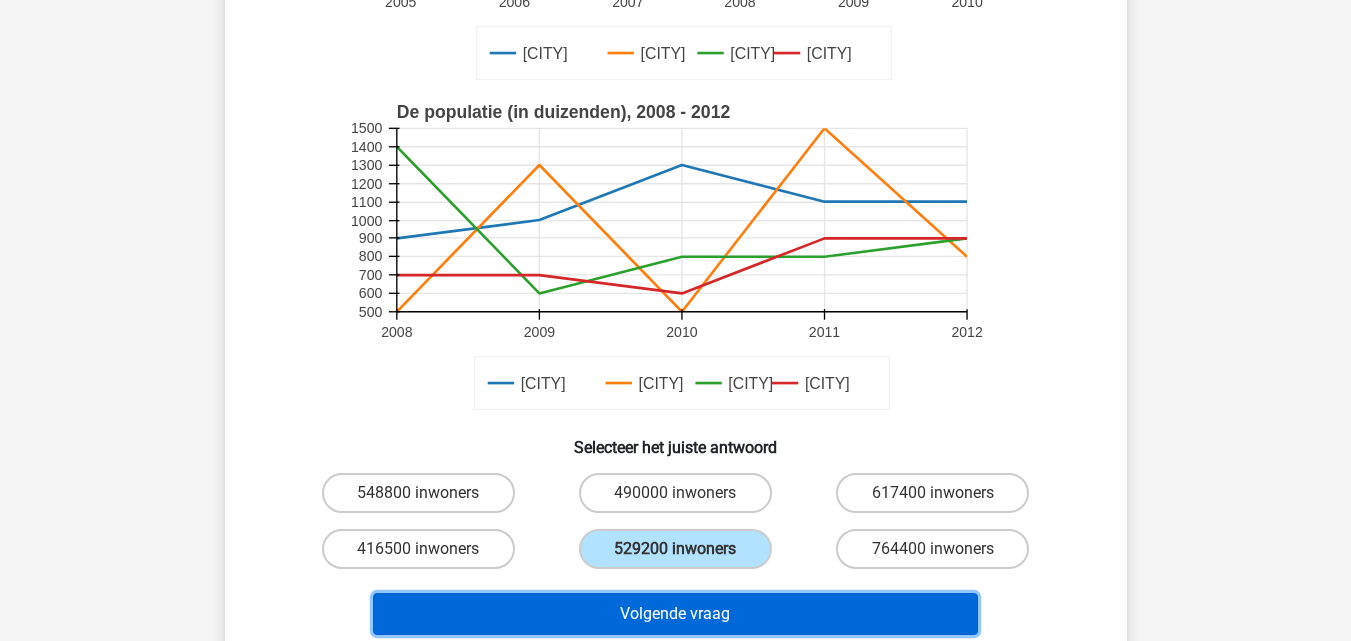 click on "Volgende vraag" at bounding box center (675, 614) 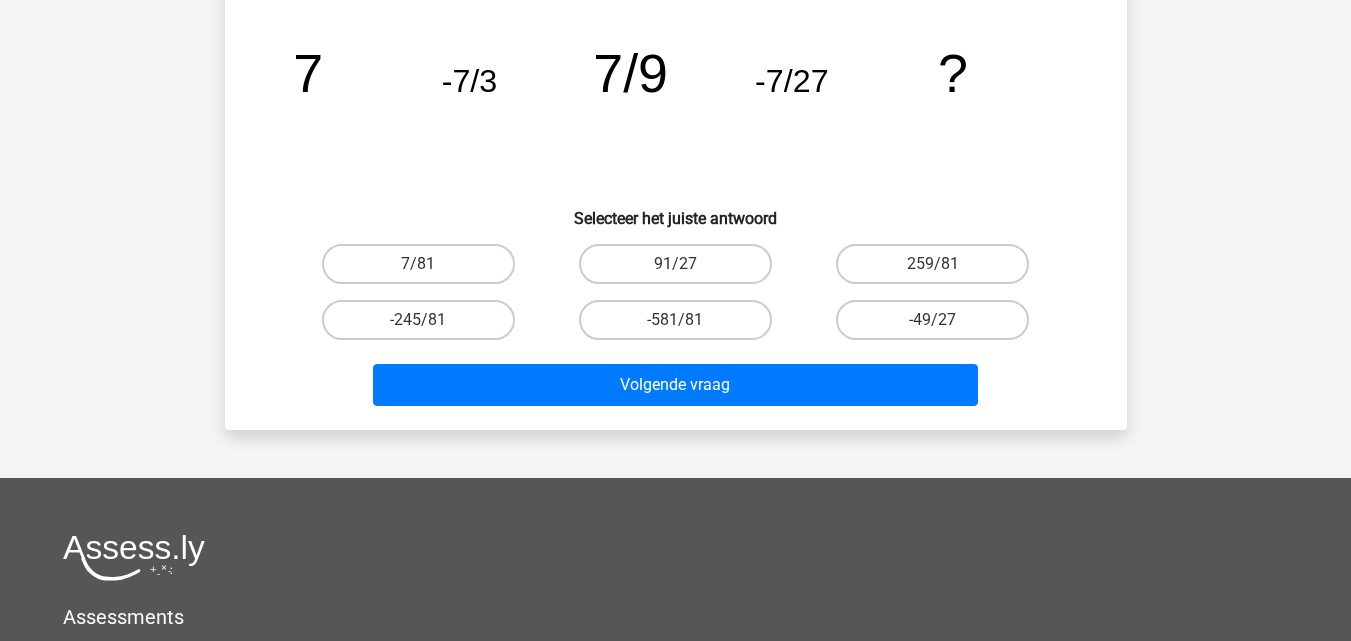 scroll, scrollTop: 92, scrollLeft: 0, axis: vertical 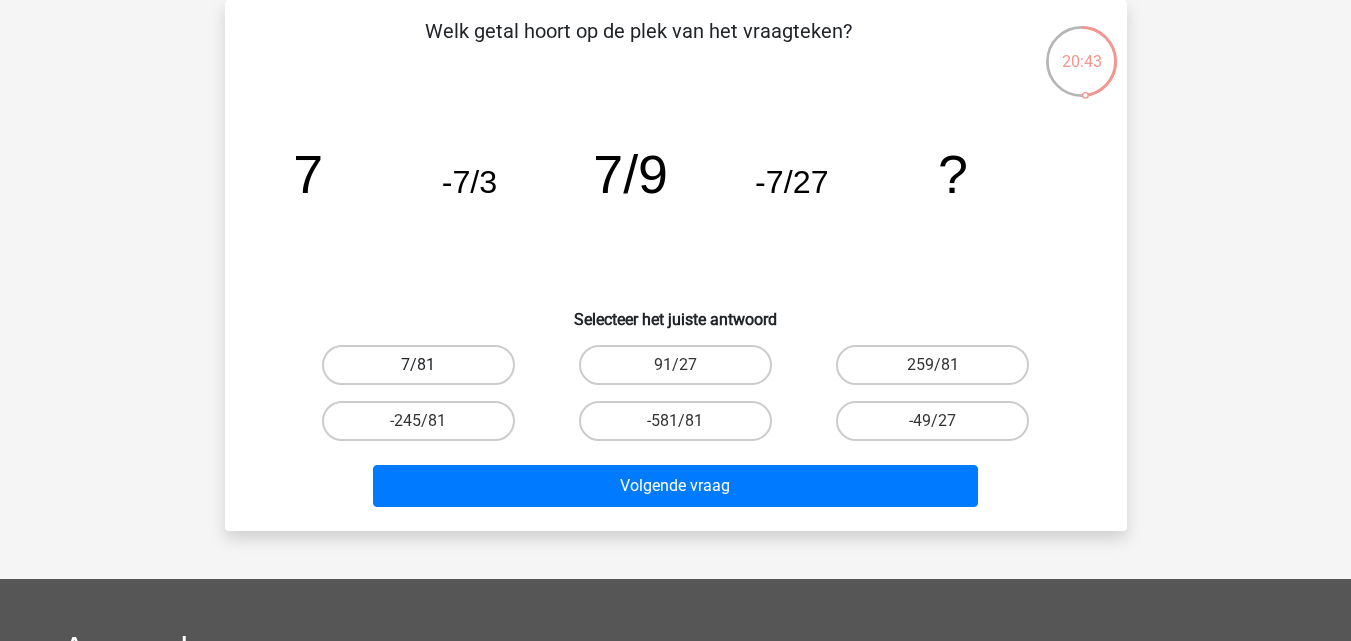 click on "7/81" at bounding box center (418, 365) 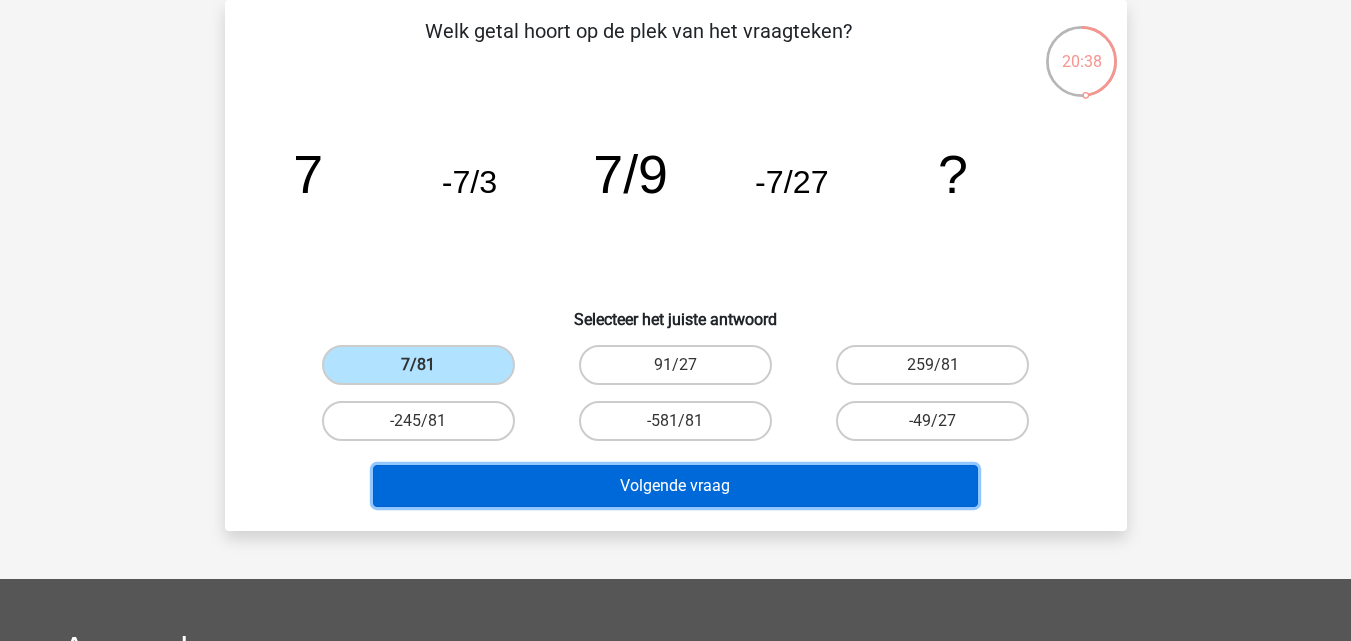 click on "Volgende vraag" at bounding box center [675, 486] 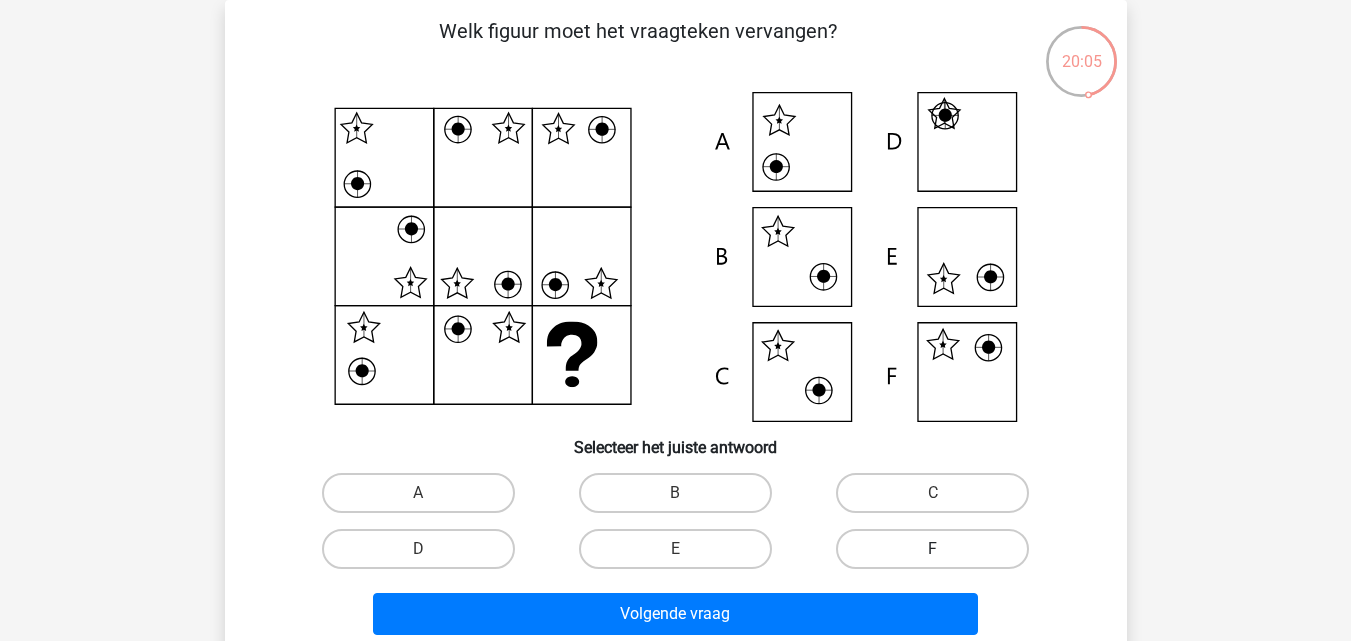 click on "F" at bounding box center (932, 549) 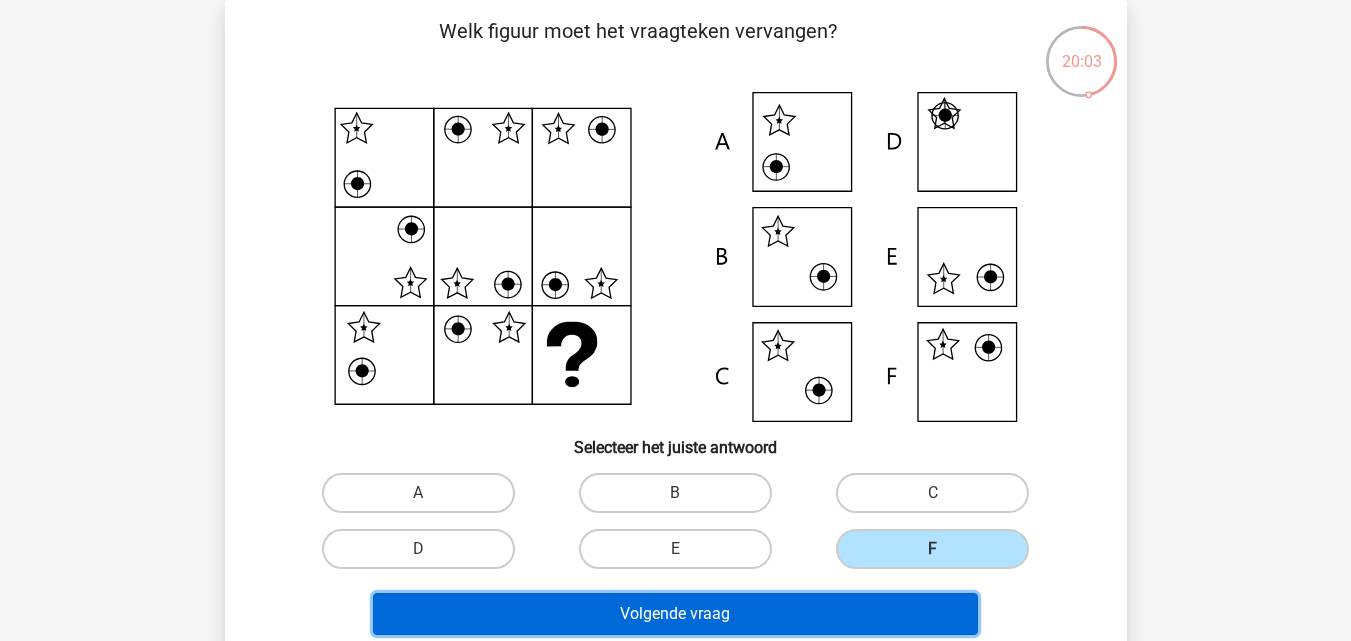 click on "Volgende vraag" at bounding box center [675, 614] 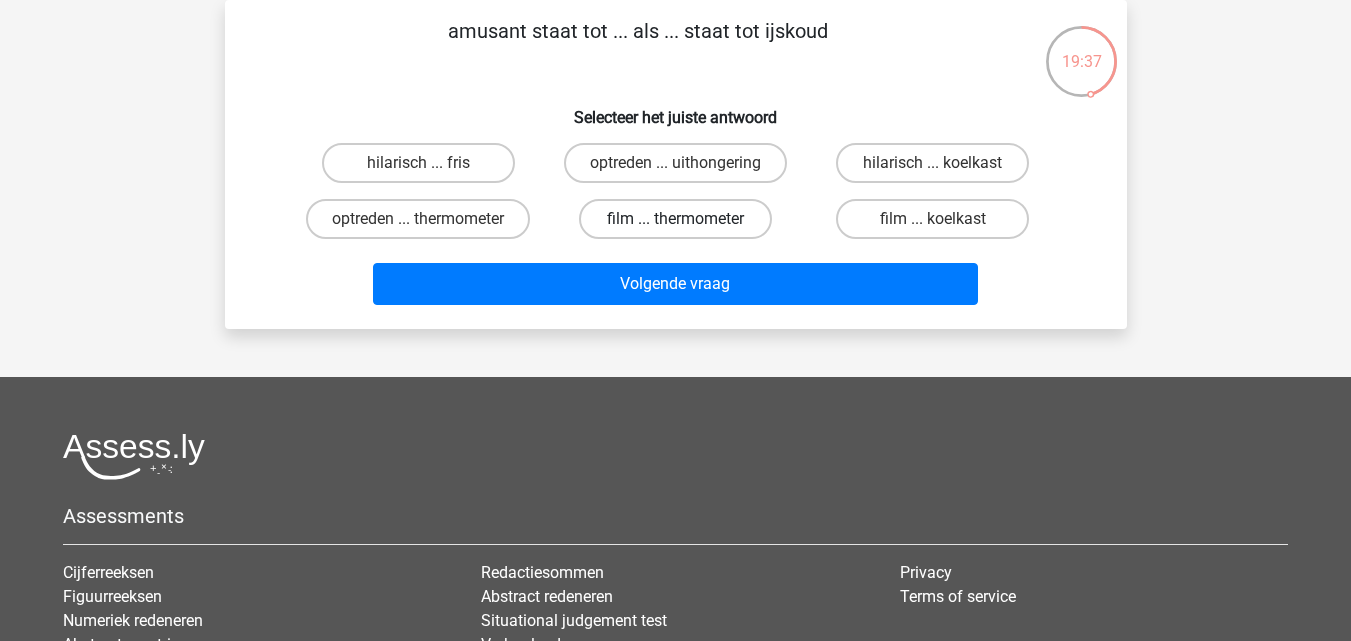 click on "film ... thermometer" at bounding box center [675, 219] 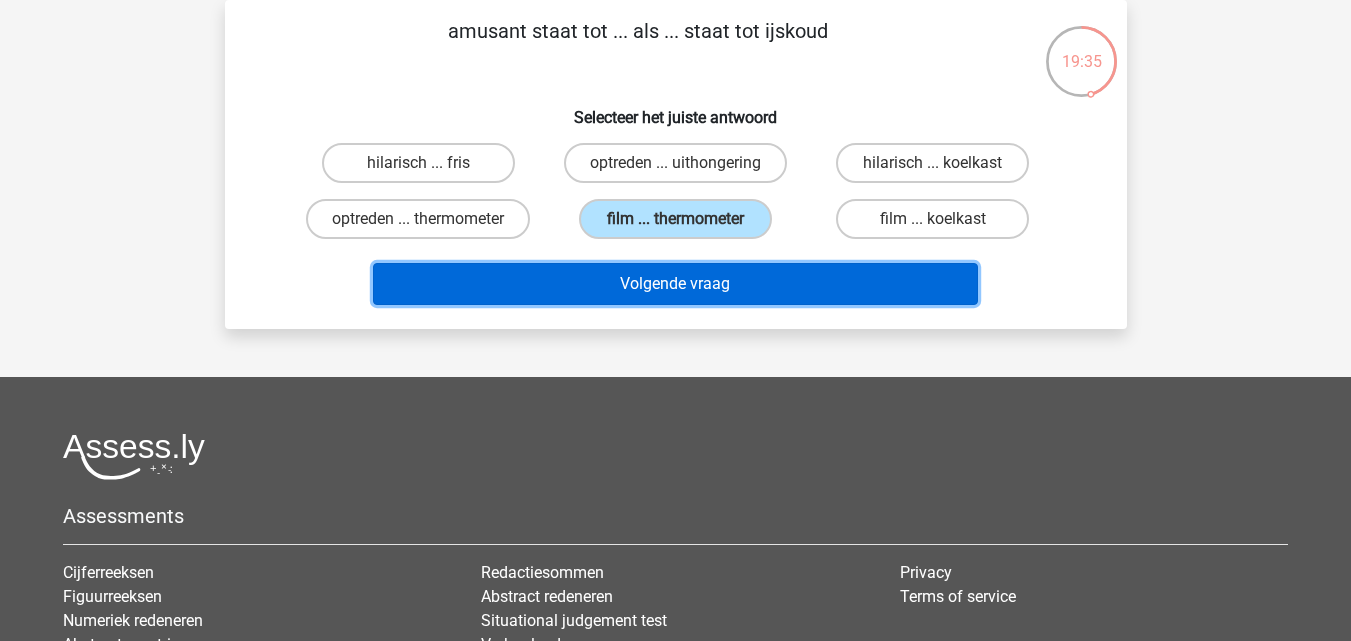 click on "Volgende vraag" at bounding box center [675, 284] 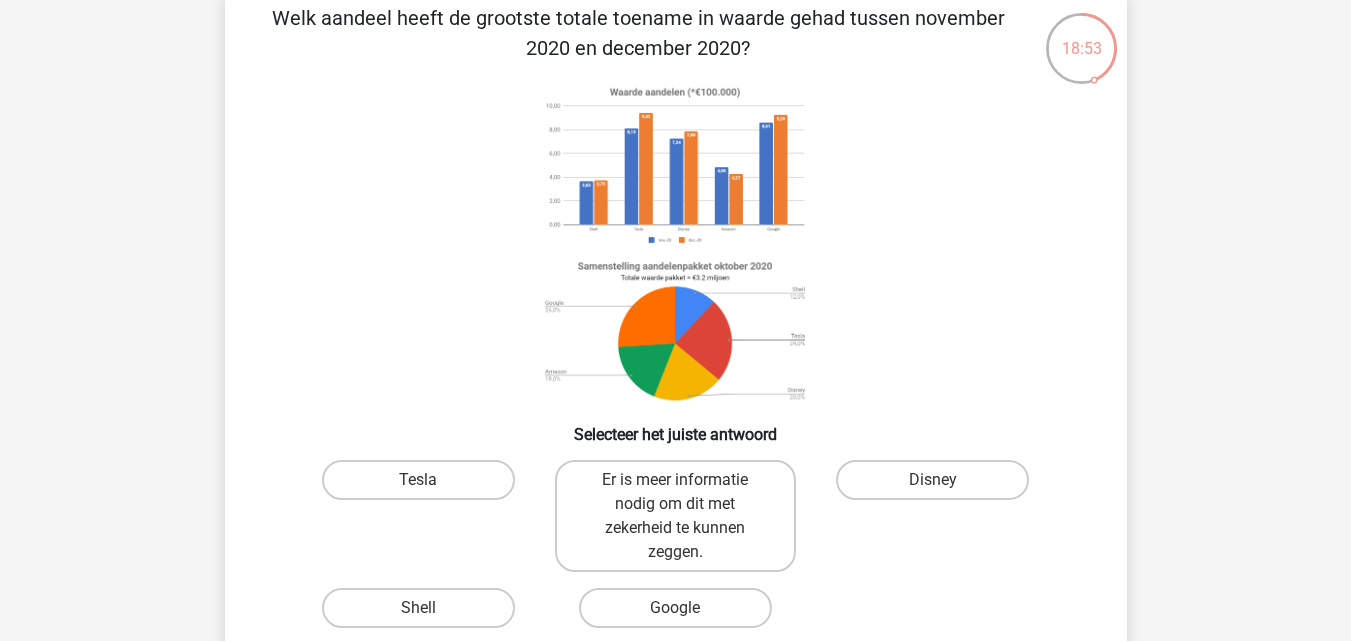 scroll, scrollTop: 106, scrollLeft: 0, axis: vertical 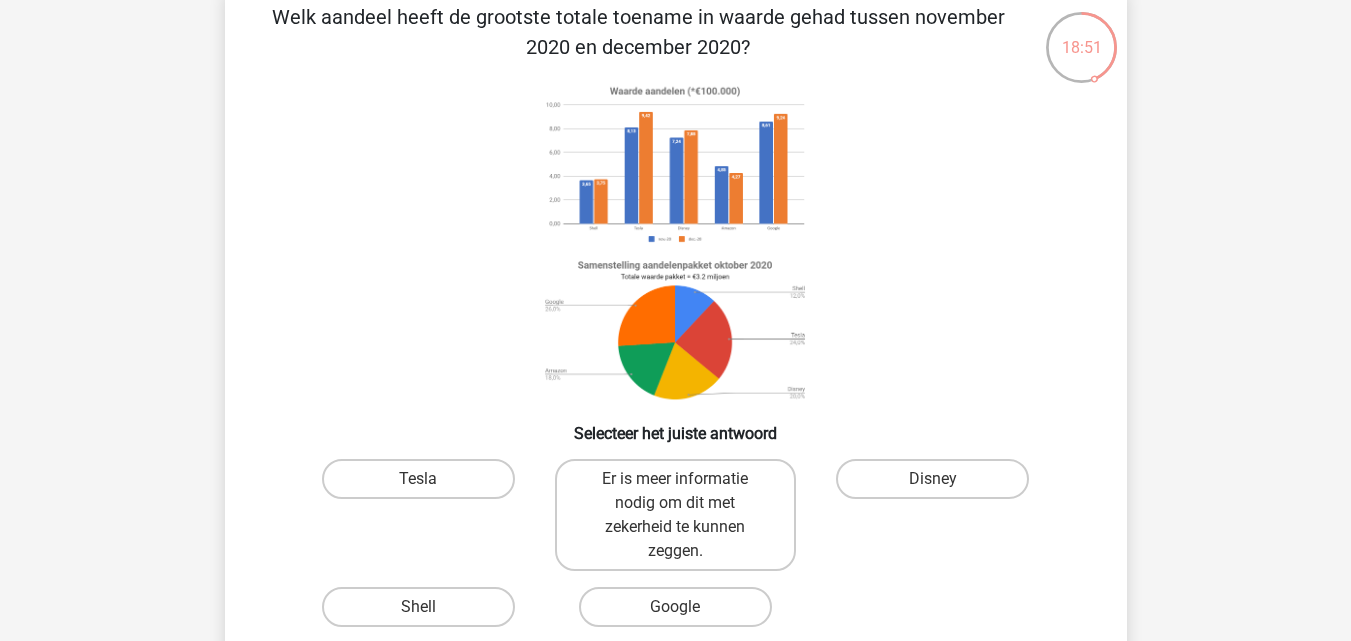 click 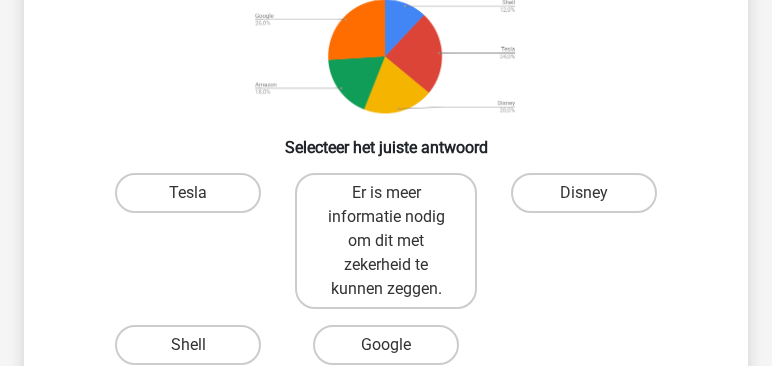 scroll, scrollTop: 394, scrollLeft: 0, axis: vertical 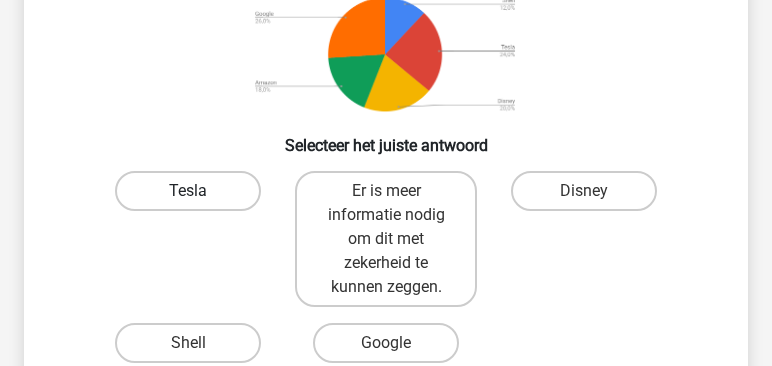 click on "Tesla" at bounding box center (188, 191) 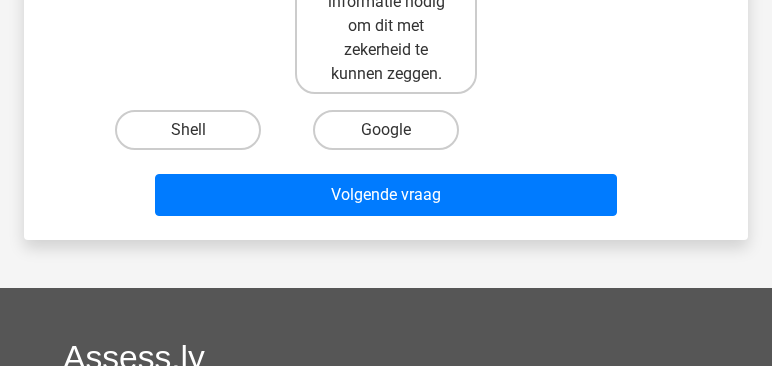 scroll, scrollTop: 609, scrollLeft: 0, axis: vertical 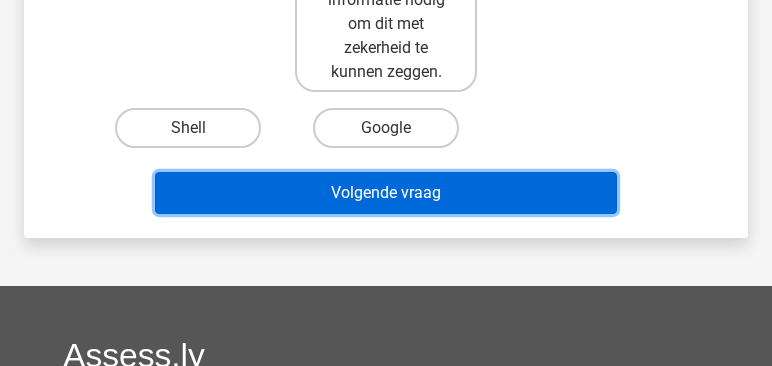click on "Volgende vraag" at bounding box center (386, 193) 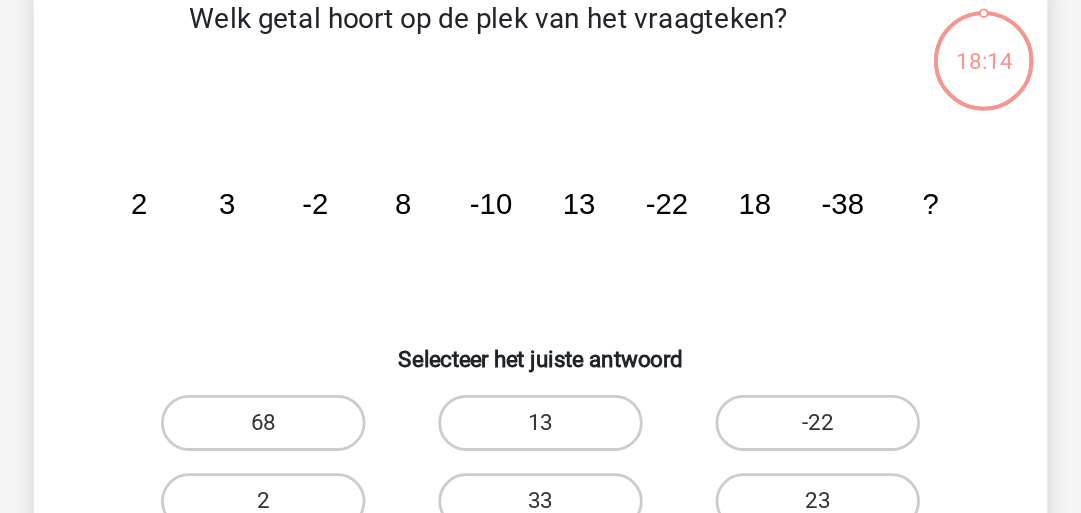 scroll, scrollTop: 92, scrollLeft: 0, axis: vertical 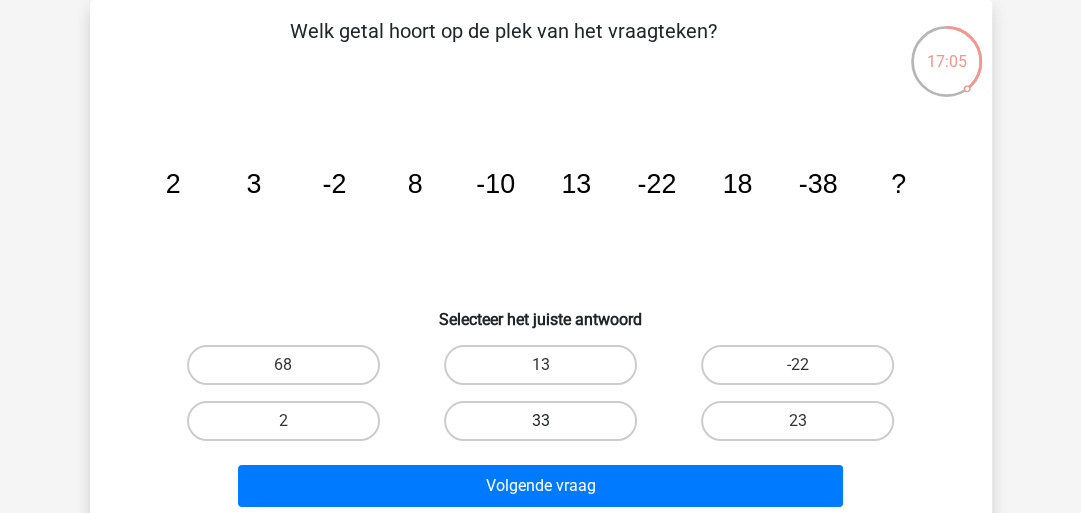 click on "33" at bounding box center (540, 421) 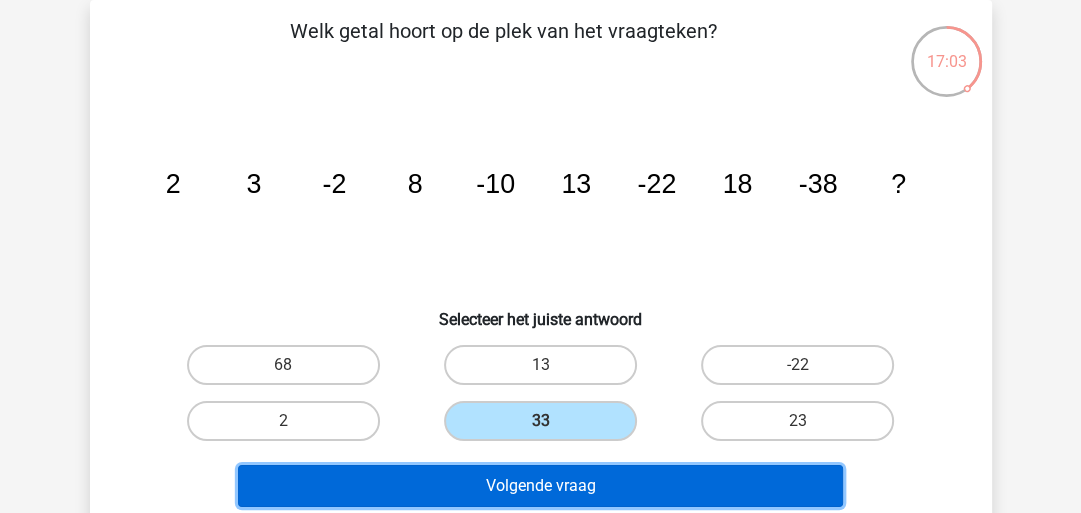 click on "Volgende vraag" at bounding box center [540, 486] 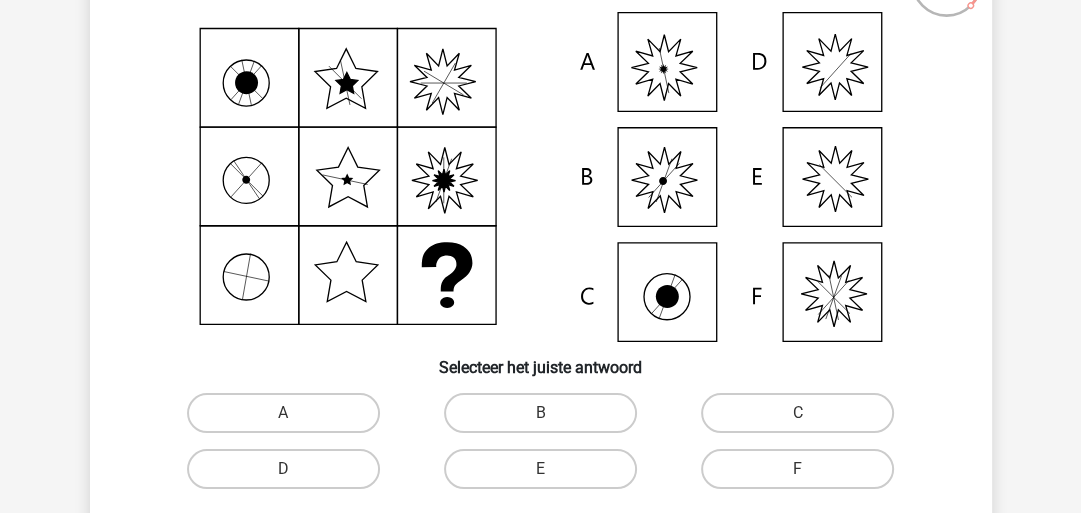 scroll, scrollTop: 255, scrollLeft: 0, axis: vertical 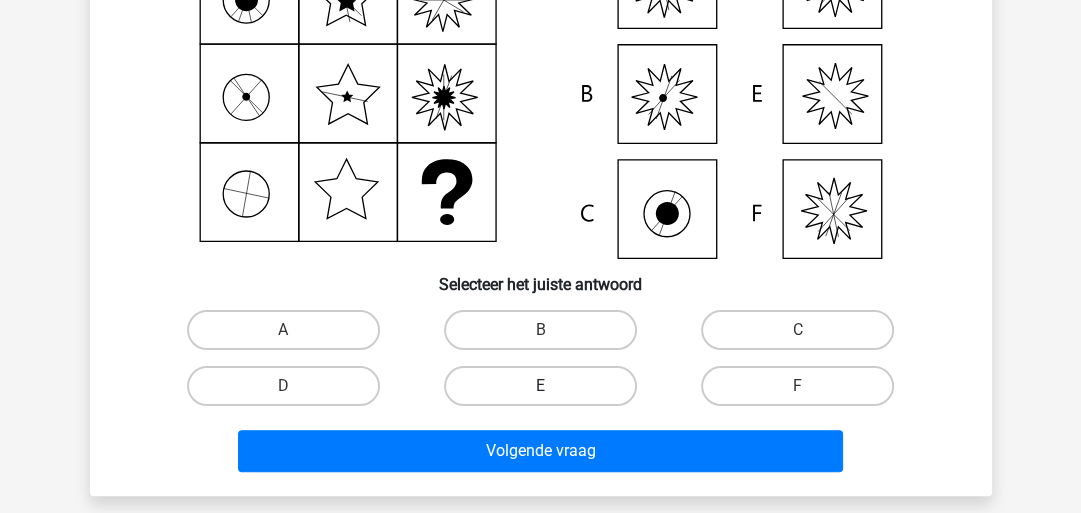 click on "E" at bounding box center (540, 386) 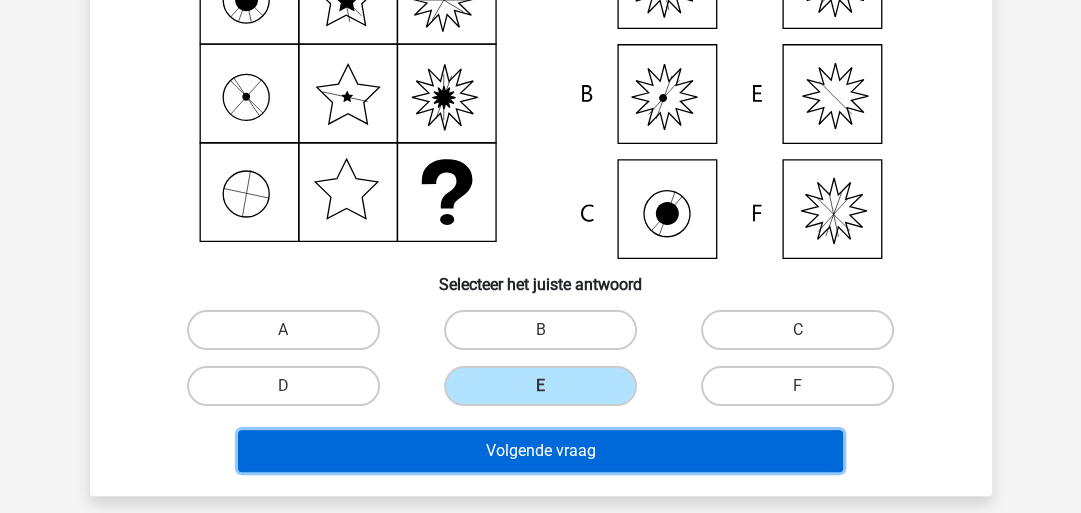click on "Volgende vraag" at bounding box center (540, 451) 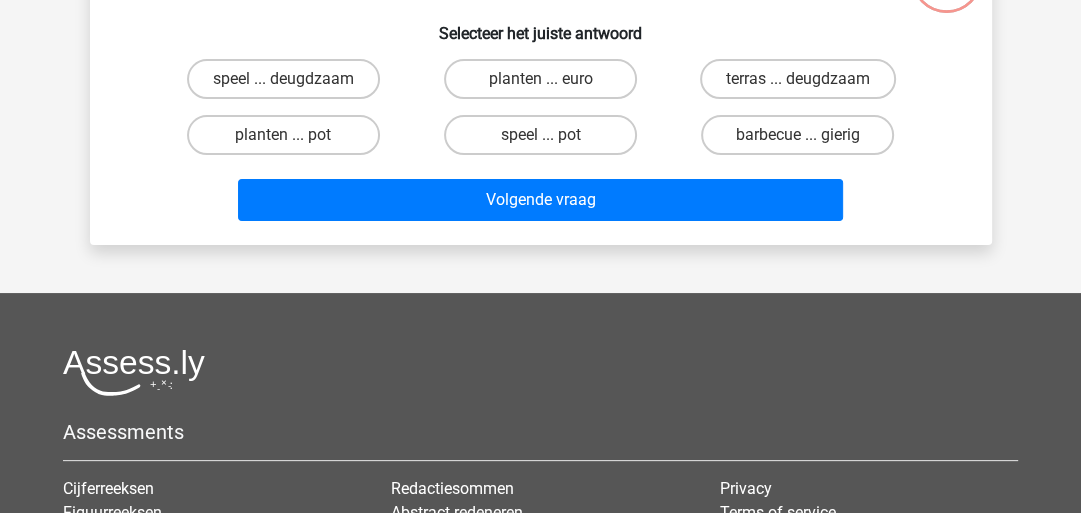 scroll, scrollTop: 92, scrollLeft: 0, axis: vertical 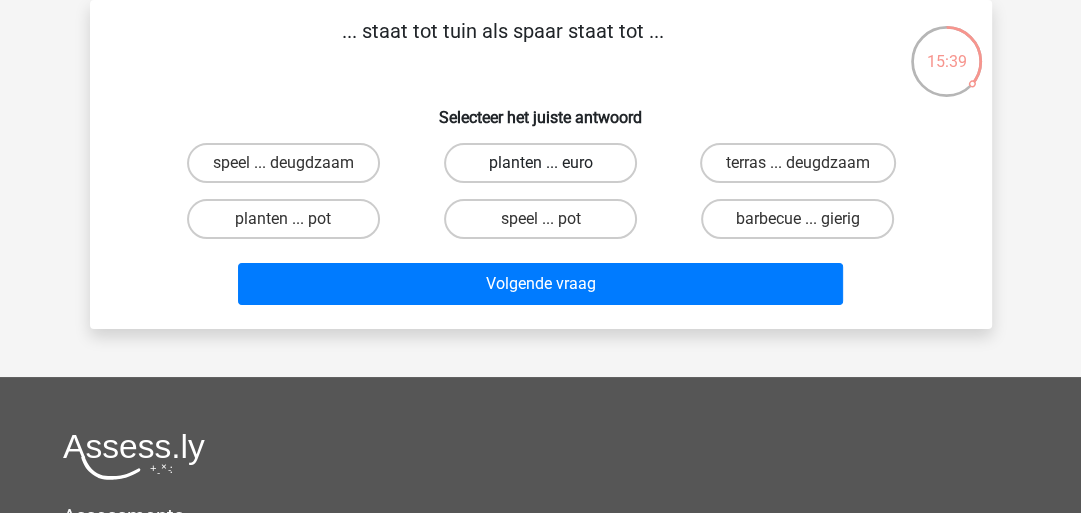 click on "planten ... euro" at bounding box center [540, 163] 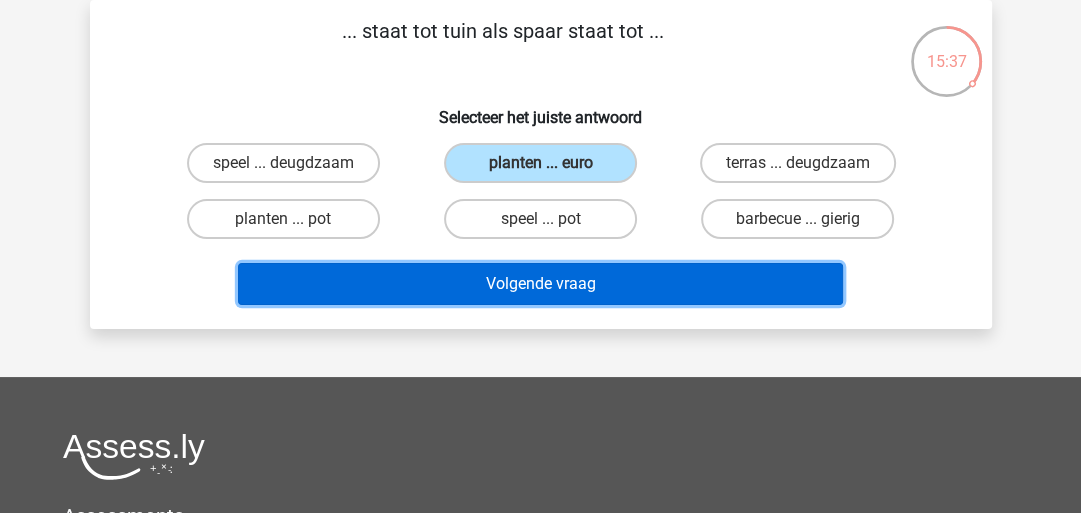 click on "Volgende vraag" at bounding box center (540, 284) 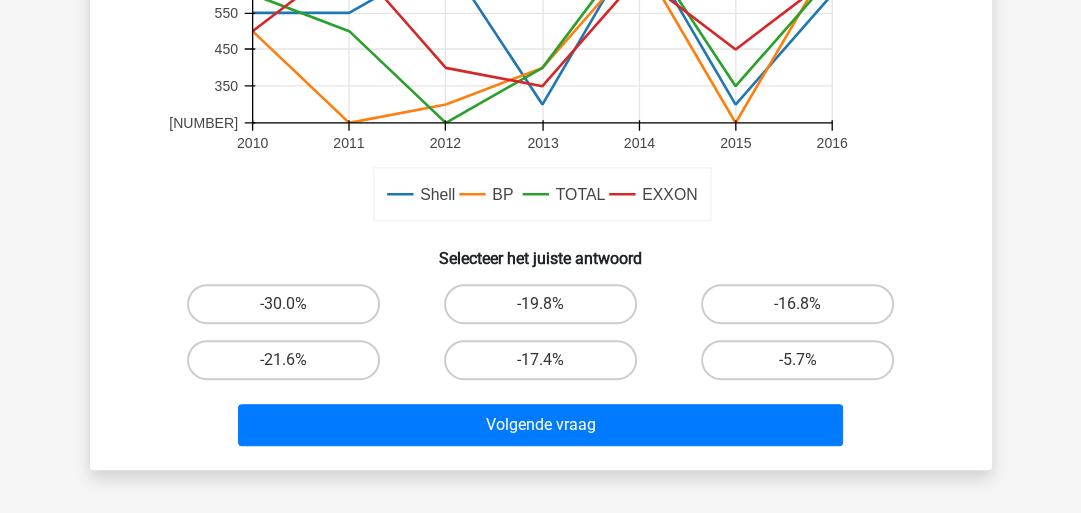 scroll, scrollTop: 612, scrollLeft: 0, axis: vertical 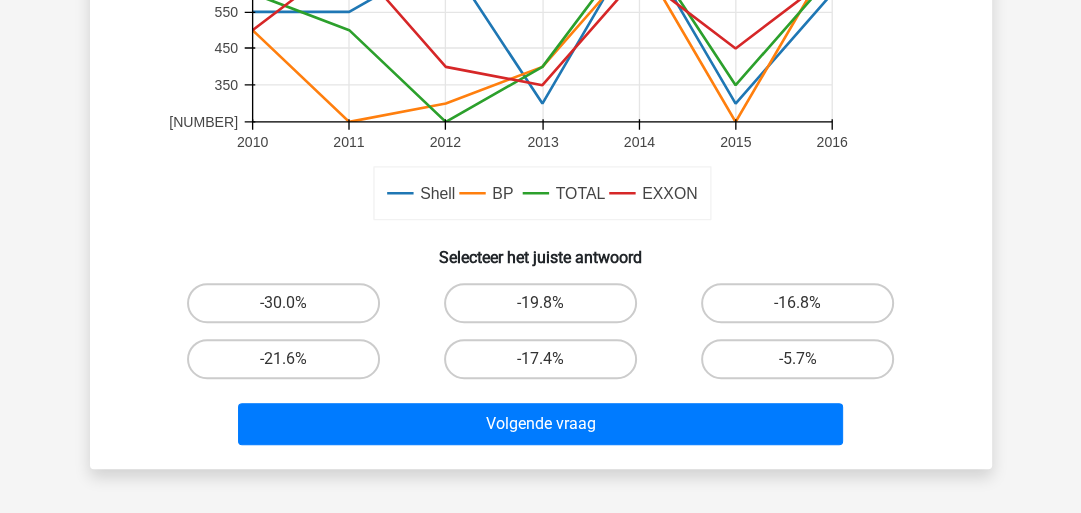 click on "-5.7%" at bounding box center (804, 365) 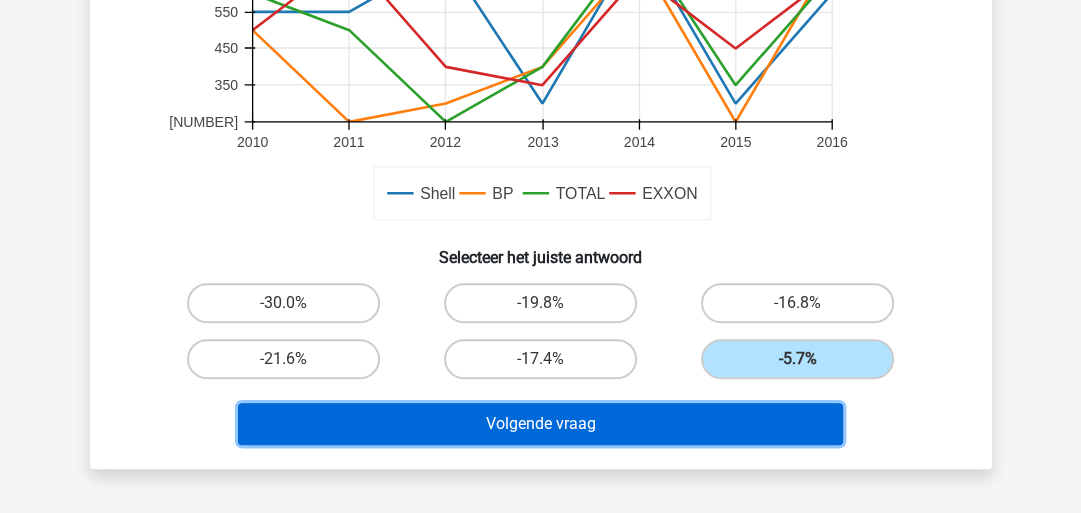 click on "Volgende vraag" at bounding box center (540, 424) 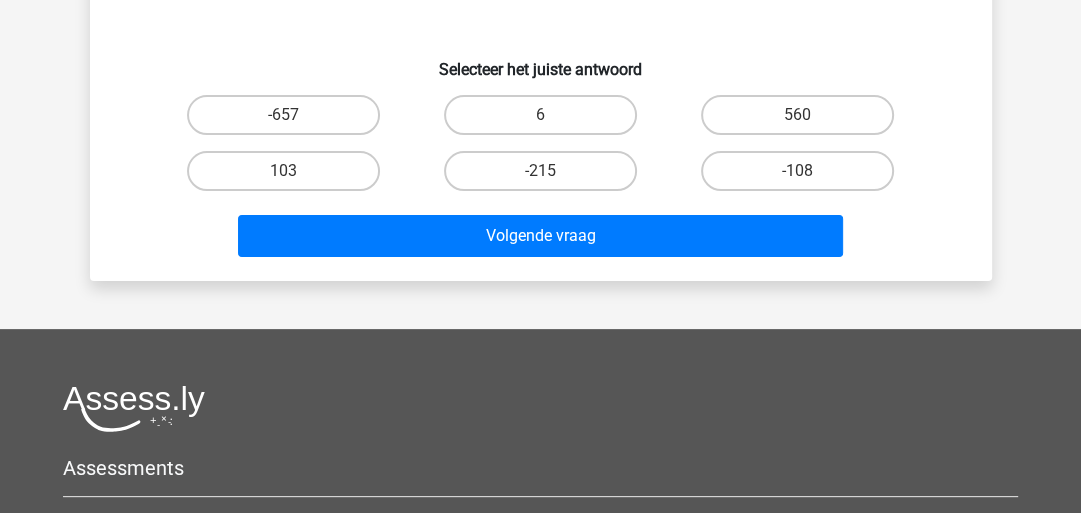 scroll, scrollTop: 92, scrollLeft: 0, axis: vertical 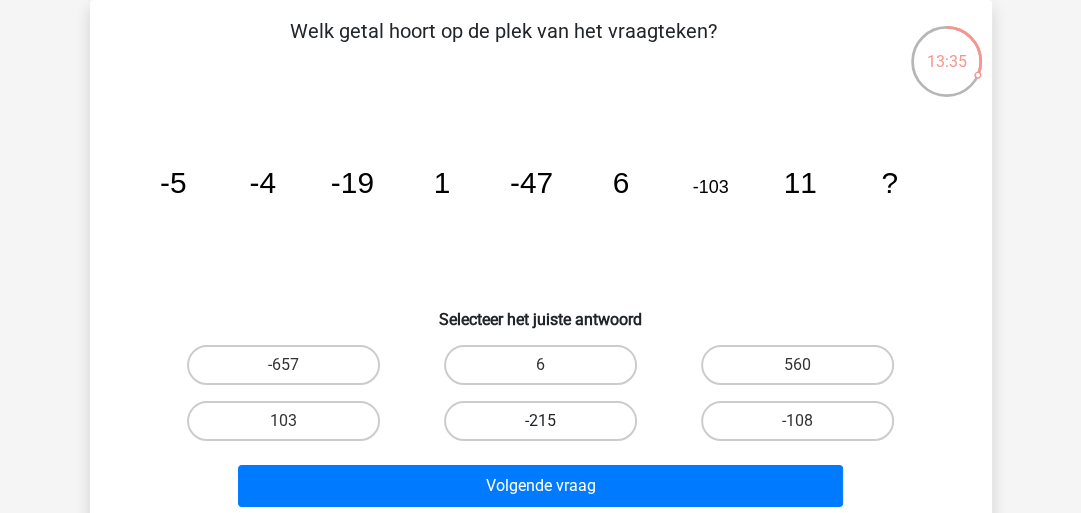 click on "-215" at bounding box center [540, 421] 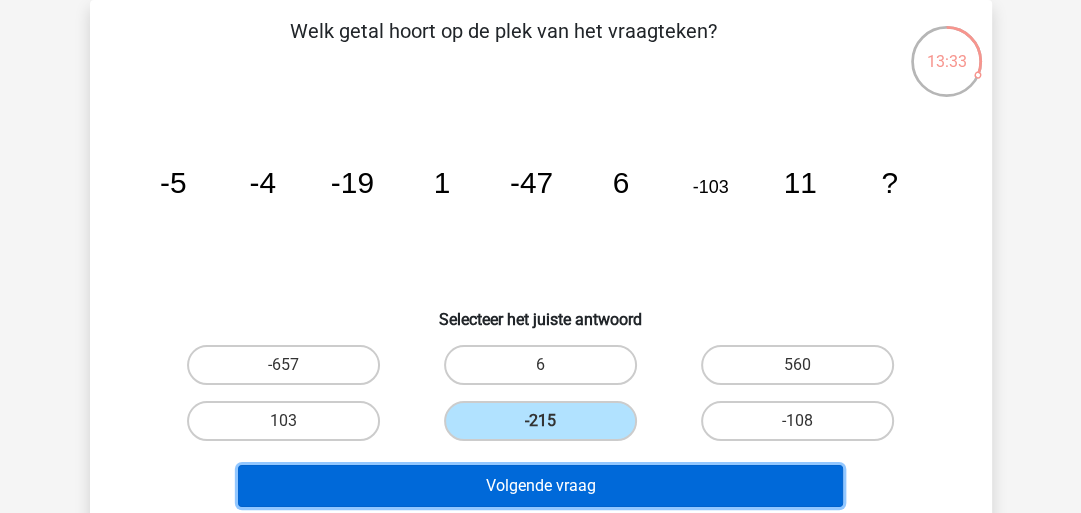 click on "Volgende vraag" at bounding box center [540, 486] 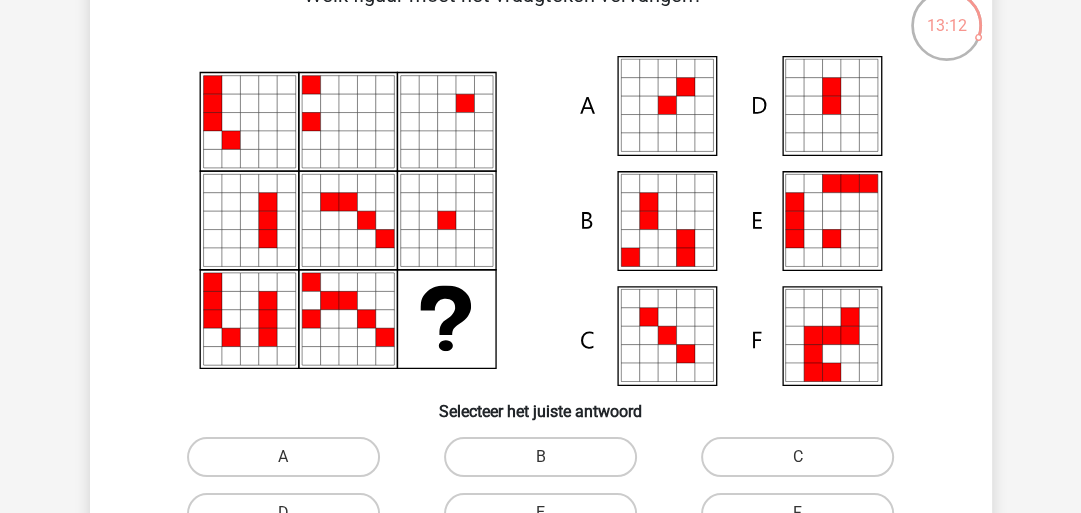 scroll, scrollTop: 129, scrollLeft: 0, axis: vertical 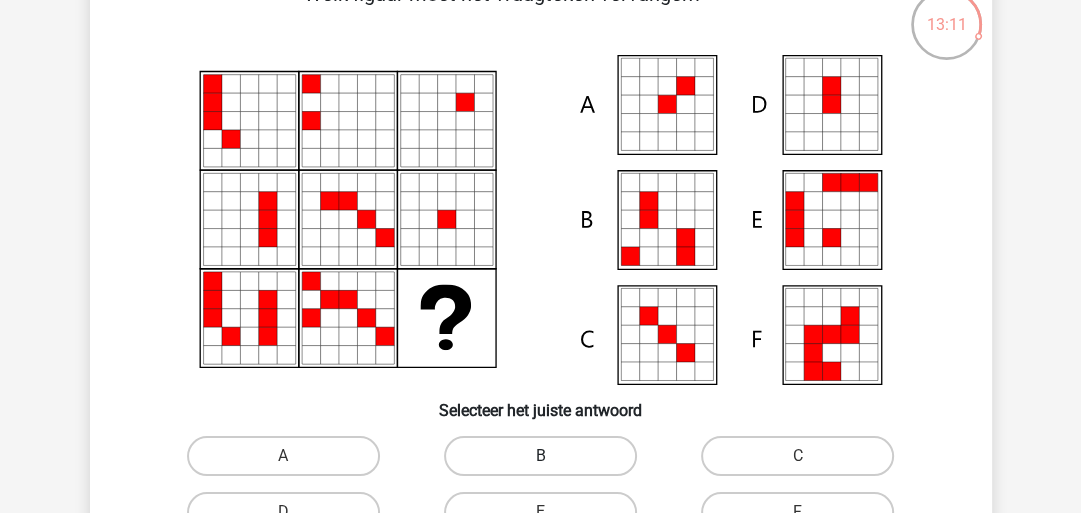 click on "B" at bounding box center [540, 456] 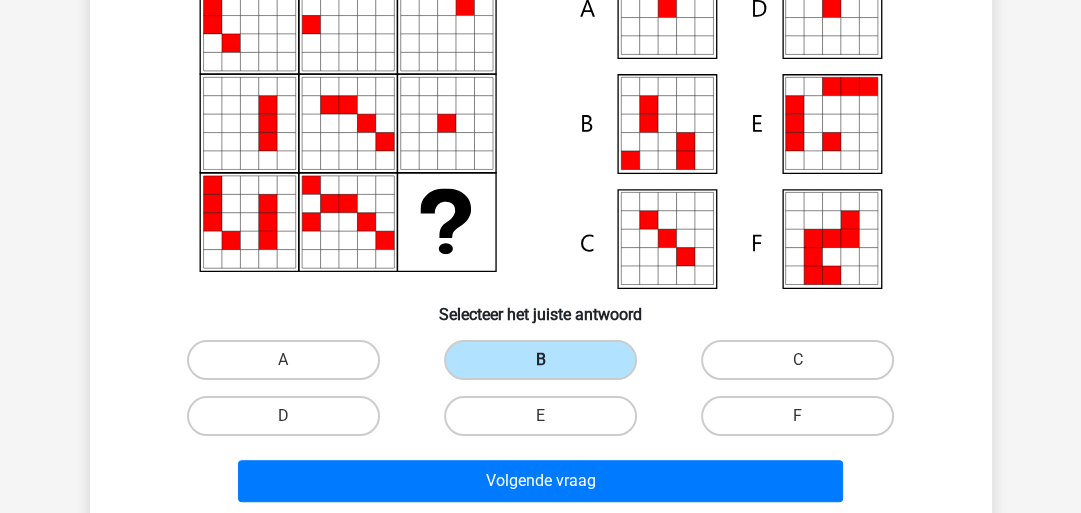 scroll, scrollTop: 241, scrollLeft: 0, axis: vertical 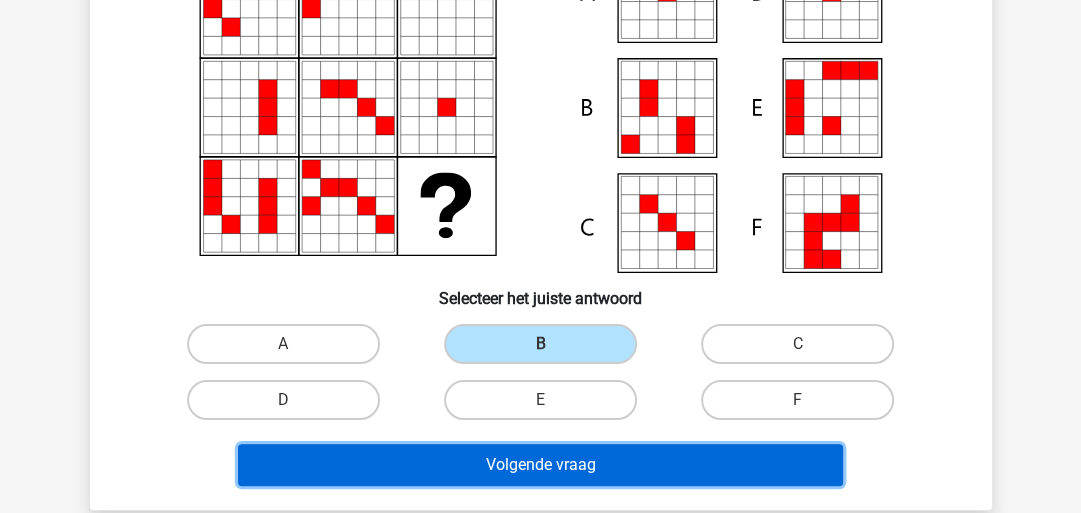 click on "Volgende vraag" at bounding box center (540, 465) 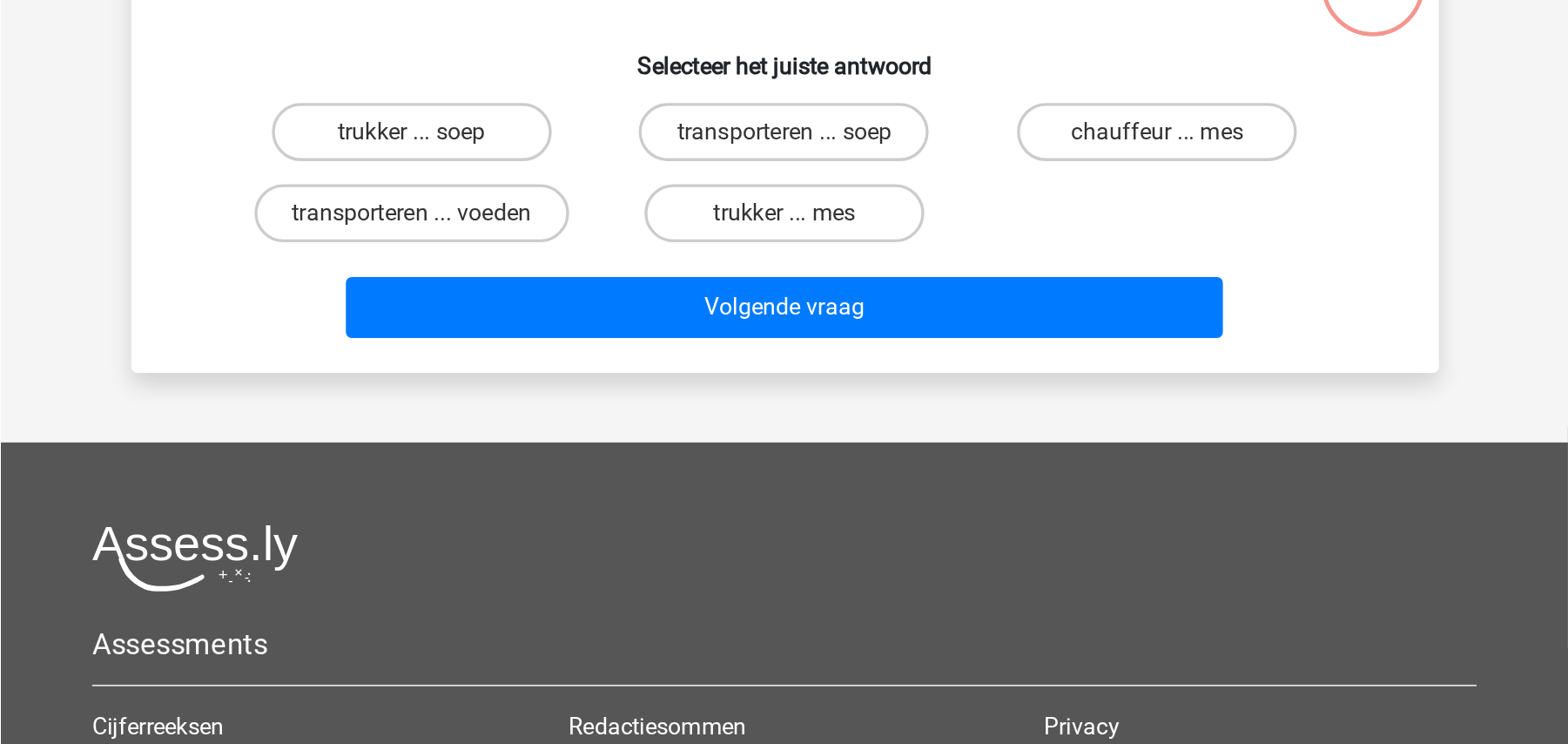scroll, scrollTop: 80, scrollLeft: 0, axis: vertical 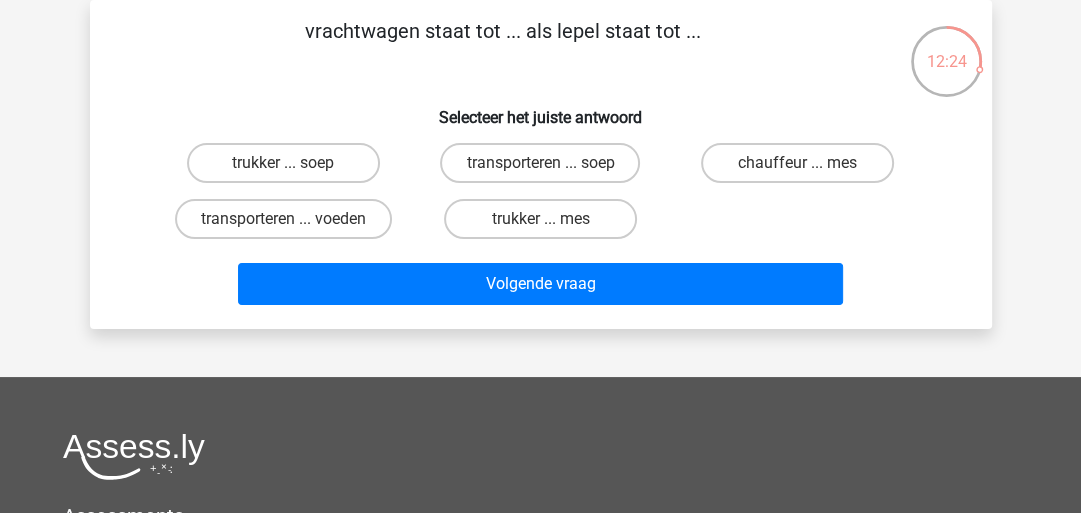 click on "Assessments
Cijferreeksen
Figuurreeksen
Numeriek redeneren
Abstracte matrices
Venn diagrammen
Syllogismen
Analogieen" at bounding box center (540, 641) 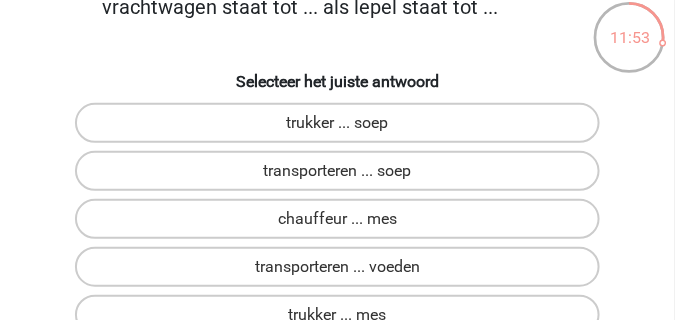 click on "chauffeur ... mes" at bounding box center (337, 219) 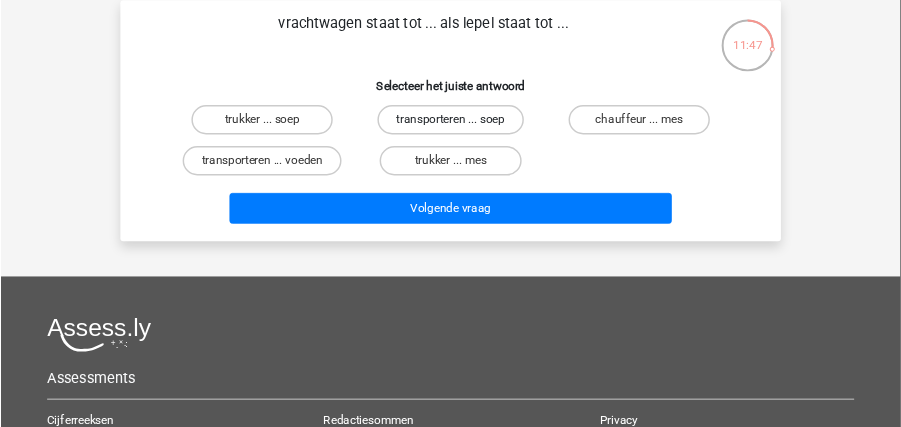scroll, scrollTop: 92, scrollLeft: 0, axis: vertical 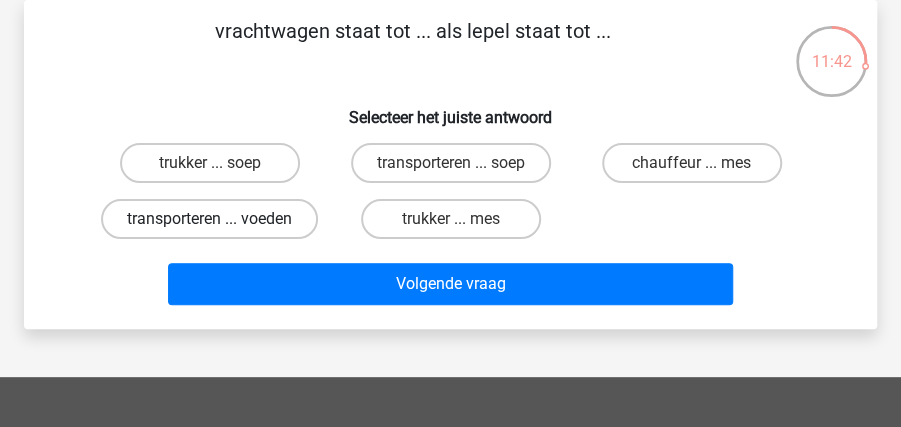 click on "transporteren ... voeden" at bounding box center [209, 219] 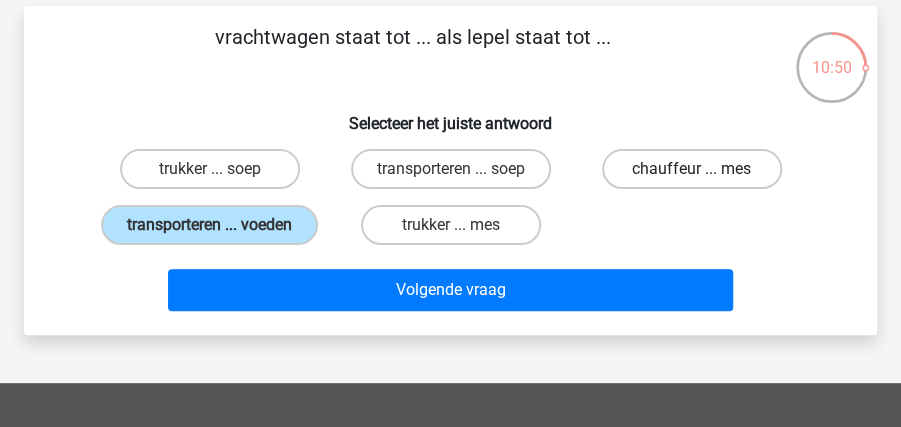 scroll, scrollTop: 85, scrollLeft: 0, axis: vertical 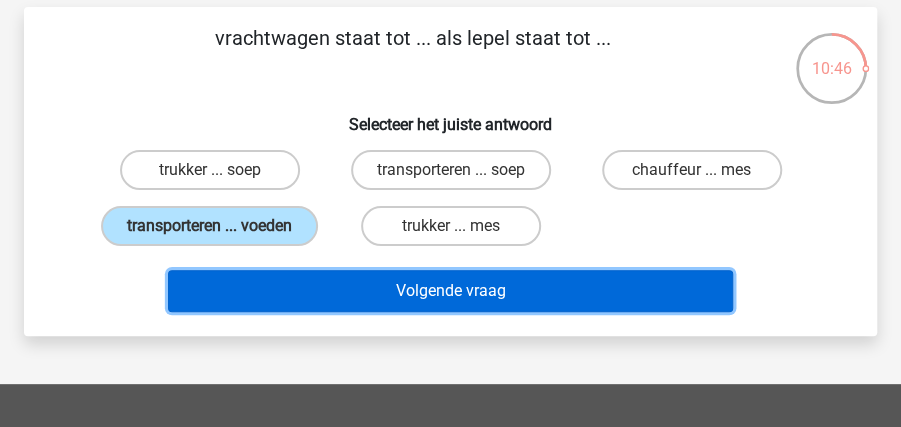 click on "Volgende vraag" at bounding box center [451, 291] 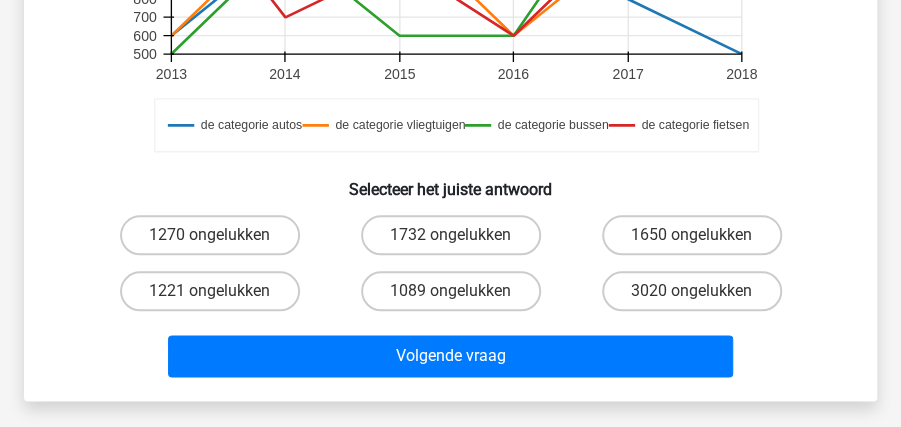scroll, scrollTop: 681, scrollLeft: 0, axis: vertical 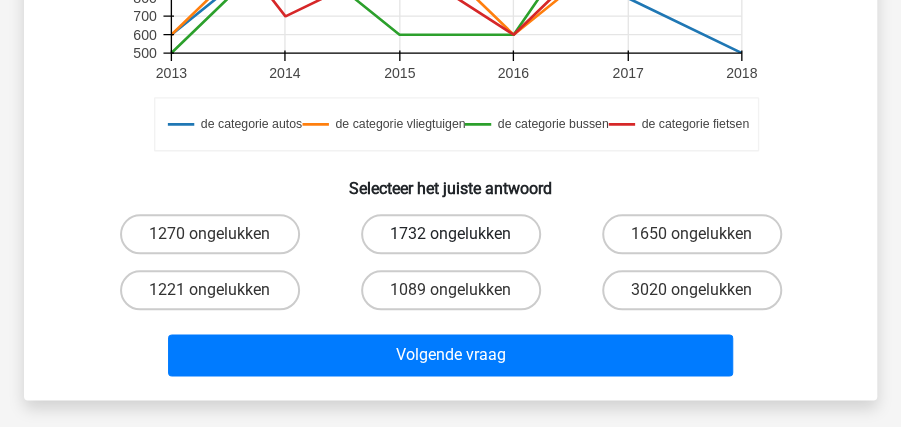 click on "1732 ongelukken" at bounding box center [451, 234] 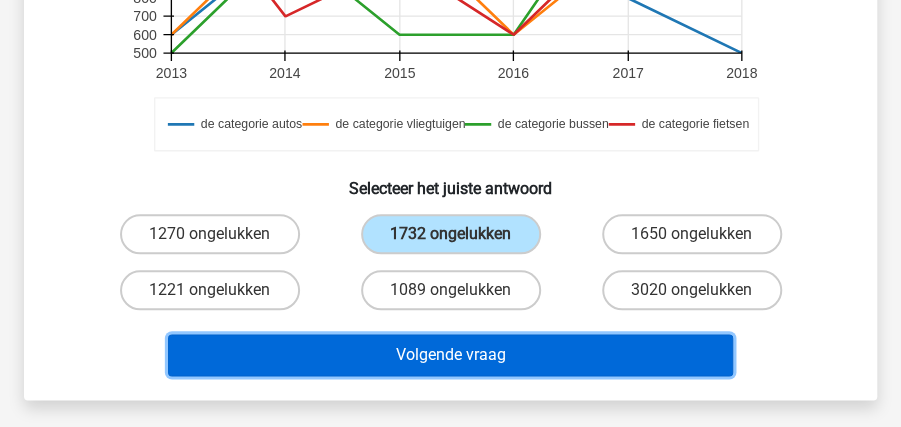 click on "Volgende vraag" at bounding box center [451, 355] 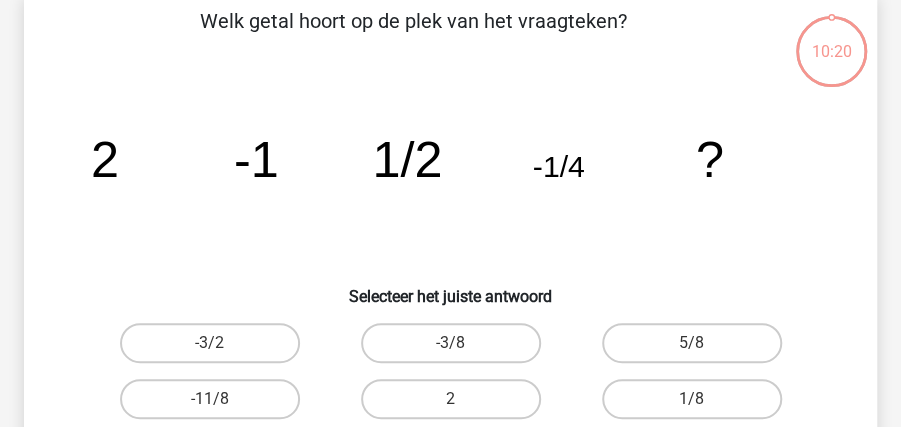 scroll, scrollTop: 92, scrollLeft: 0, axis: vertical 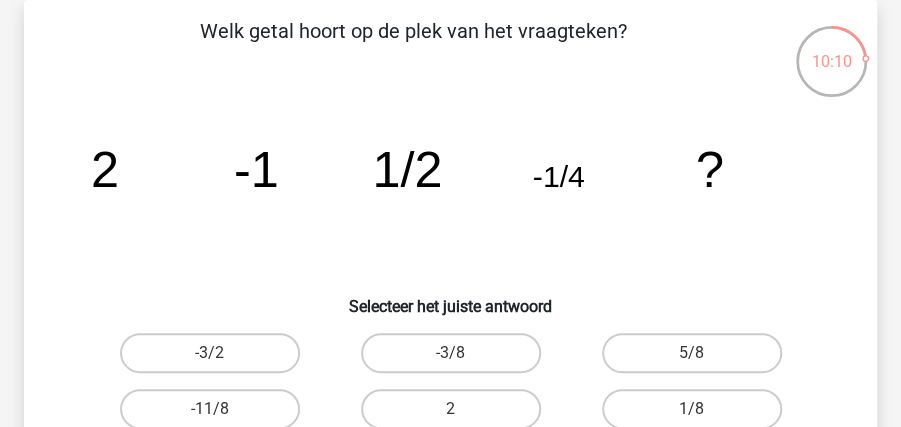 click on "-3/8" at bounding box center (451, 353) 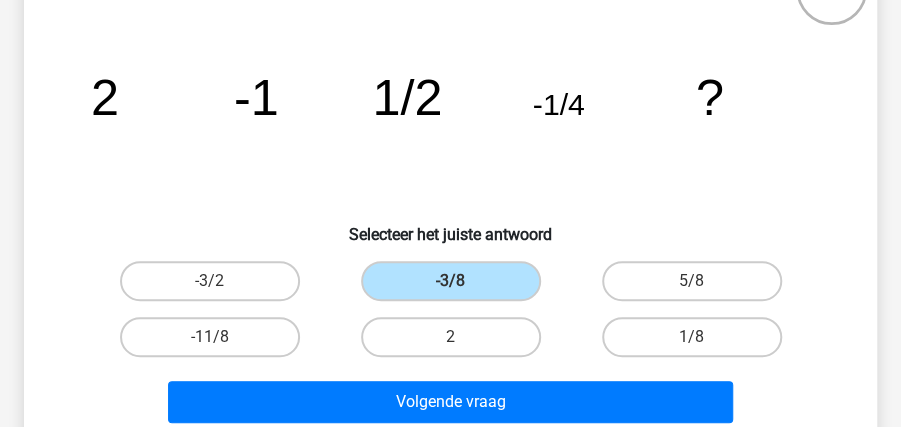 scroll, scrollTop: 172, scrollLeft: 0, axis: vertical 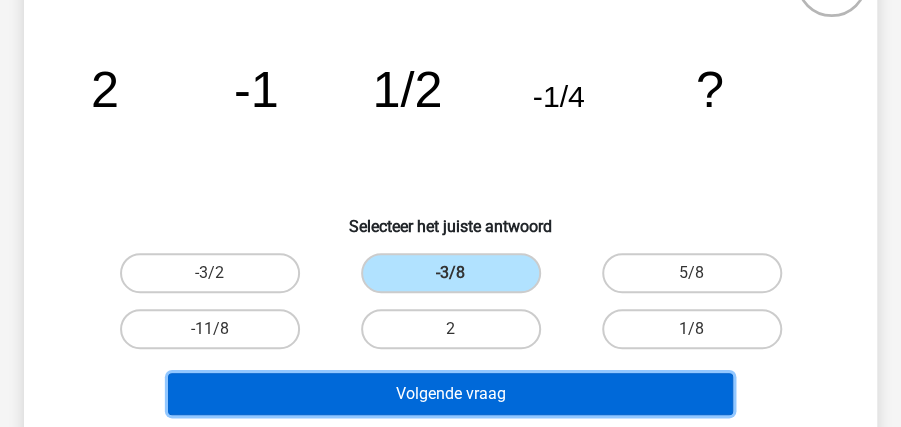 click on "Volgende vraag" at bounding box center [451, 394] 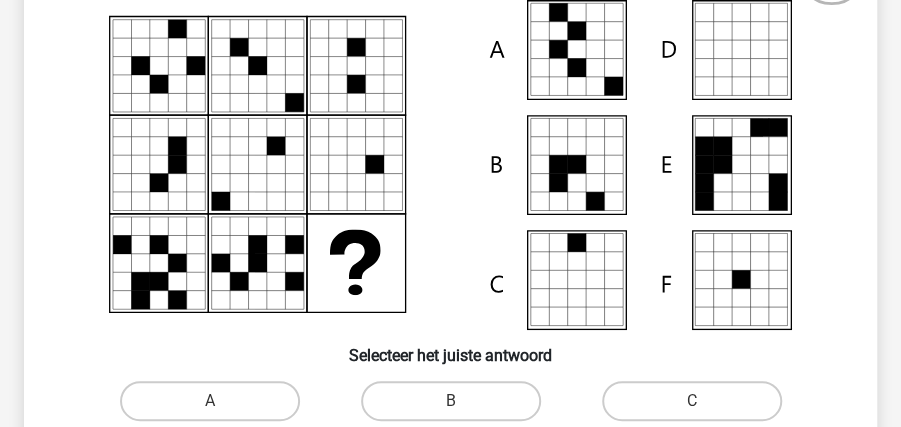 scroll, scrollTop: 185, scrollLeft: 0, axis: vertical 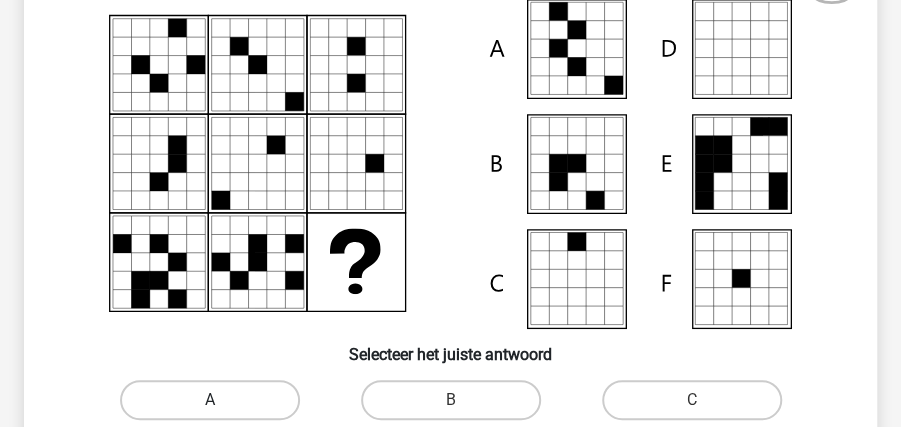 click on "A" at bounding box center (210, 400) 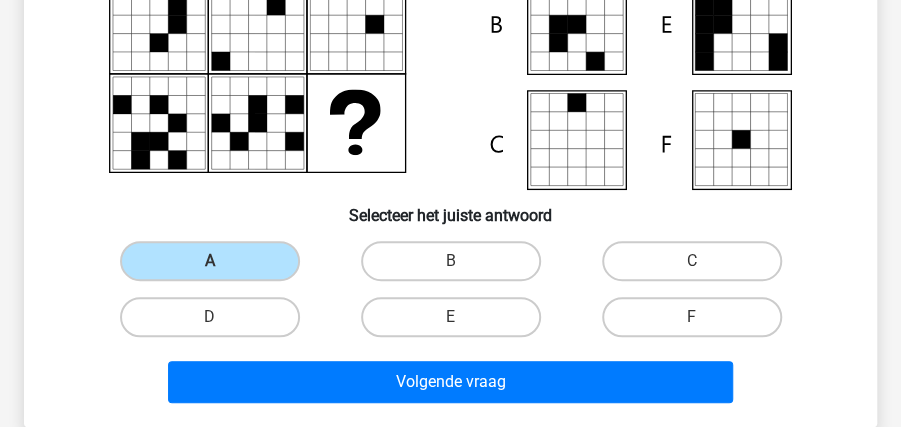 scroll, scrollTop: 325, scrollLeft: 0, axis: vertical 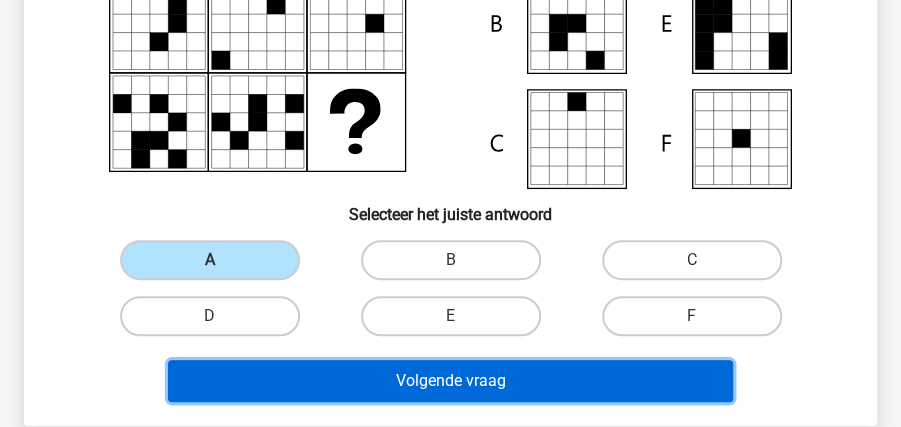 click on "Volgende vraag" at bounding box center (451, 381) 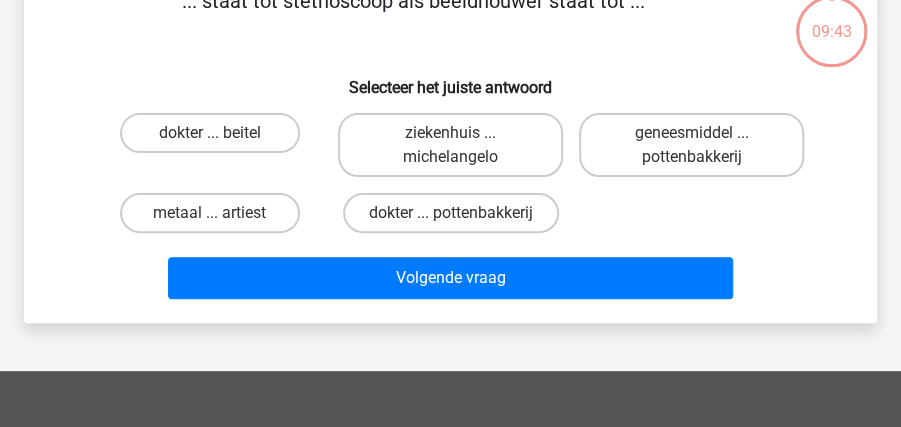 scroll, scrollTop: 92, scrollLeft: 0, axis: vertical 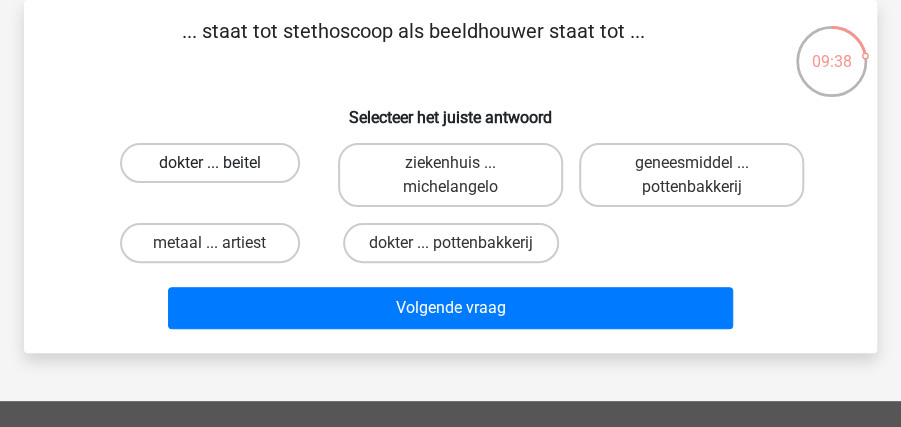 click on "dokter ... beitel" at bounding box center (210, 163) 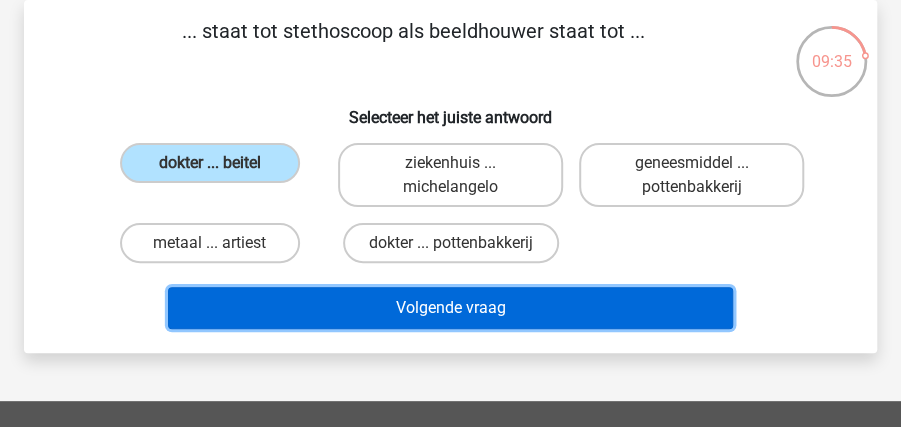 click on "Volgende vraag" at bounding box center (451, 308) 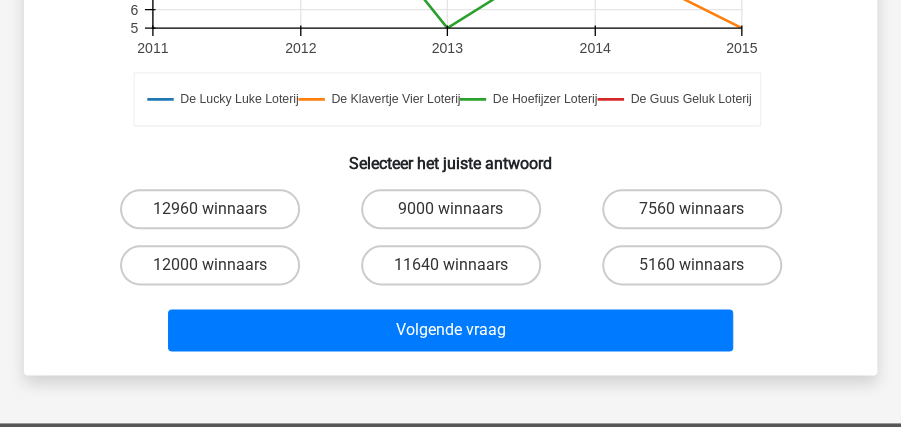 scroll, scrollTop: 741, scrollLeft: 0, axis: vertical 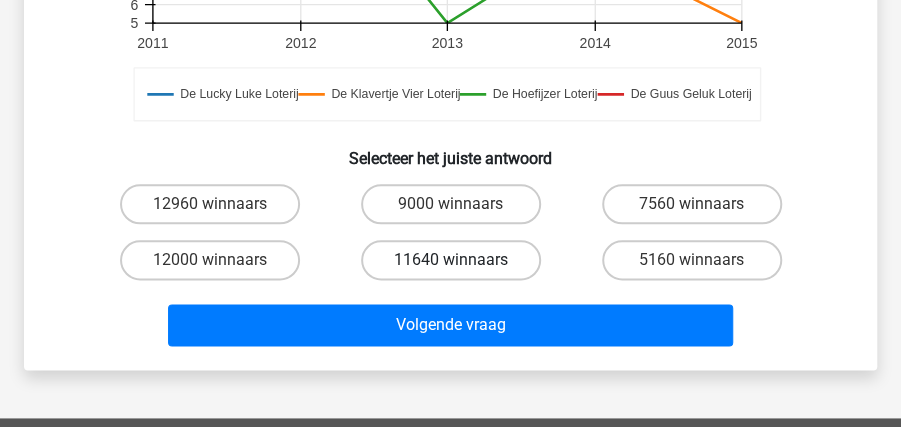 click on "11640 winnaars" at bounding box center (451, 260) 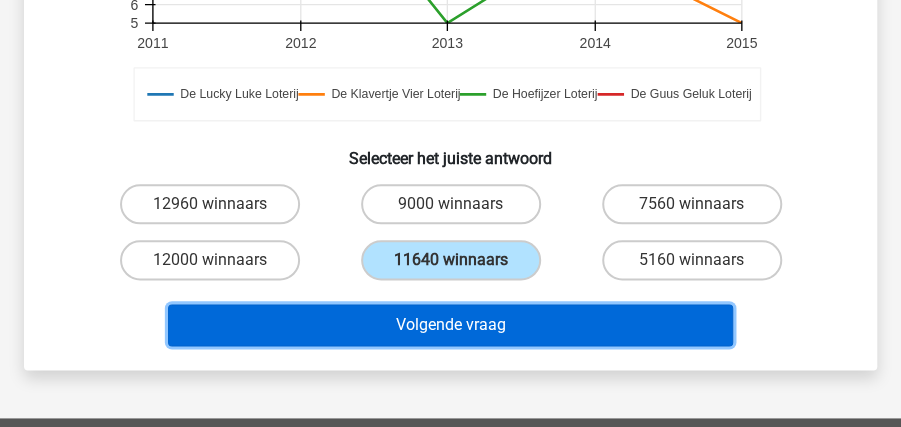 click on "Volgende vraag" at bounding box center [451, 325] 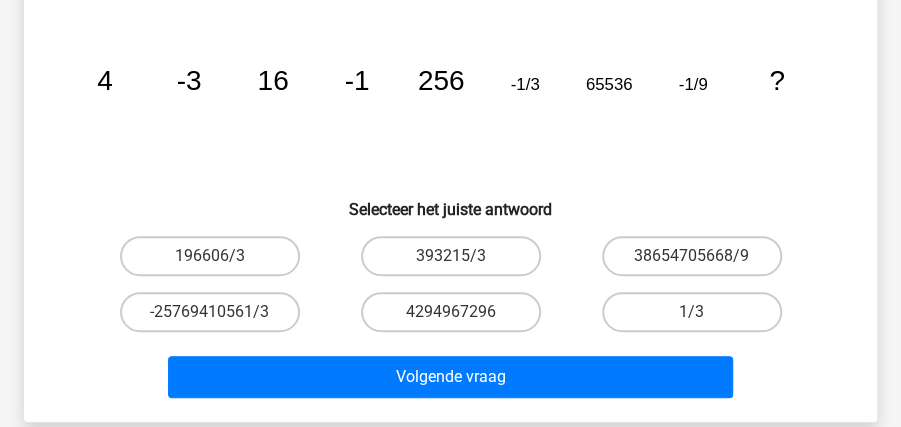 scroll, scrollTop: 198, scrollLeft: 0, axis: vertical 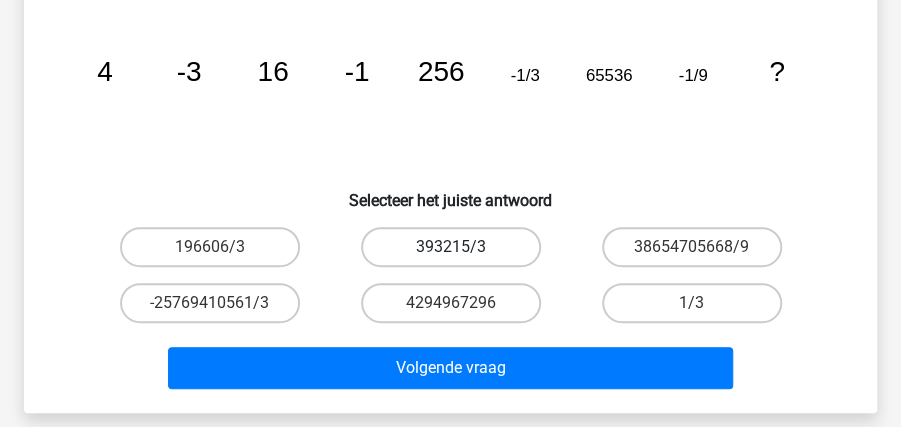 click on "393215/3" at bounding box center (451, 247) 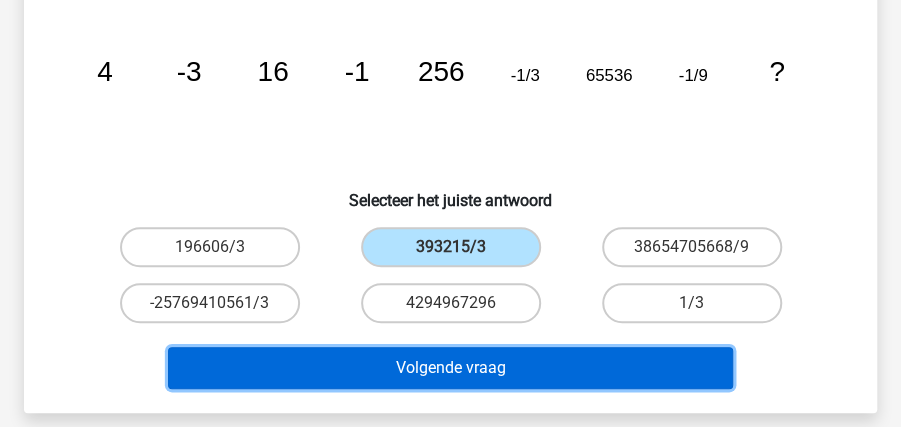 click on "Volgende vraag" at bounding box center (451, 368) 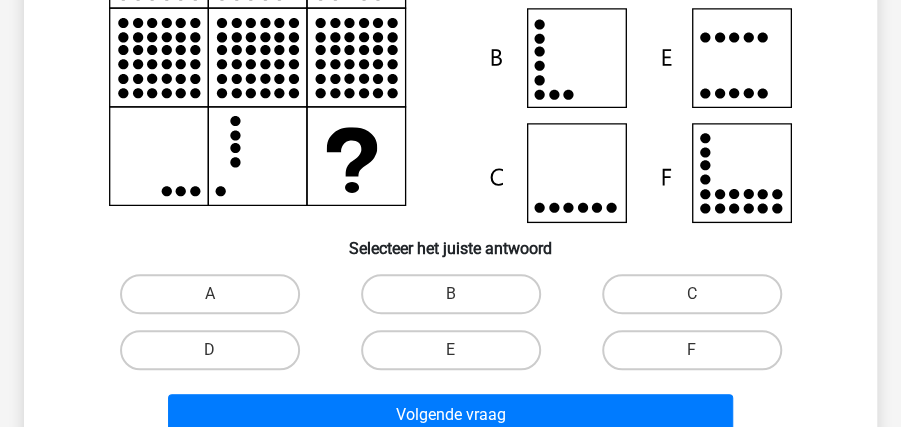 scroll, scrollTop: 296, scrollLeft: 0, axis: vertical 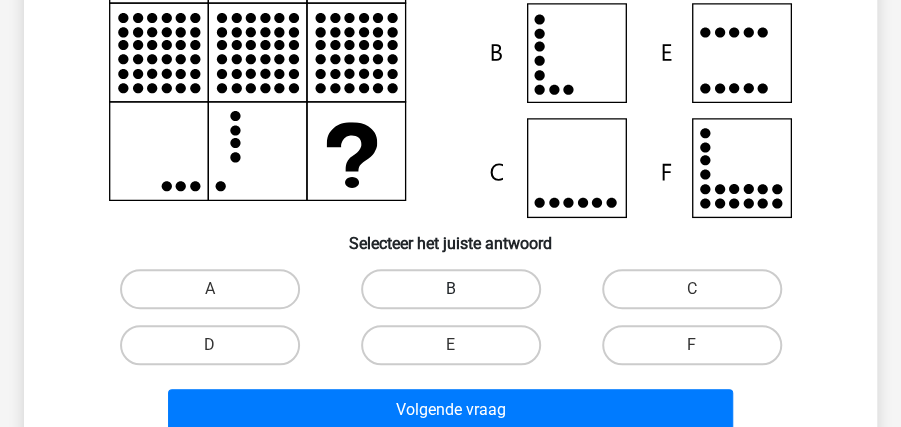 click on "B" at bounding box center (451, 289) 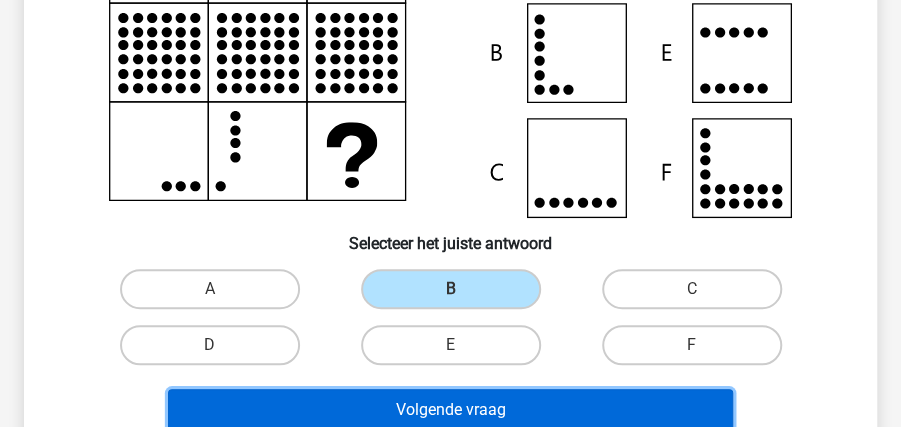 click on "Volgende vraag" at bounding box center (451, 410) 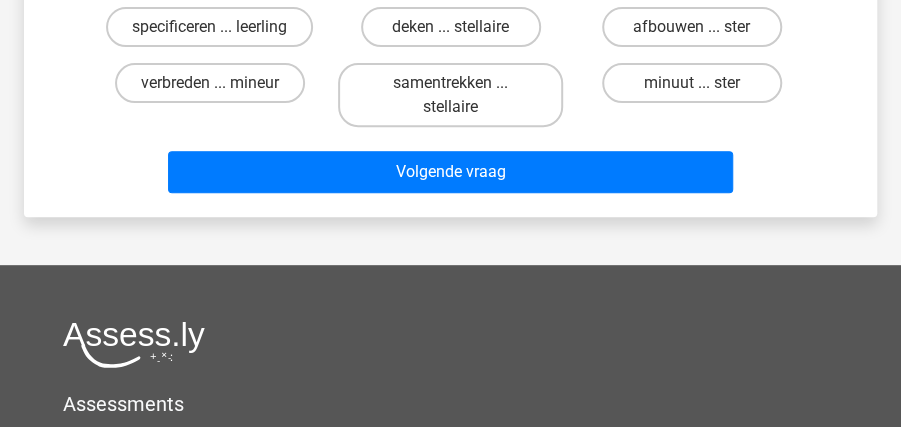 scroll, scrollTop: 92, scrollLeft: 0, axis: vertical 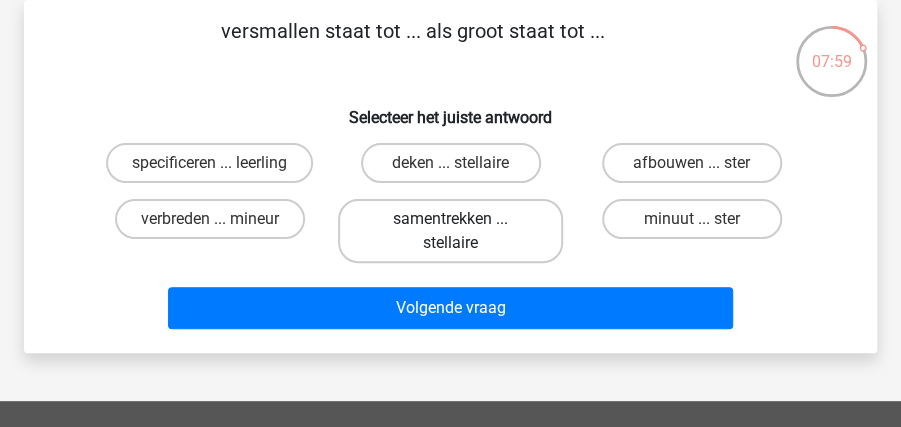 click on "samentrekken ... stellaire" at bounding box center (450, 231) 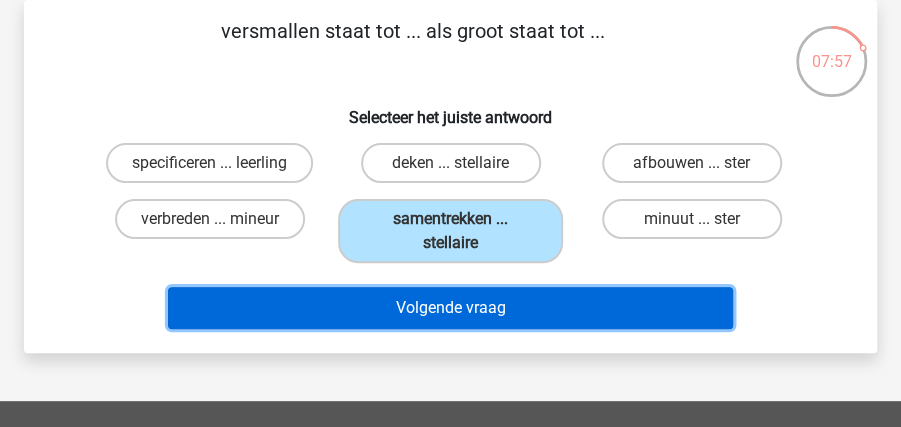click on "Volgende vraag" at bounding box center [451, 308] 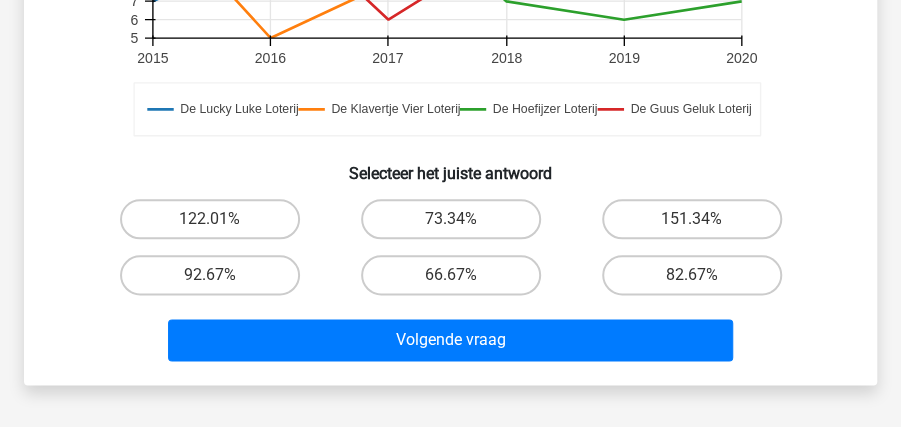 scroll, scrollTop: 732, scrollLeft: 0, axis: vertical 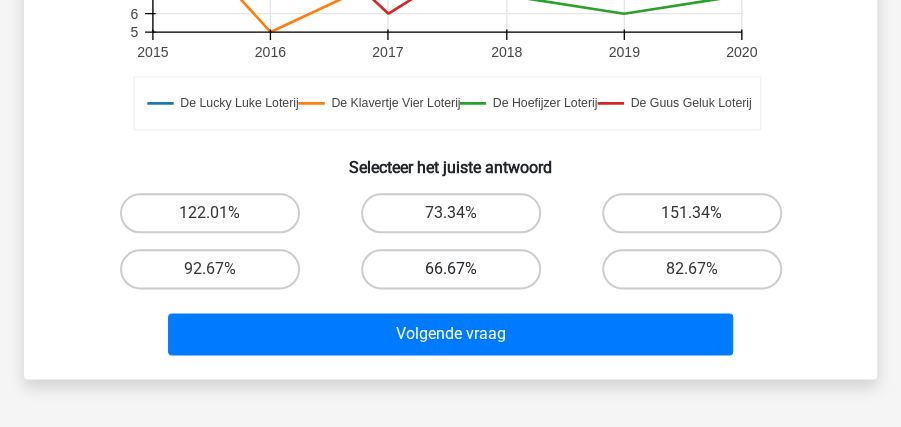 click on "66.67%" at bounding box center [451, 269] 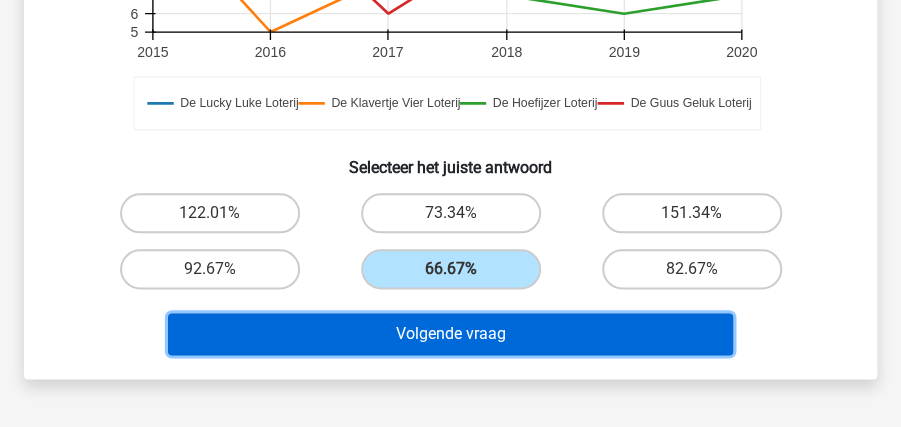 click on "Volgende vraag" at bounding box center (451, 334) 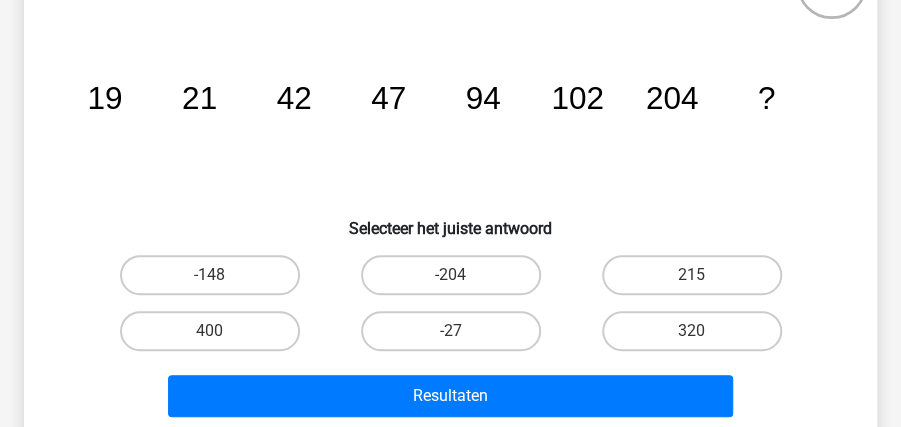 scroll, scrollTop: 172, scrollLeft: 0, axis: vertical 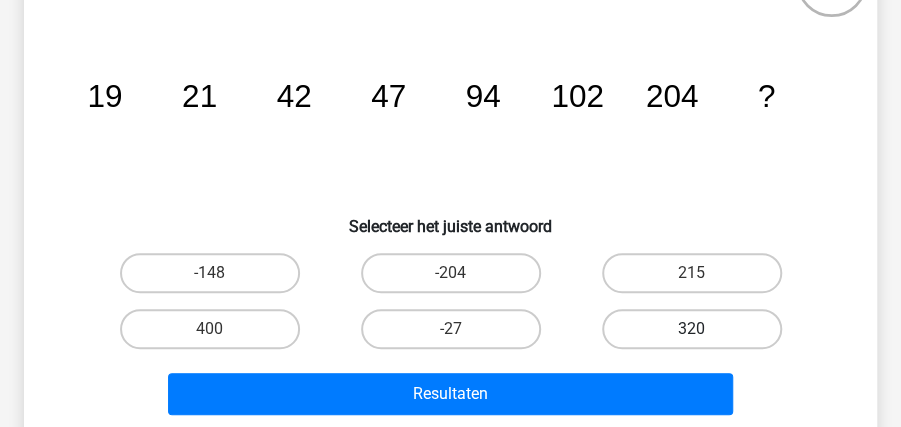 click on "320" at bounding box center [692, 329] 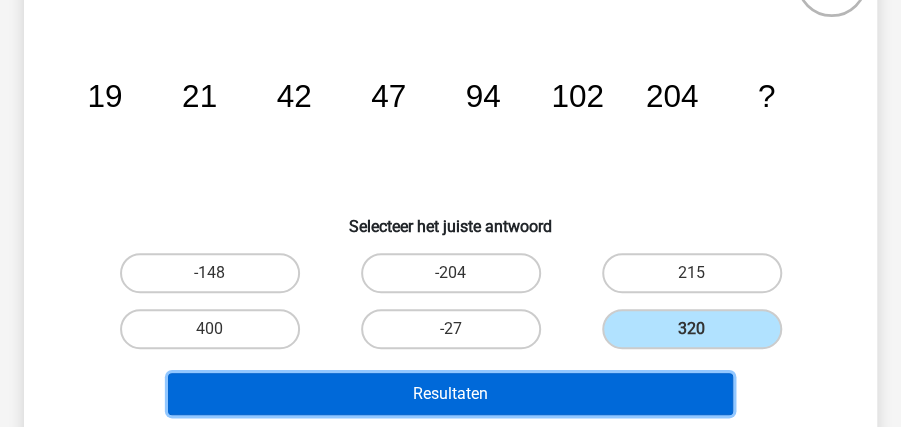 click on "Resultaten" at bounding box center (451, 394) 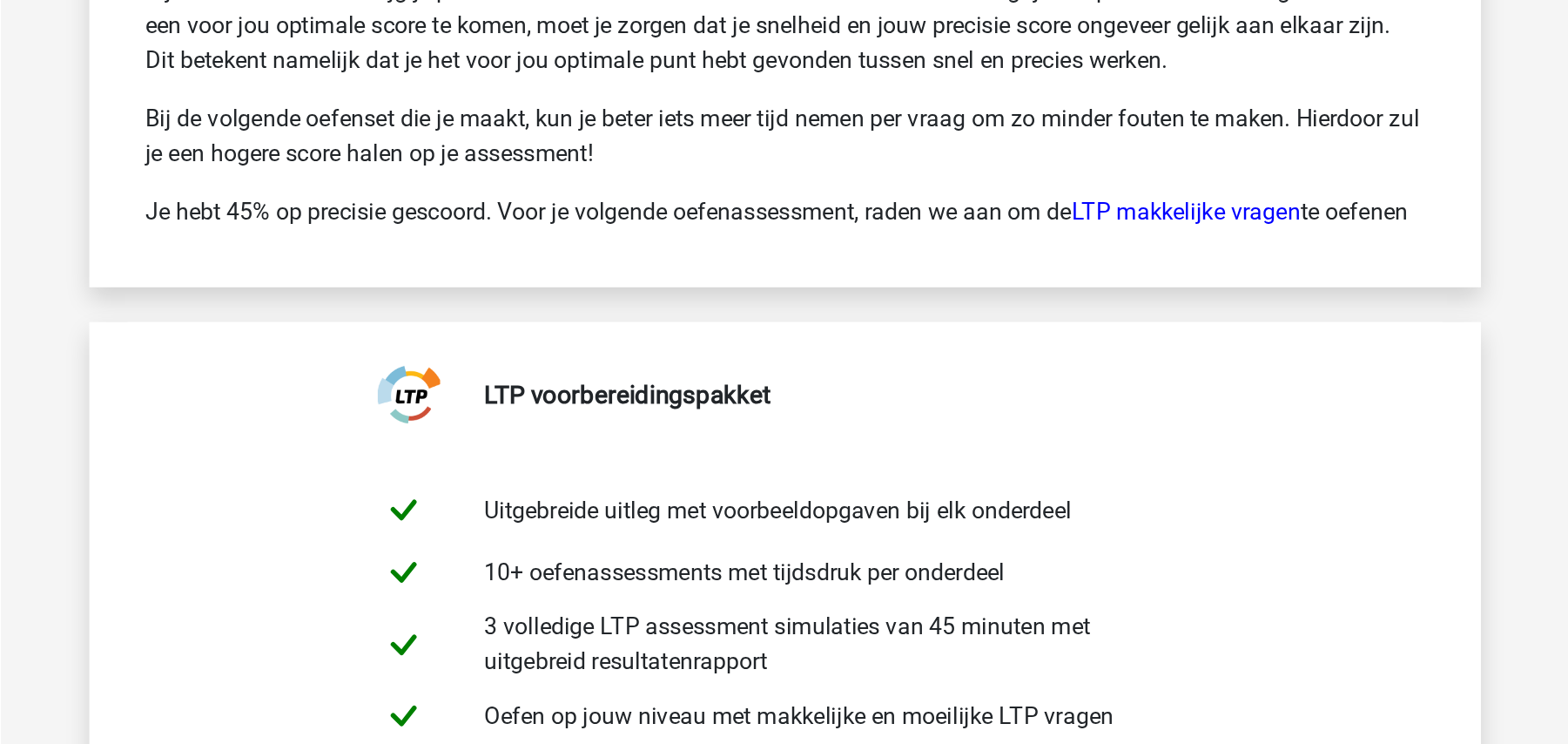 scroll, scrollTop: 5164, scrollLeft: 0, axis: vertical 